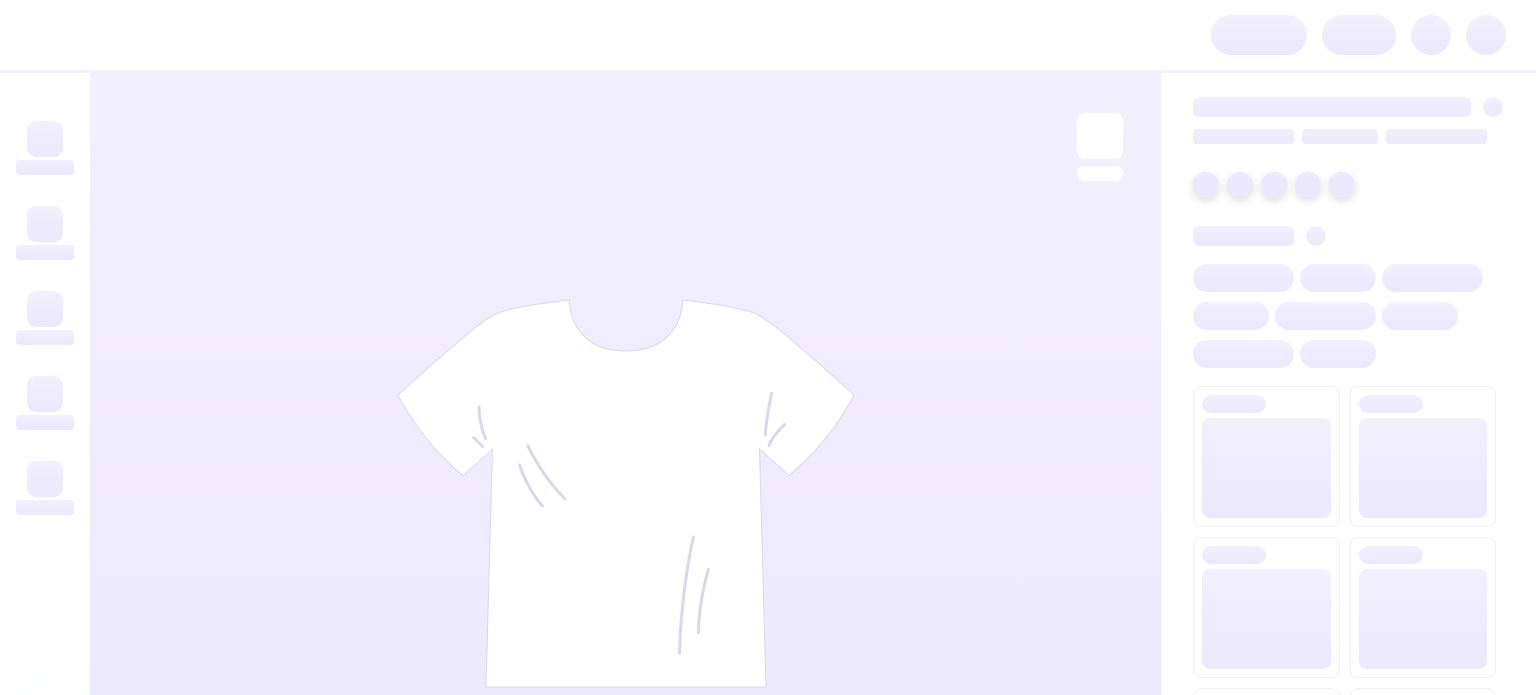 scroll, scrollTop: 0, scrollLeft: 0, axis: both 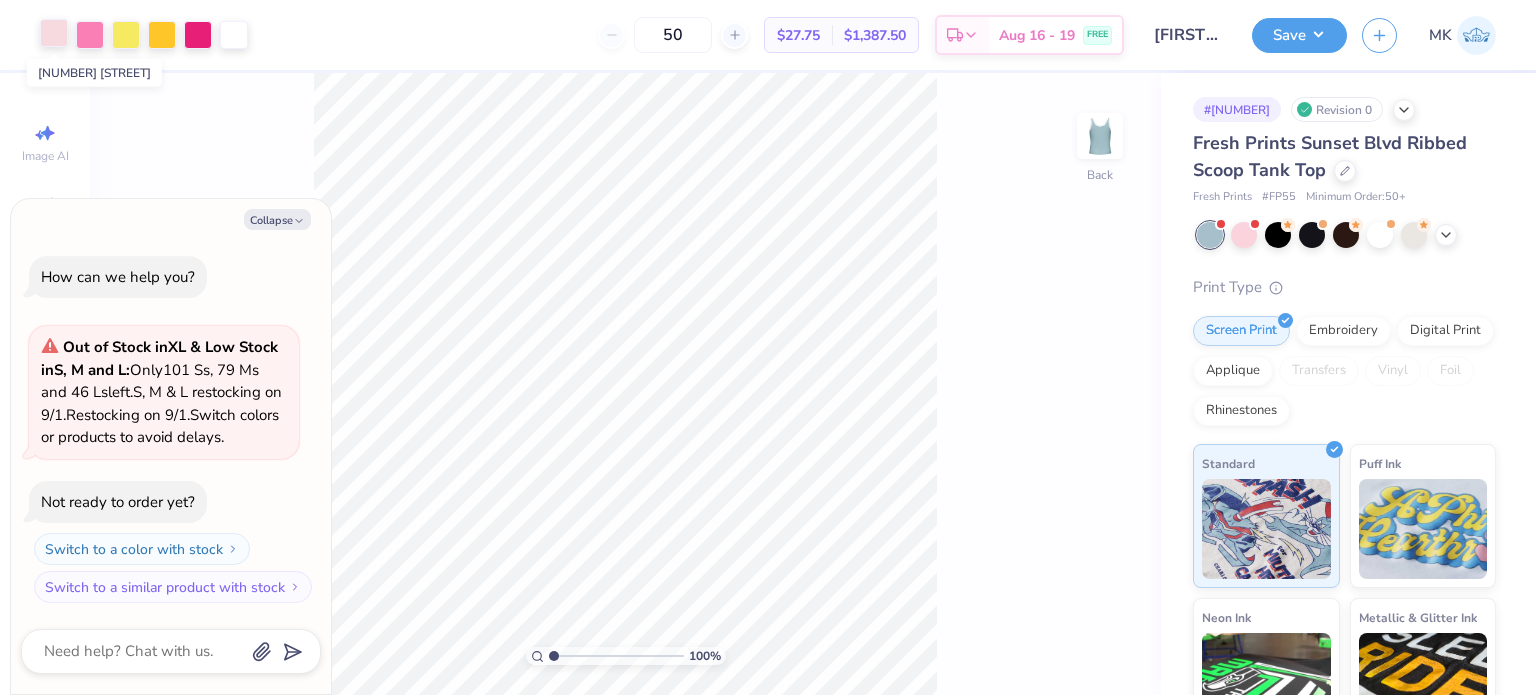 click at bounding box center (54, 33) 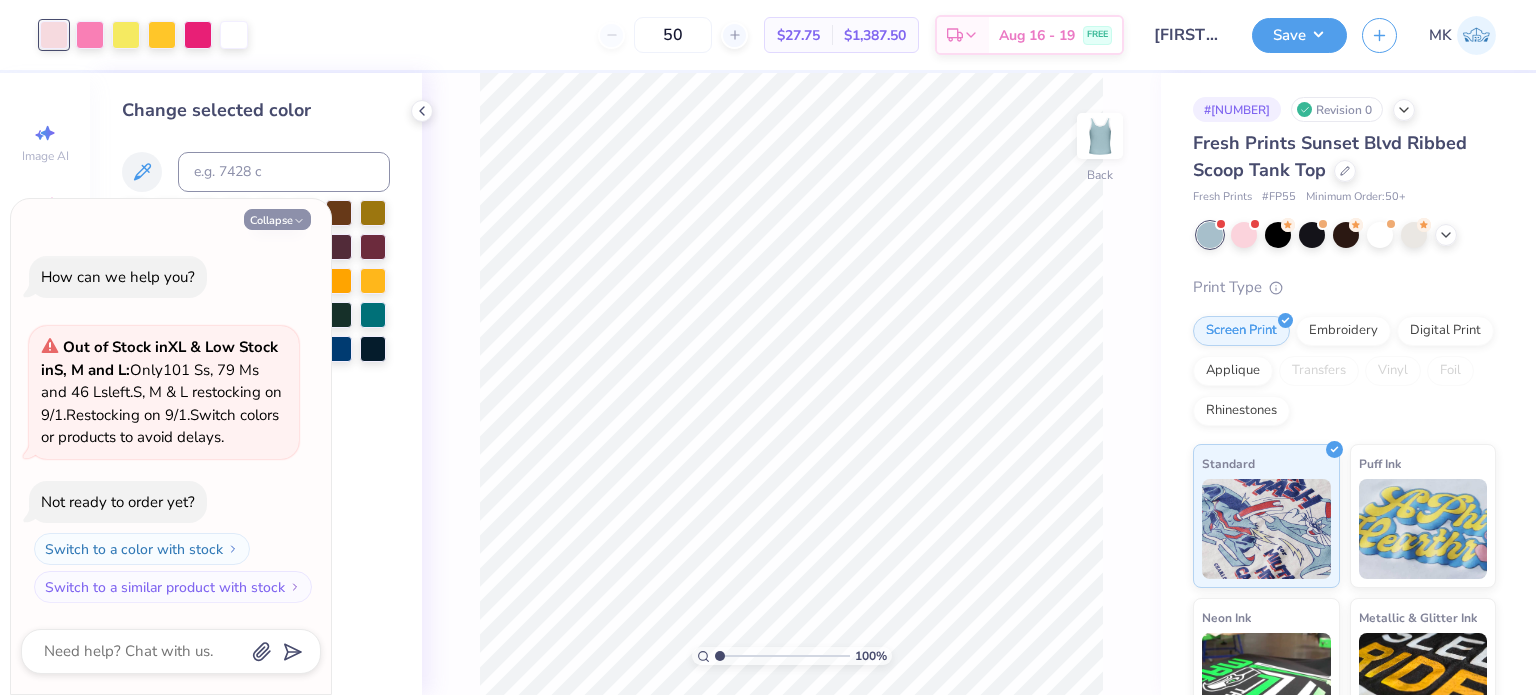 click on "Collapse" at bounding box center [277, 219] 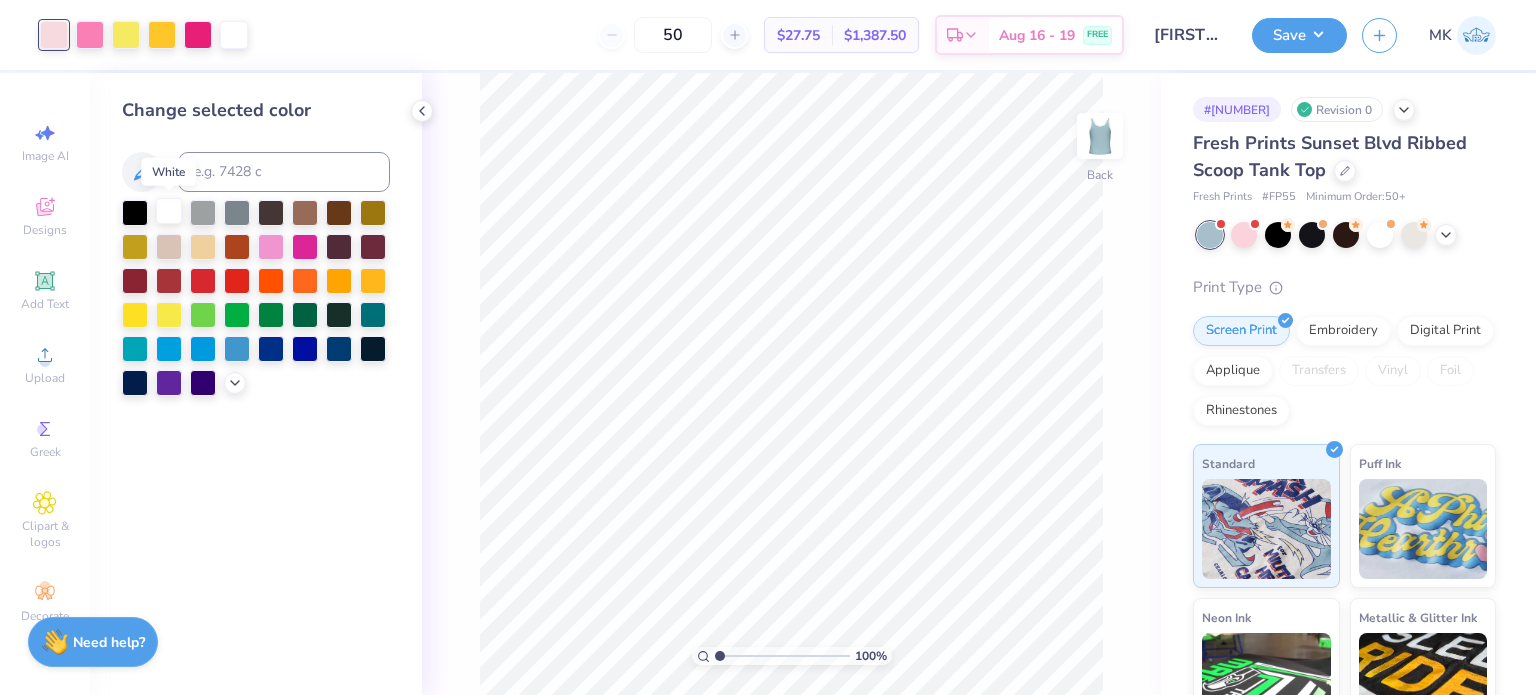 click at bounding box center (169, 211) 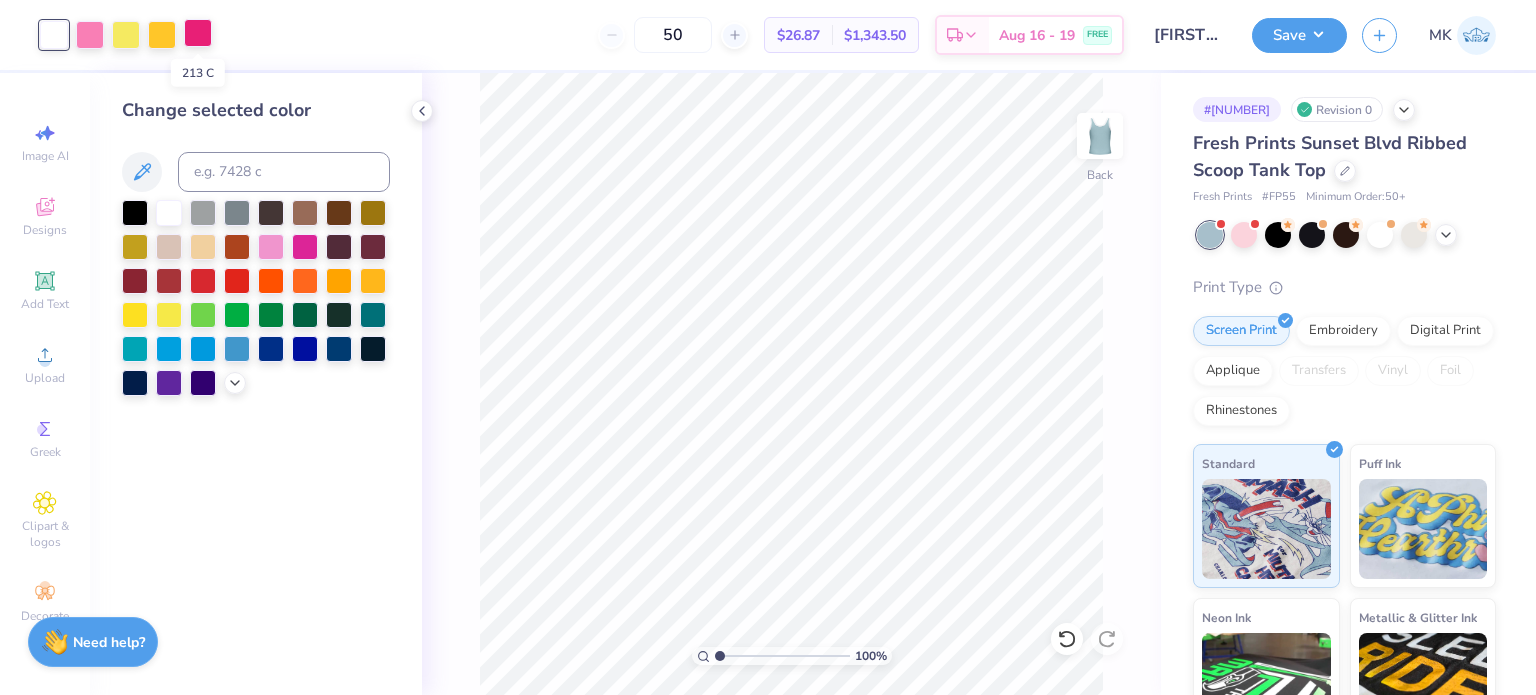 click at bounding box center (198, 33) 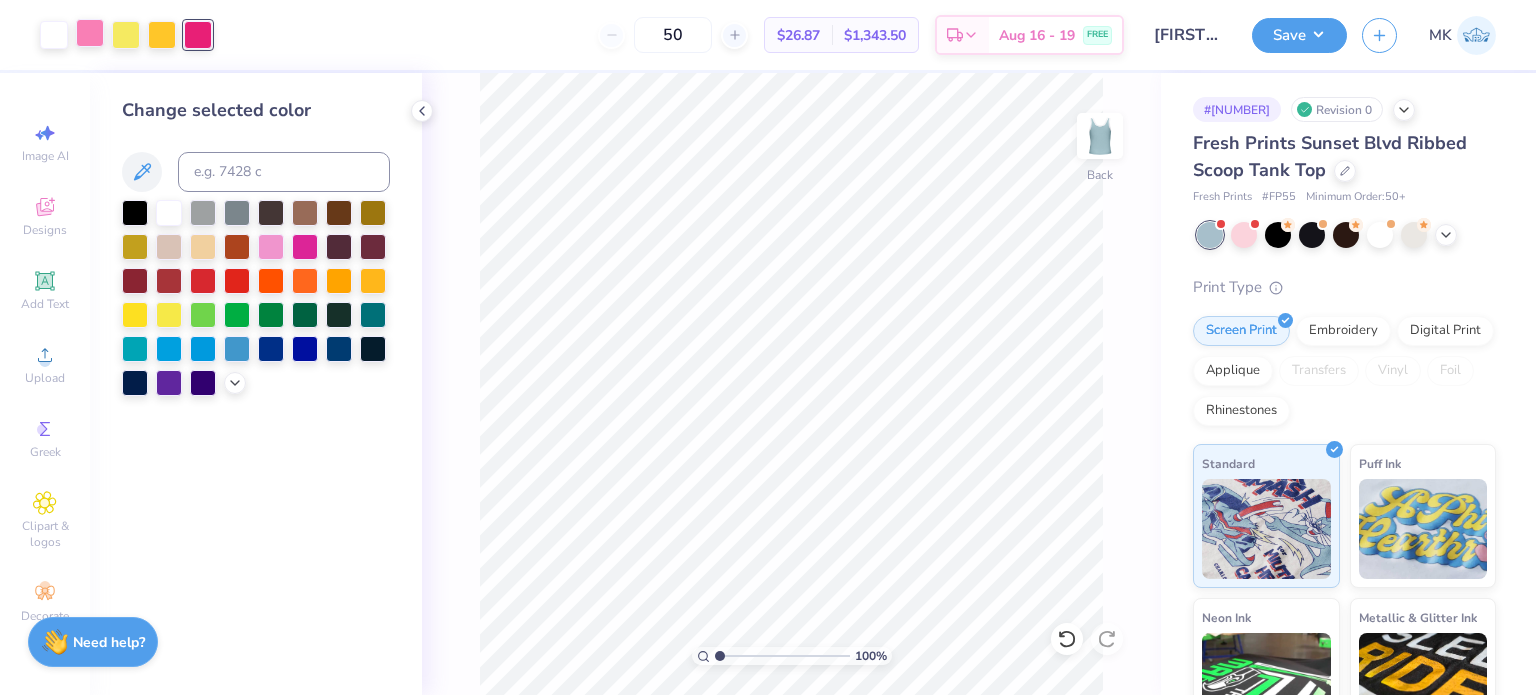 click at bounding box center [90, 33] 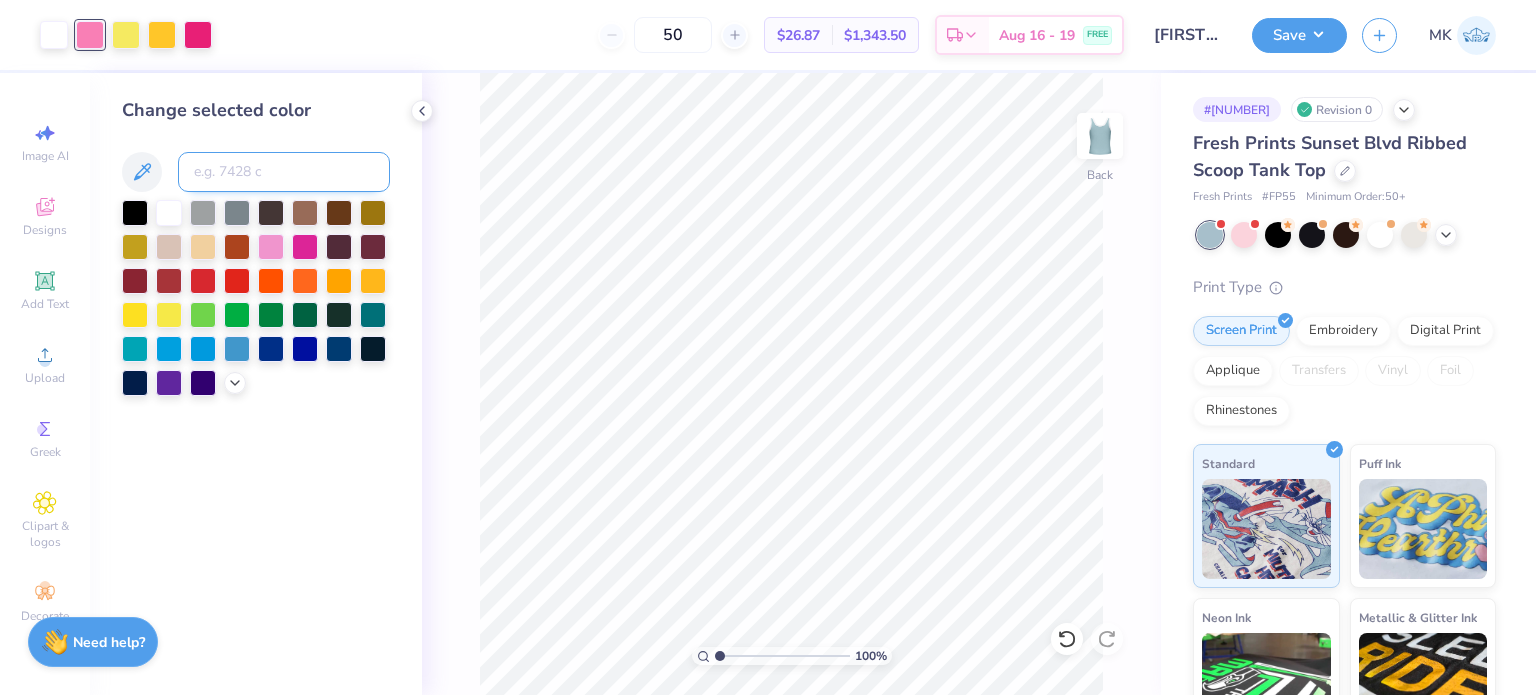 click at bounding box center (284, 172) 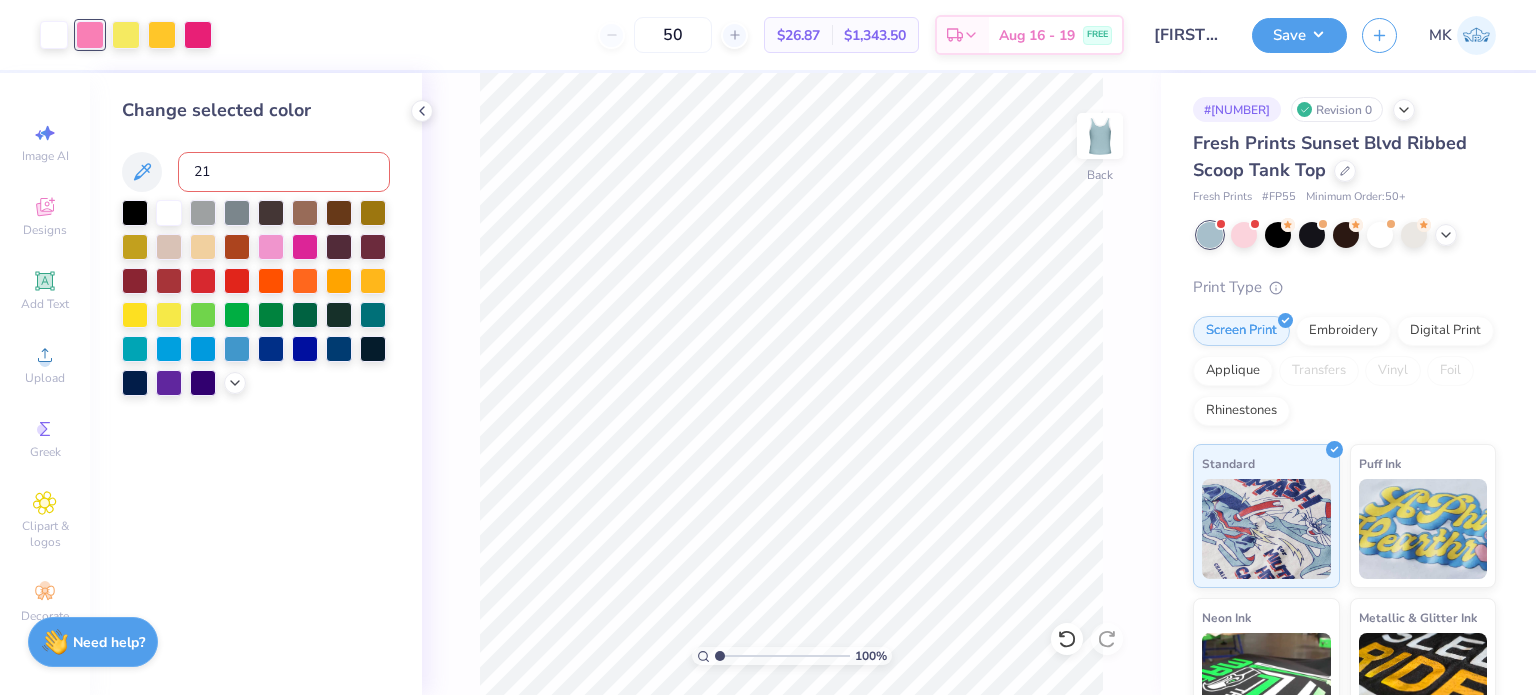 type on "213" 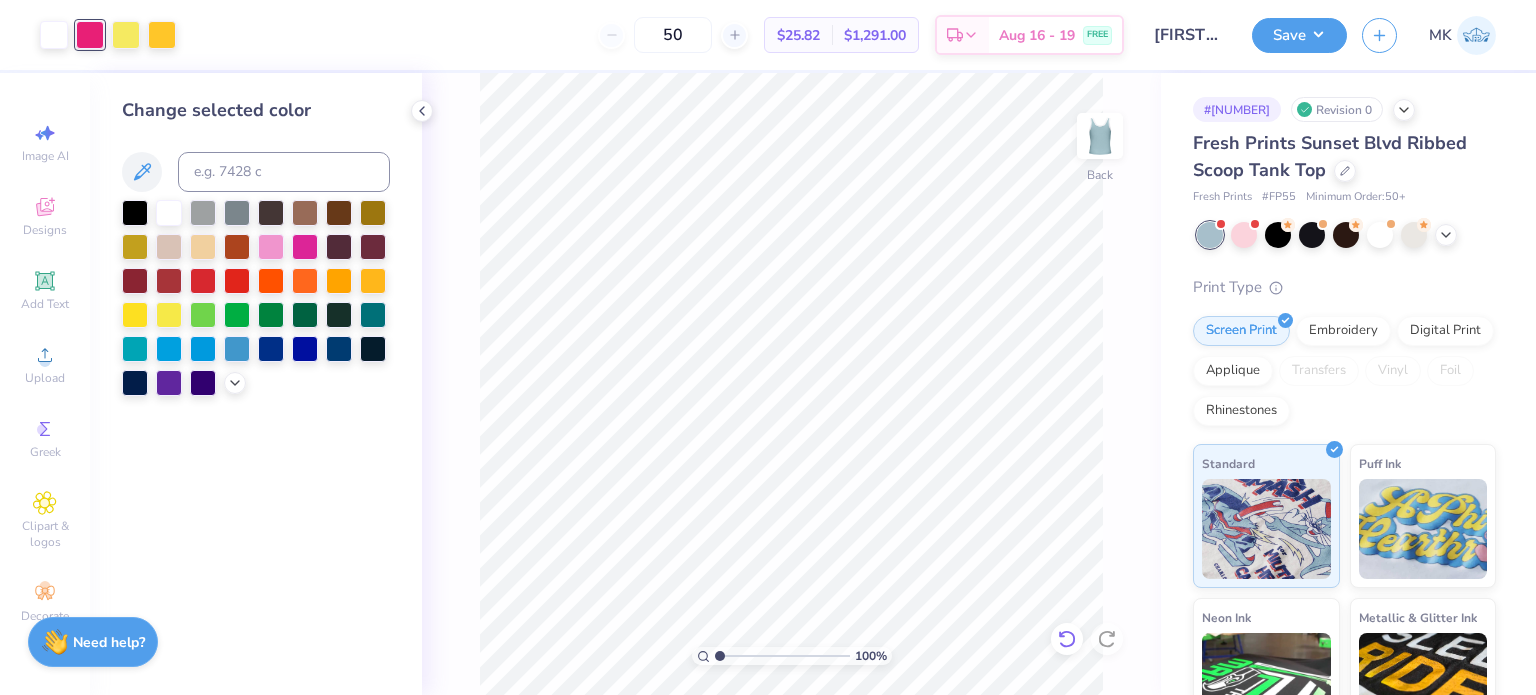 click 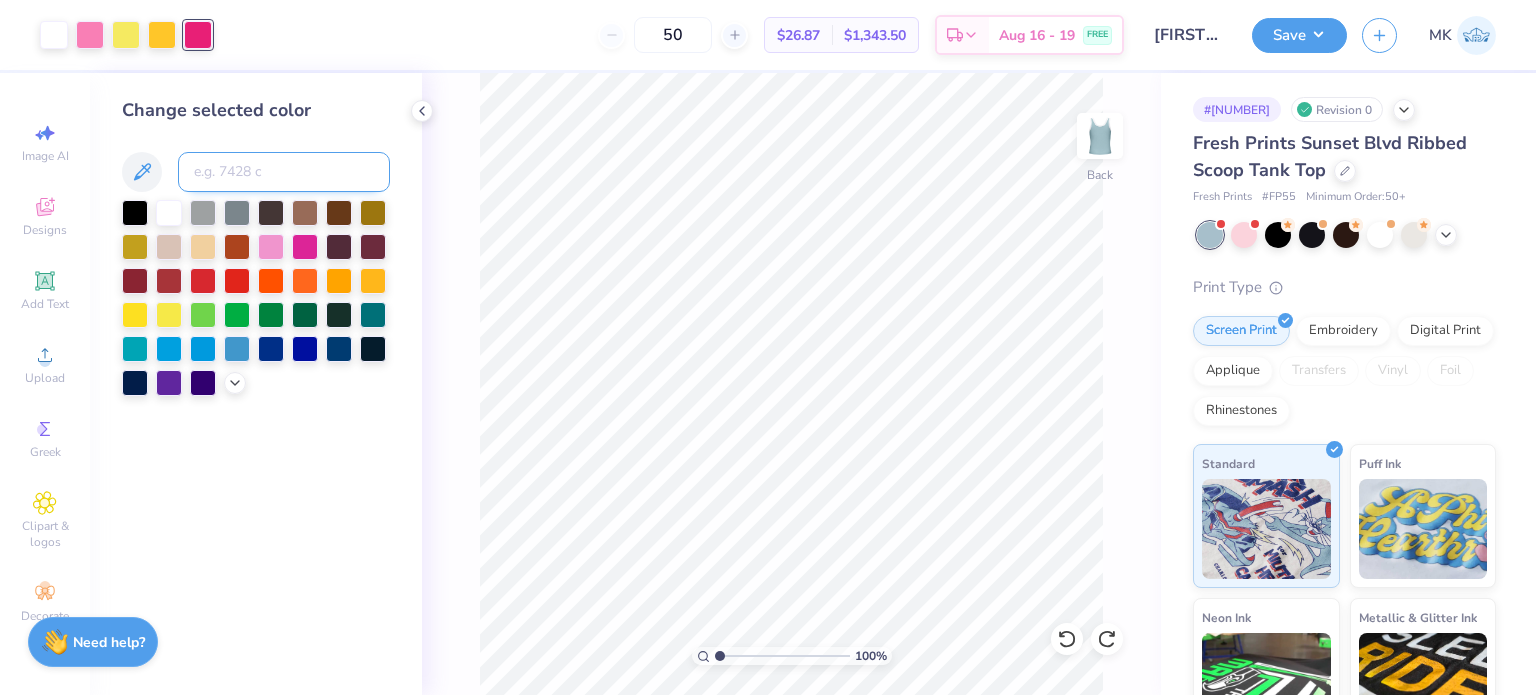 click at bounding box center [284, 172] 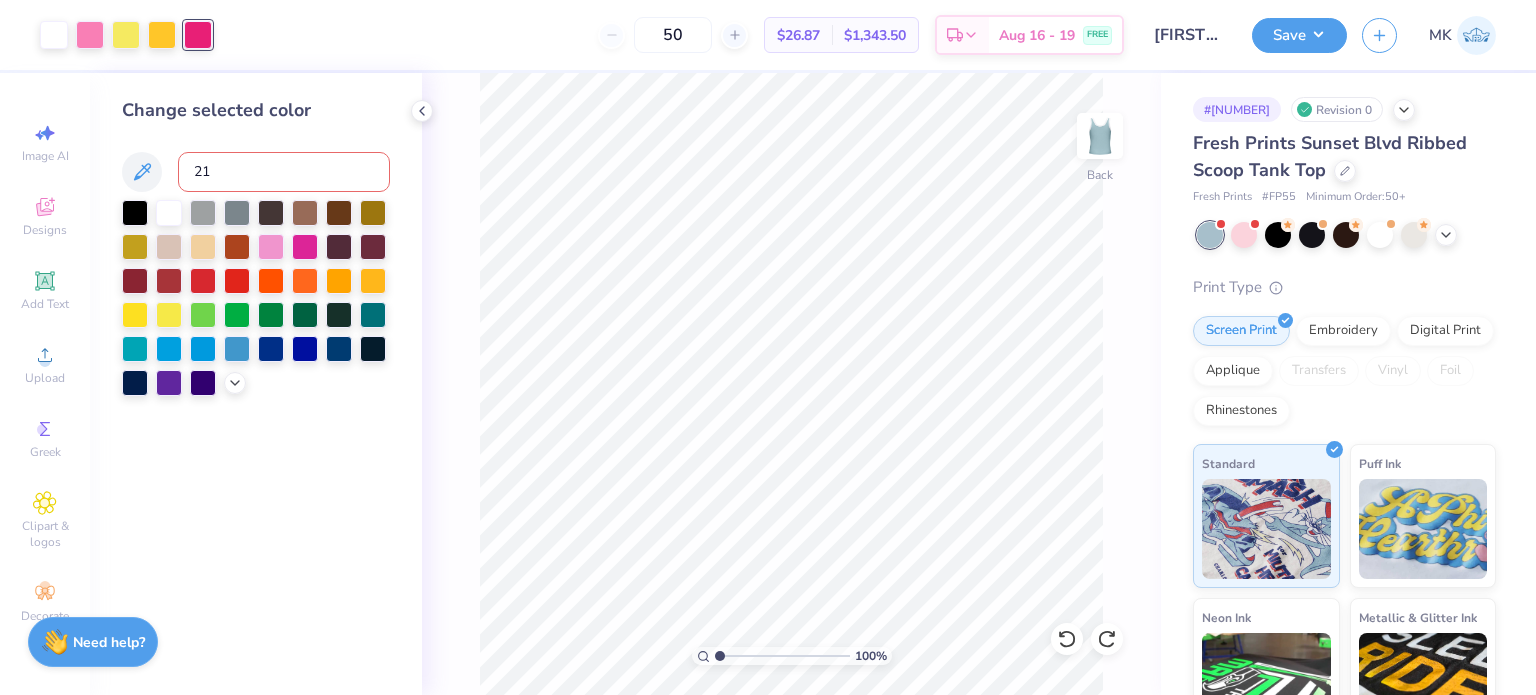 type on "211" 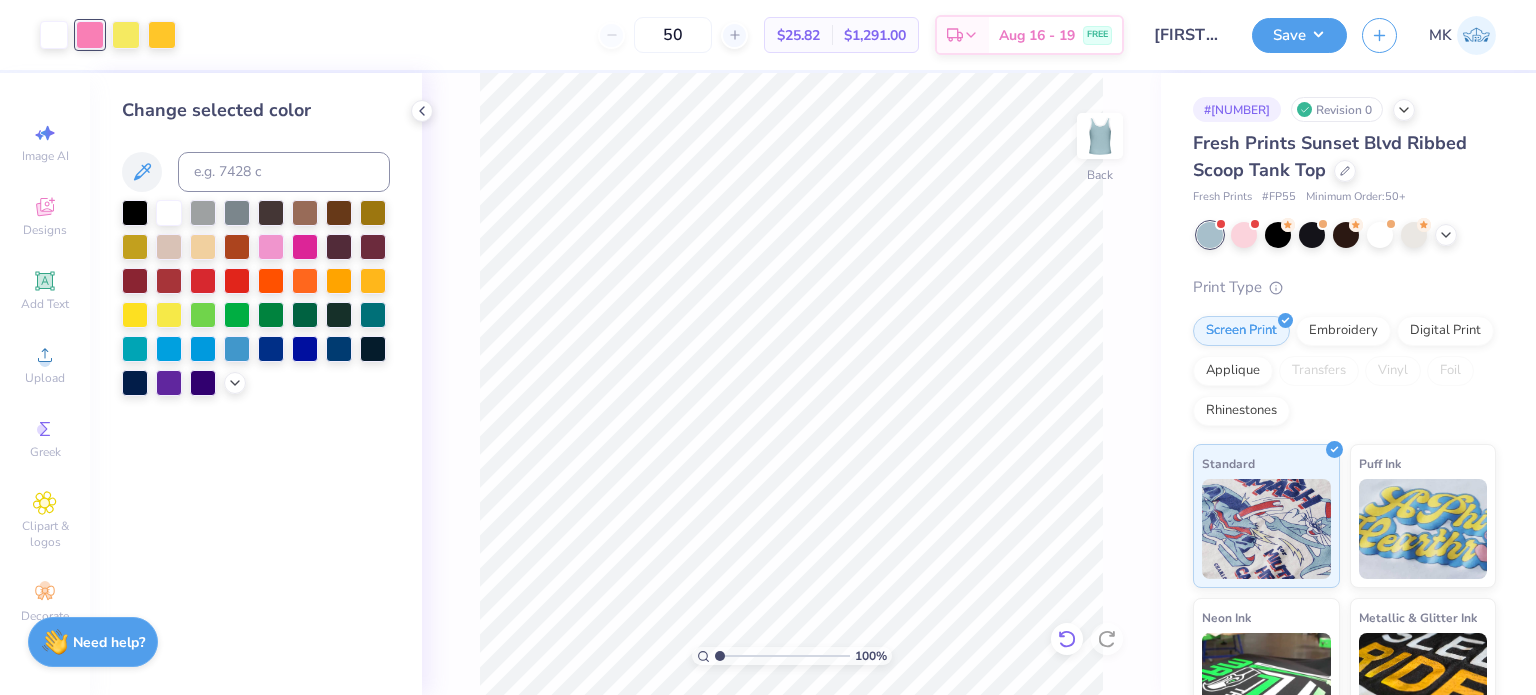 click 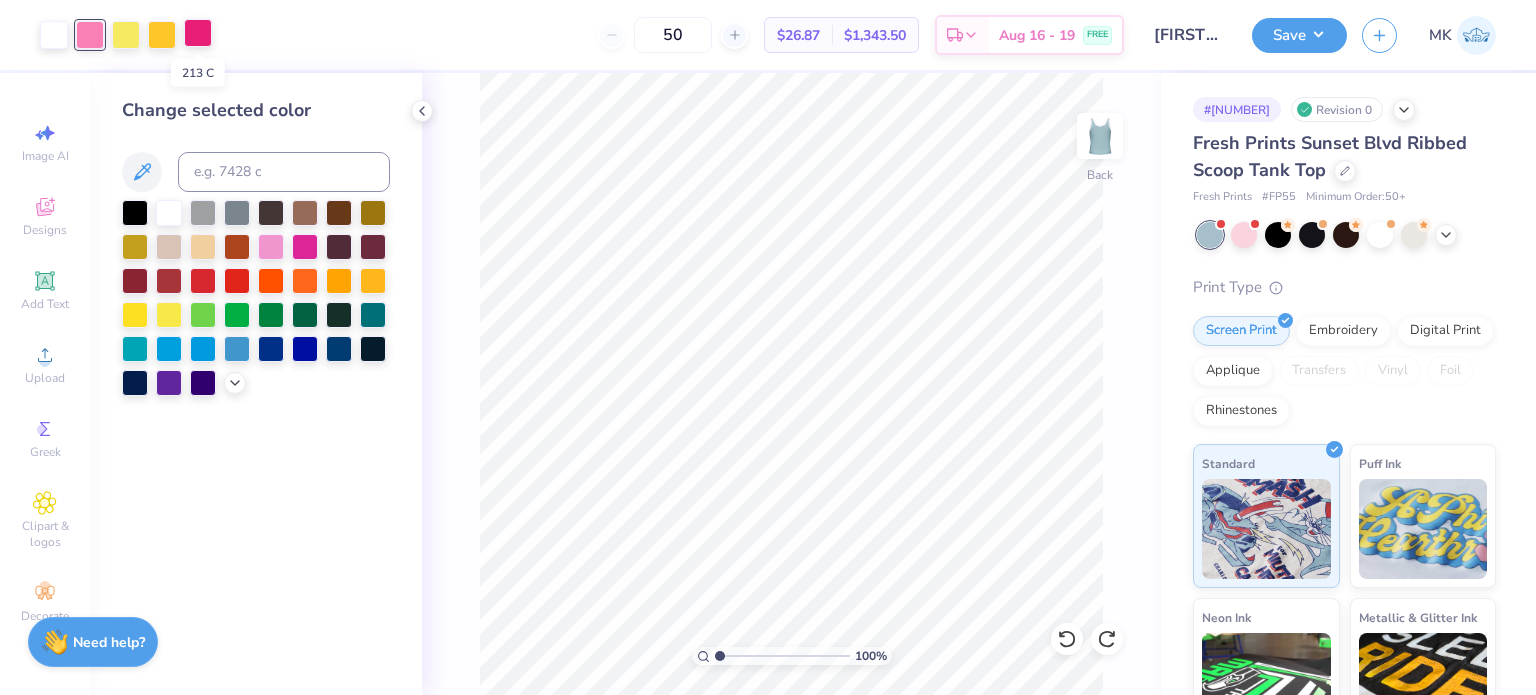 click at bounding box center (198, 33) 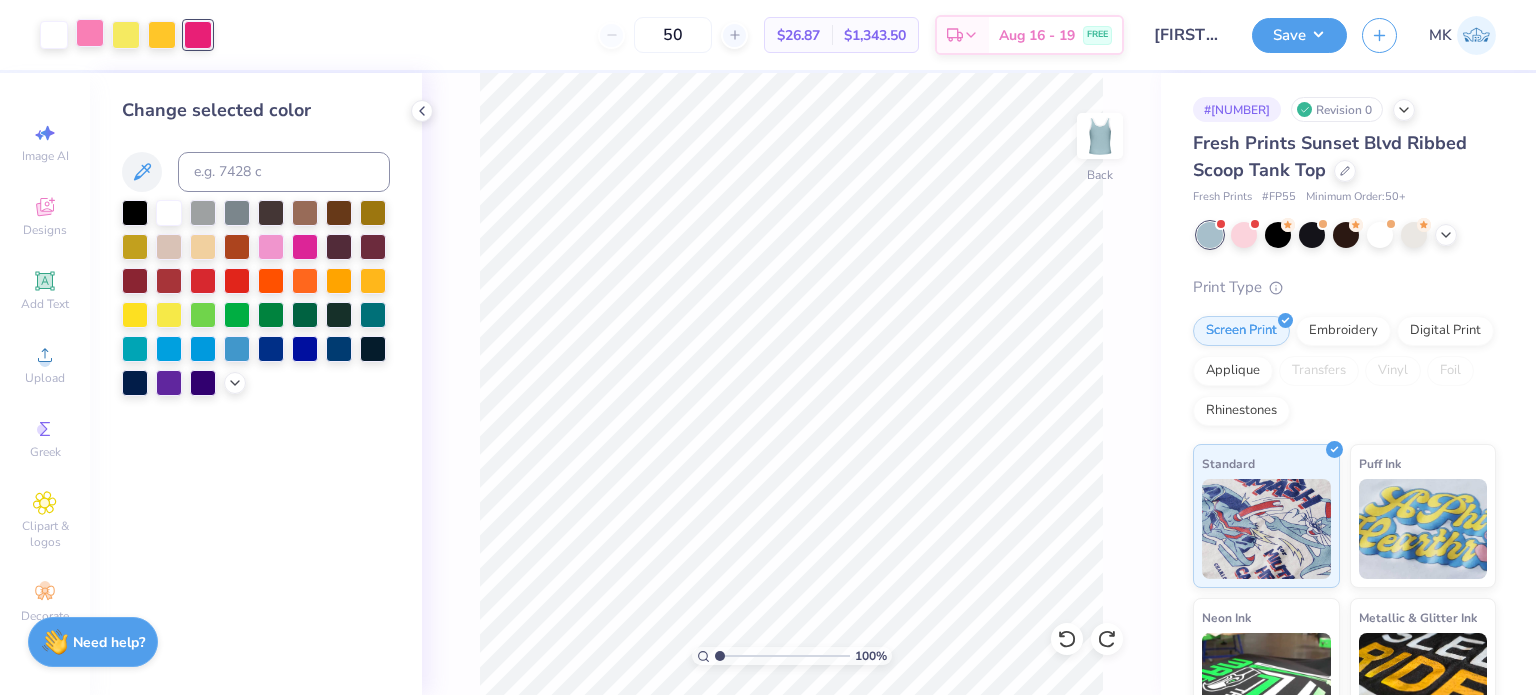 click at bounding box center (90, 33) 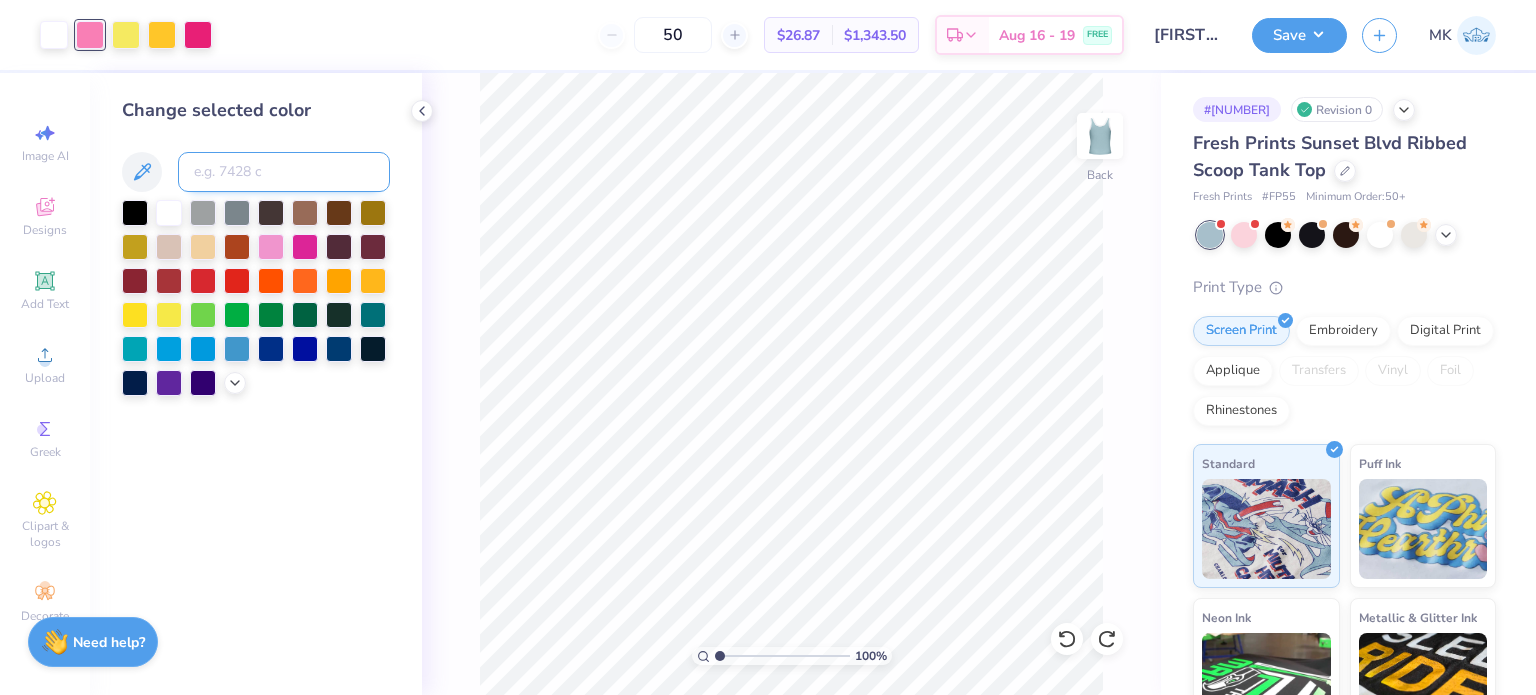 click at bounding box center [284, 172] 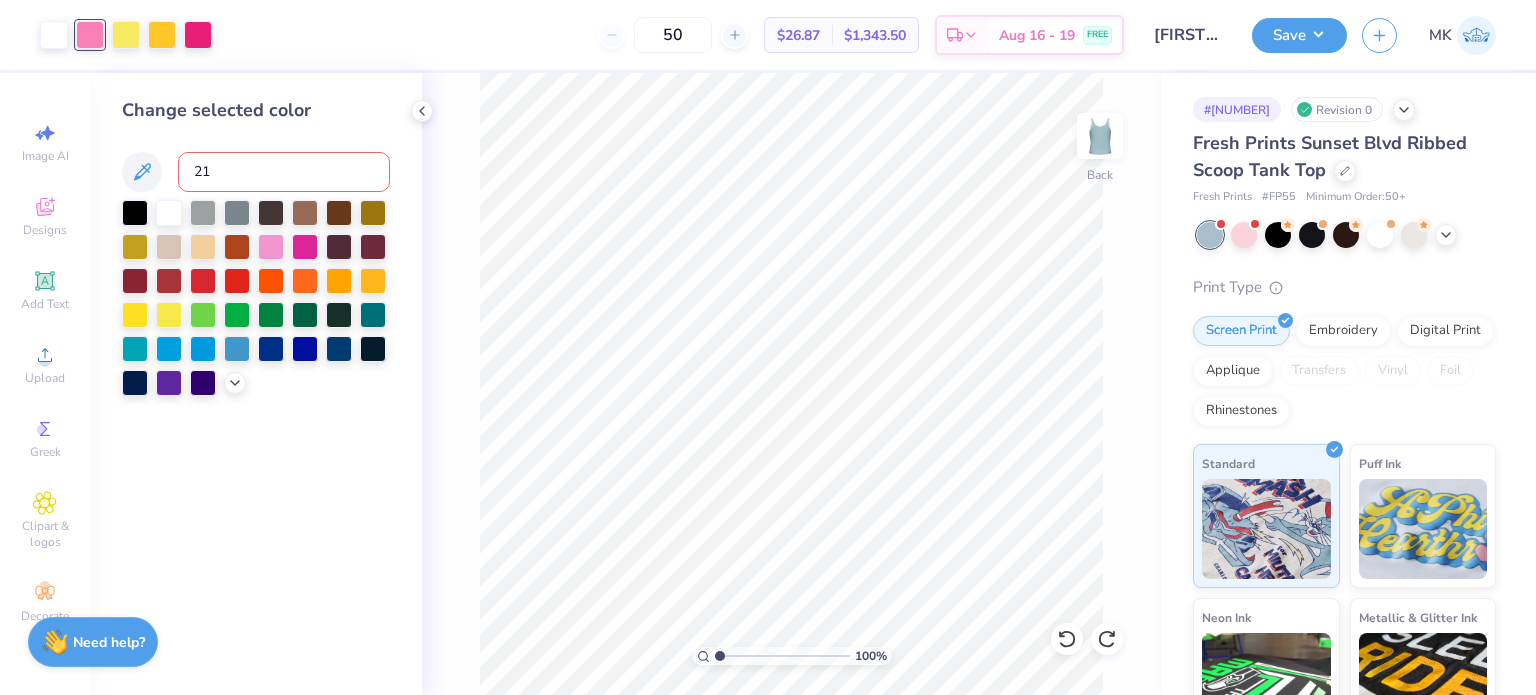 type on "213" 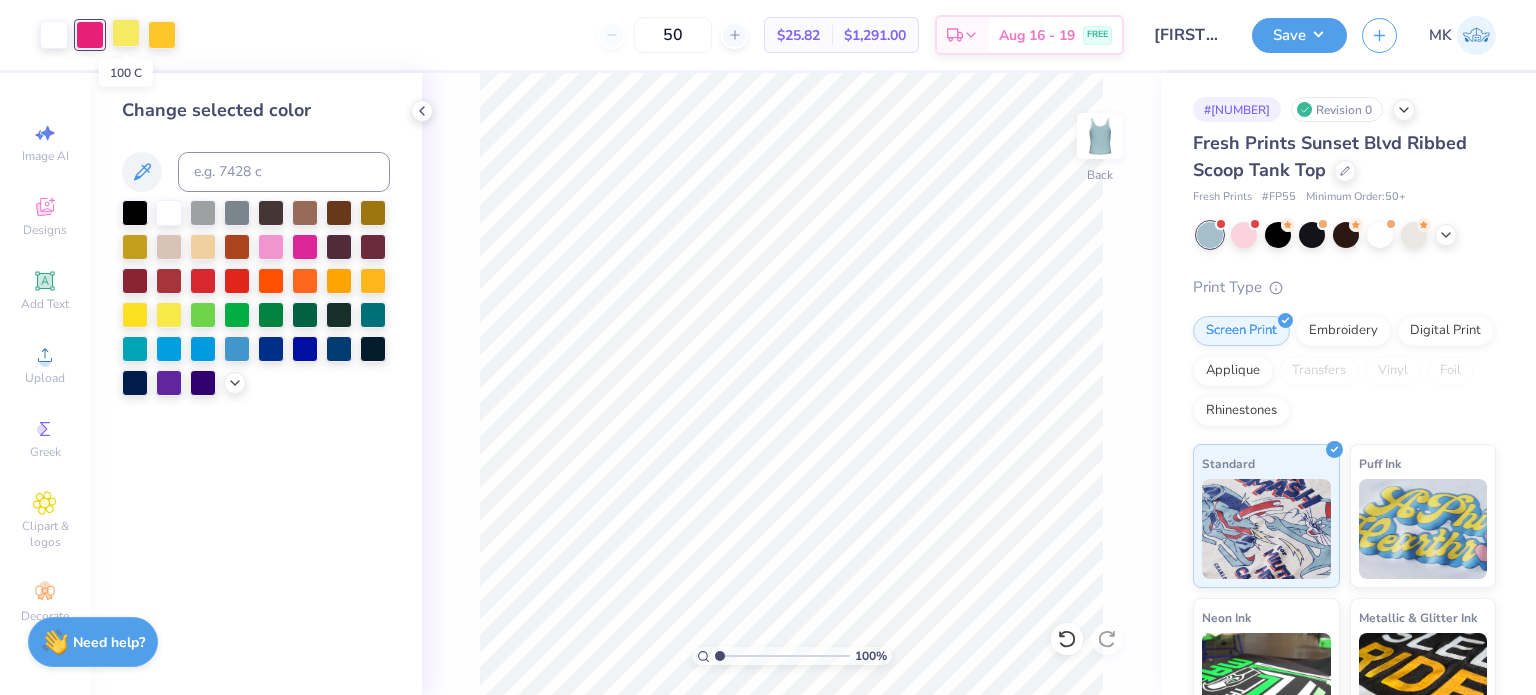 click at bounding box center (126, 33) 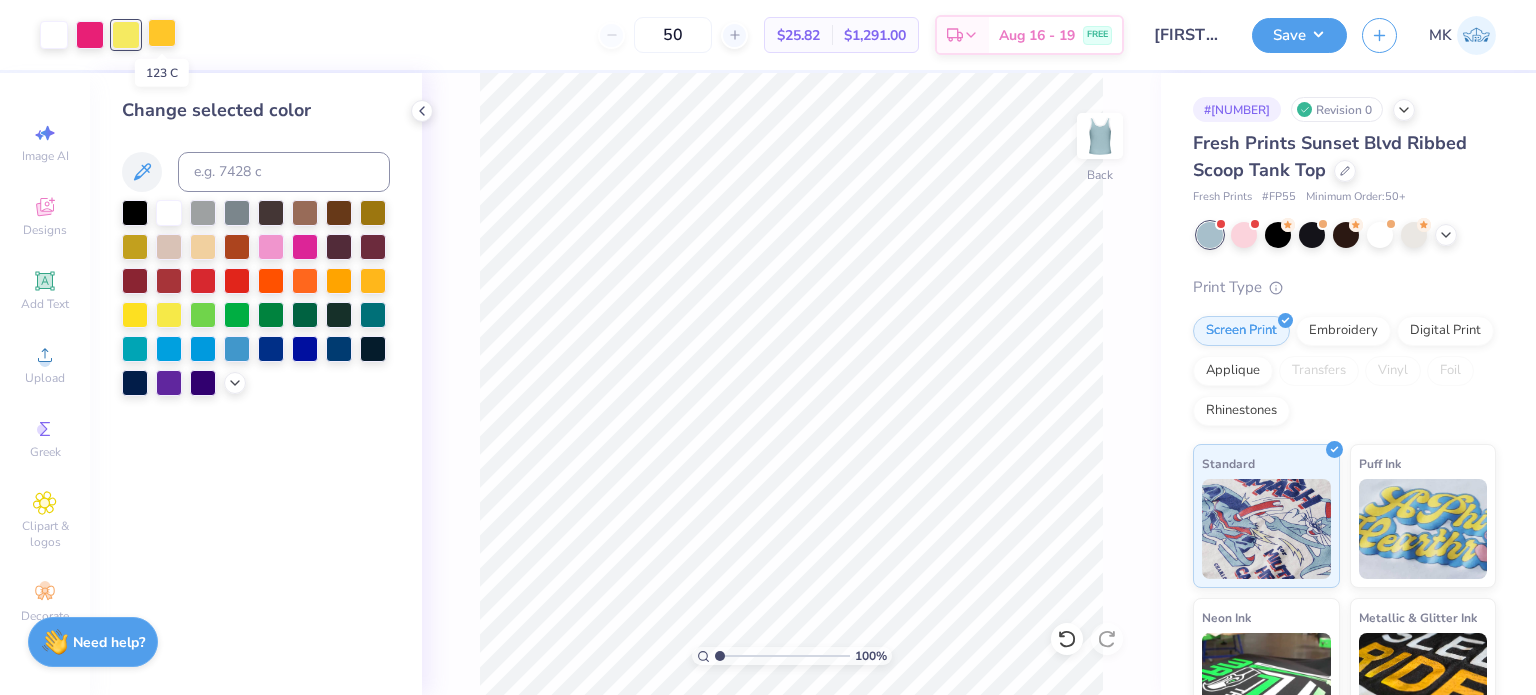 click at bounding box center (162, 33) 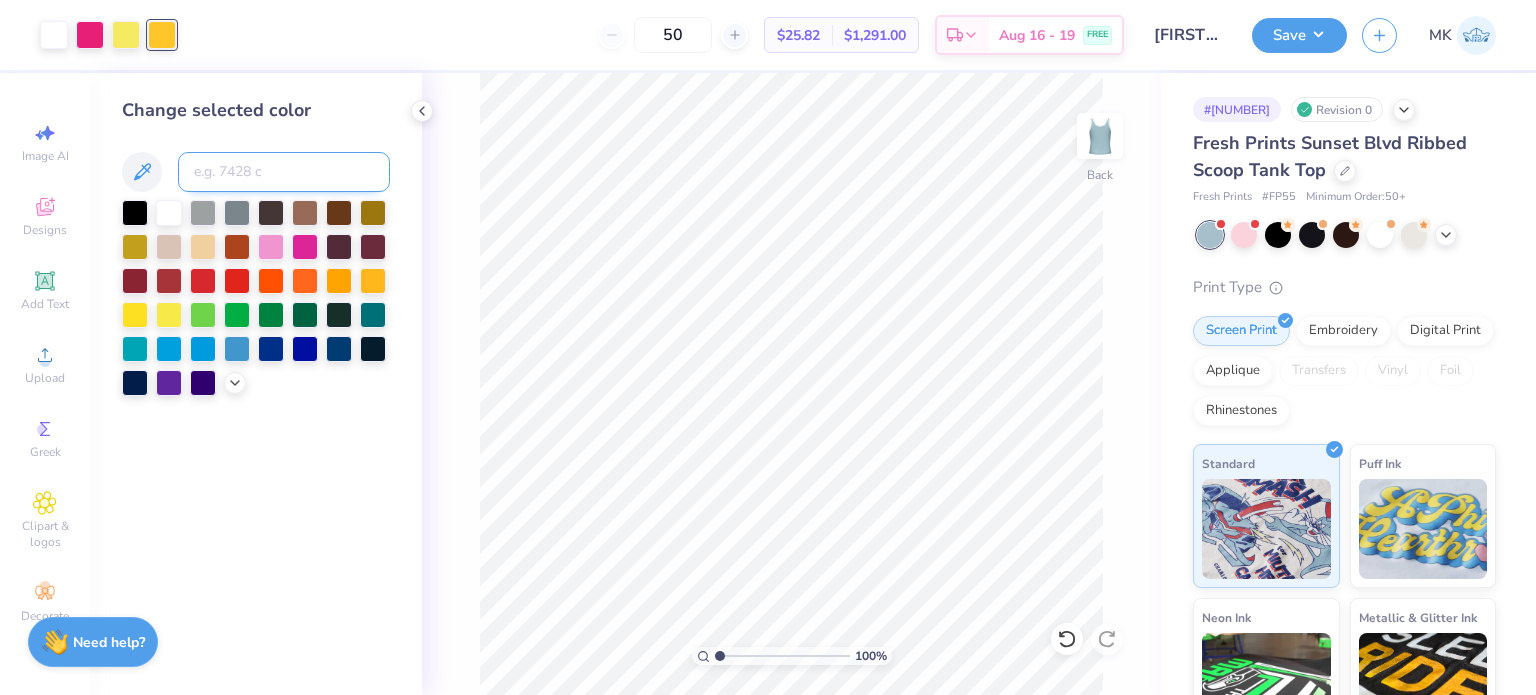 click at bounding box center [284, 172] 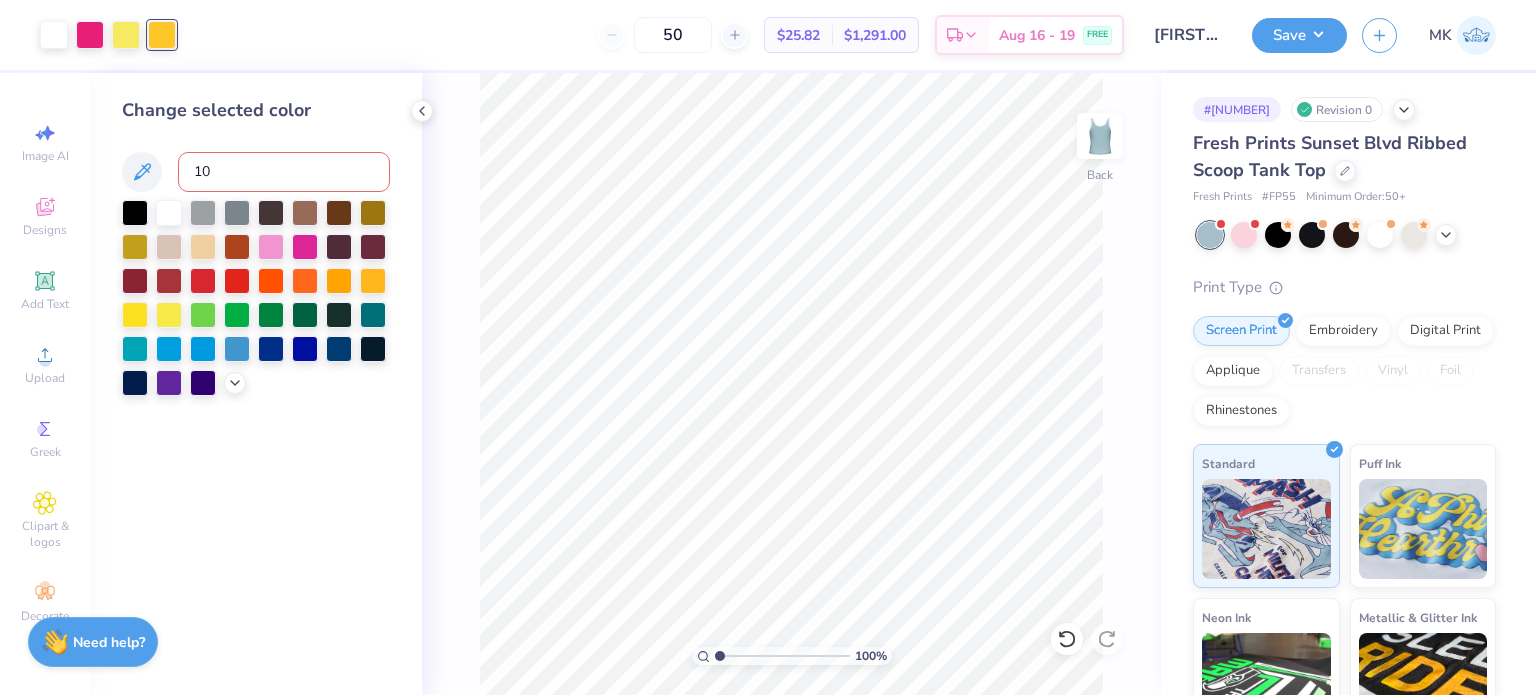 type on "100" 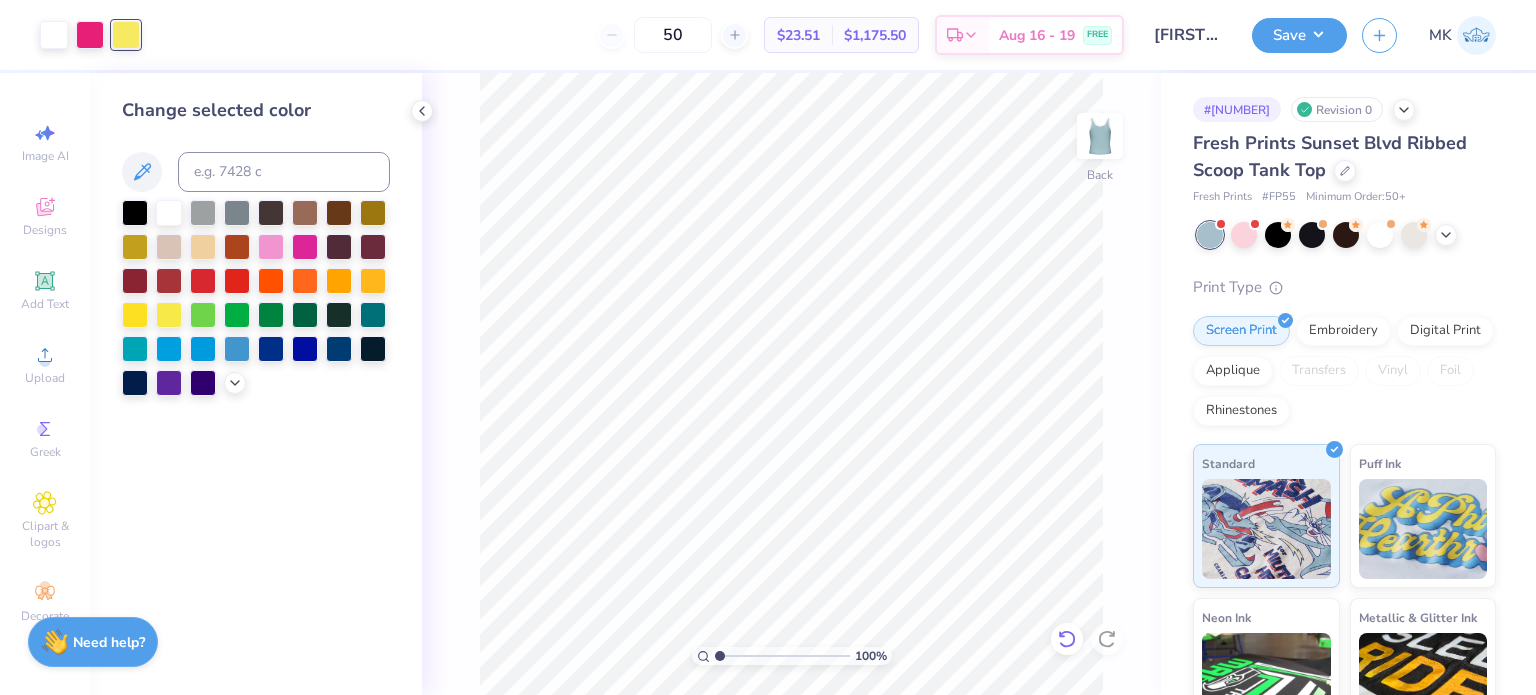 click at bounding box center [1067, 639] 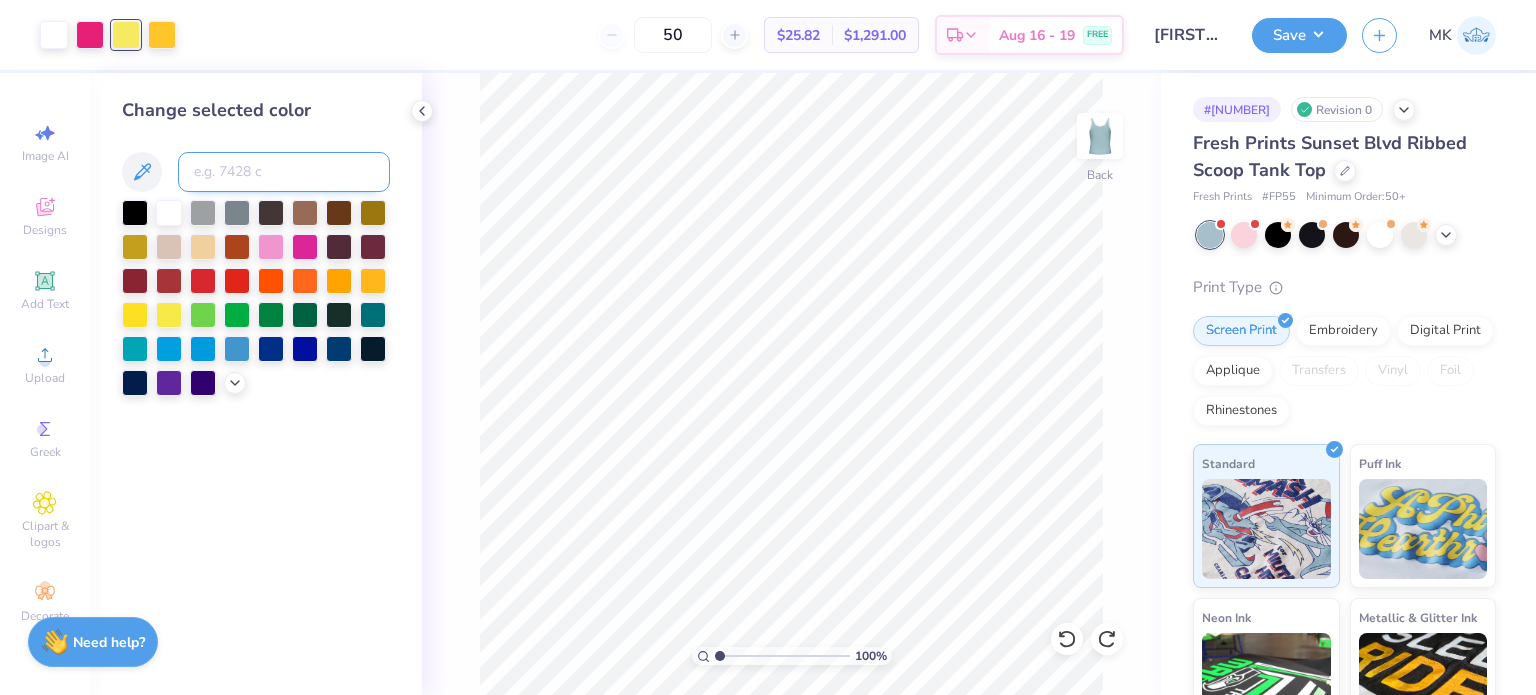 click at bounding box center [284, 172] 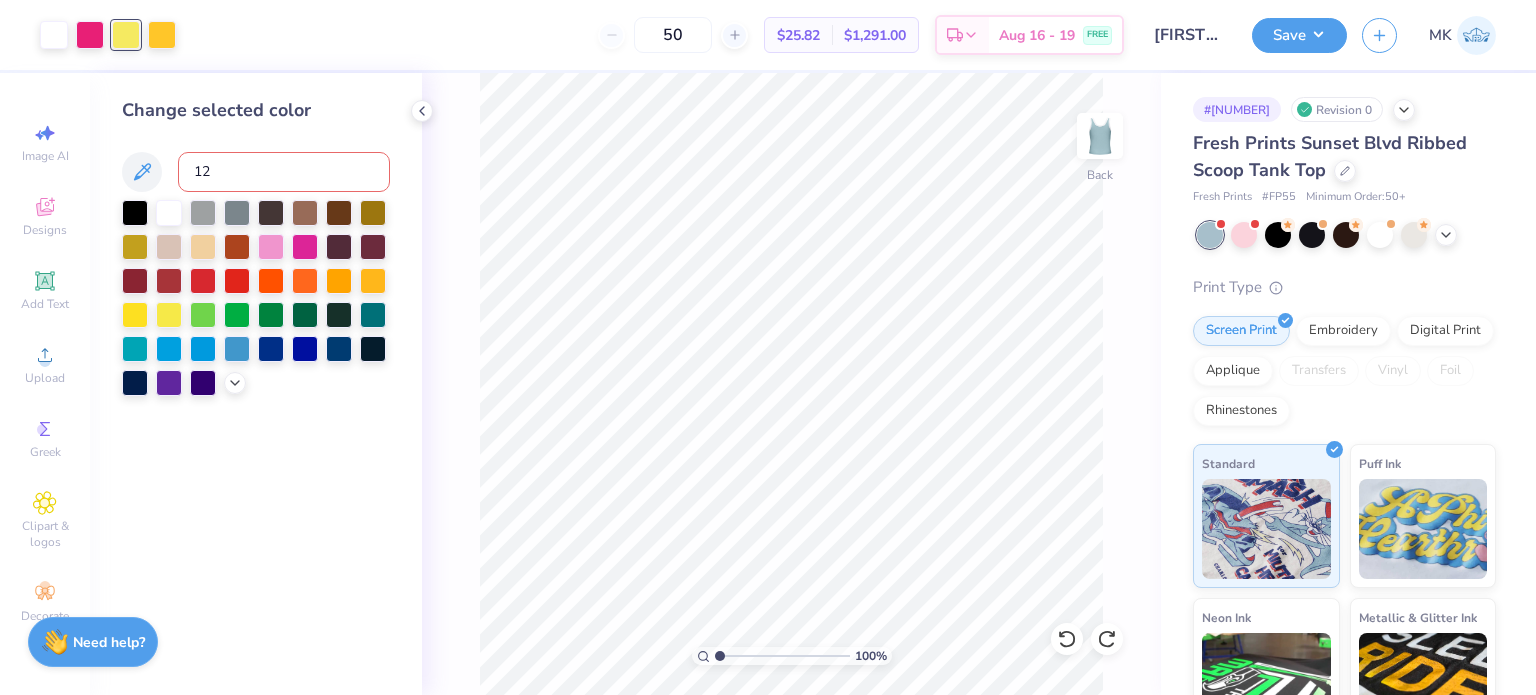 type on "123" 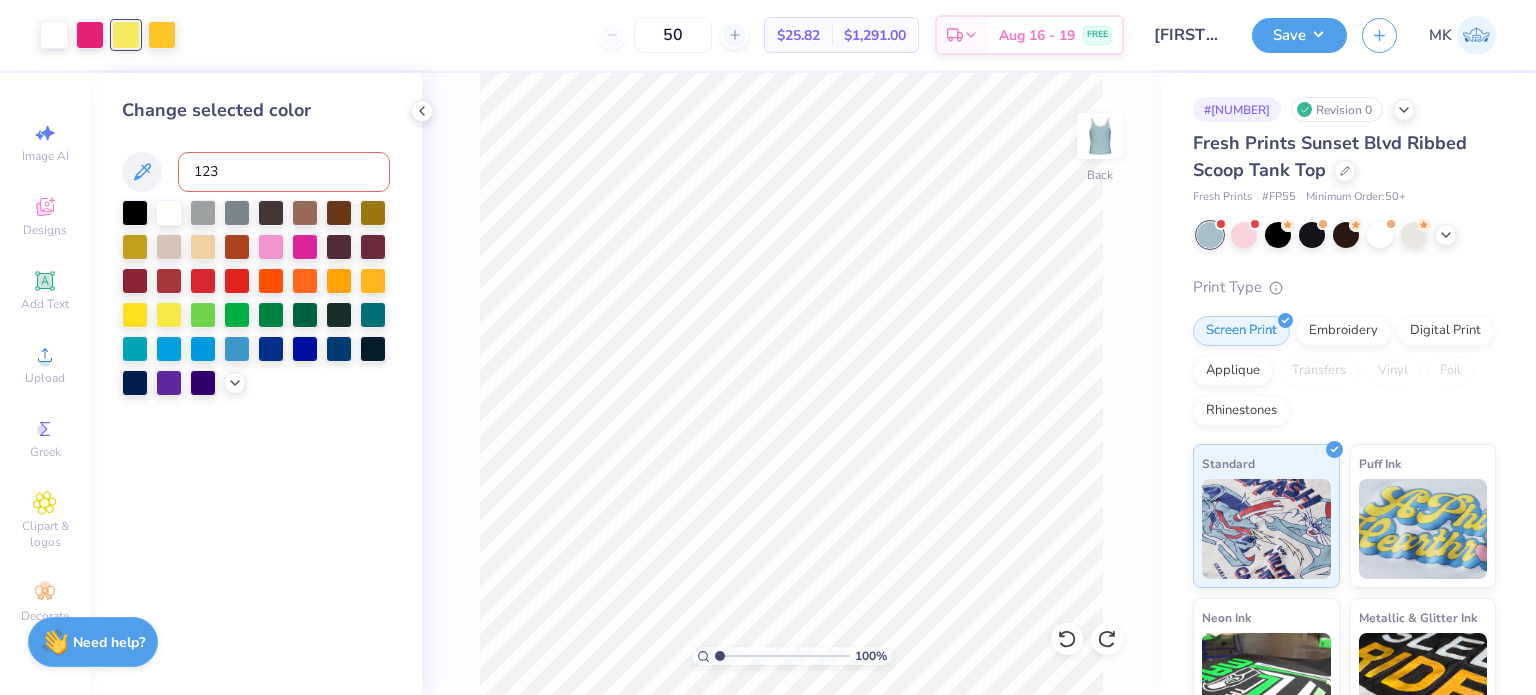 type 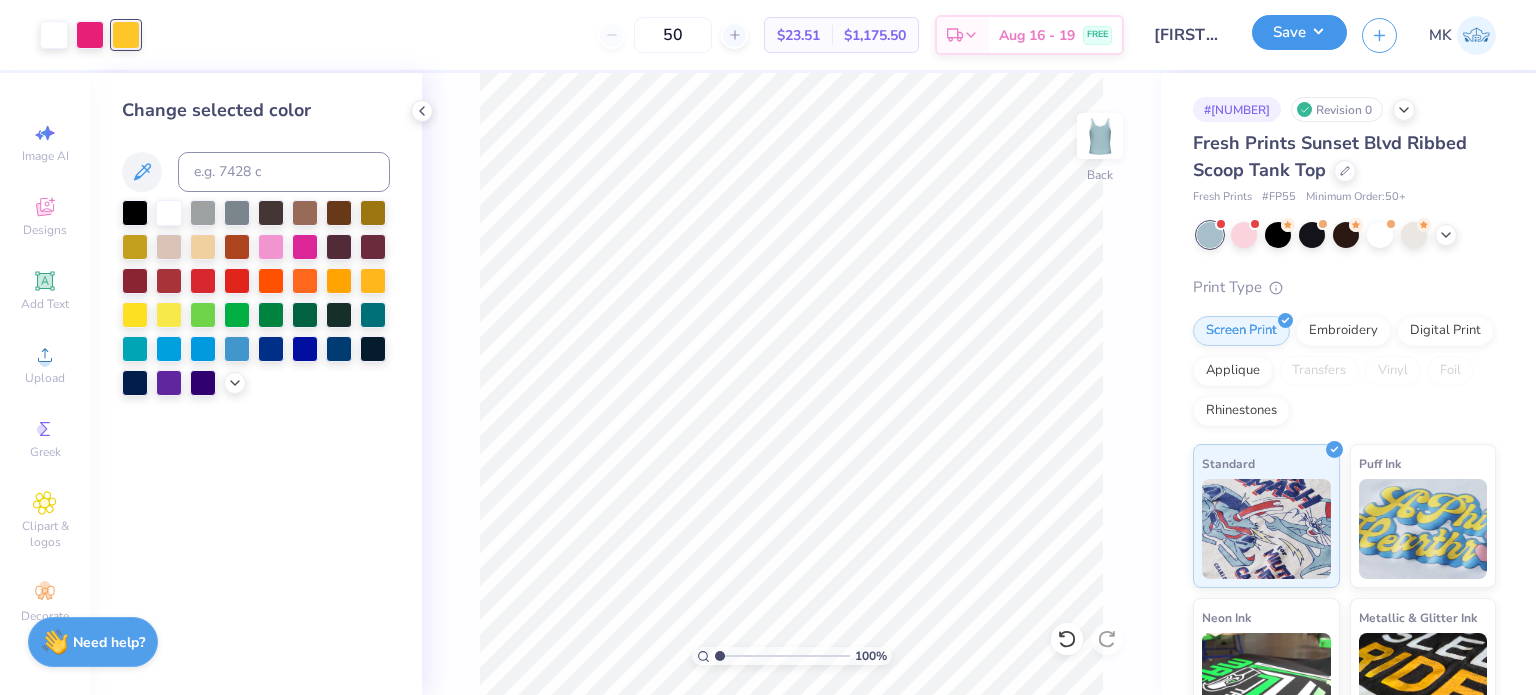 click on "Save" at bounding box center (1299, 32) 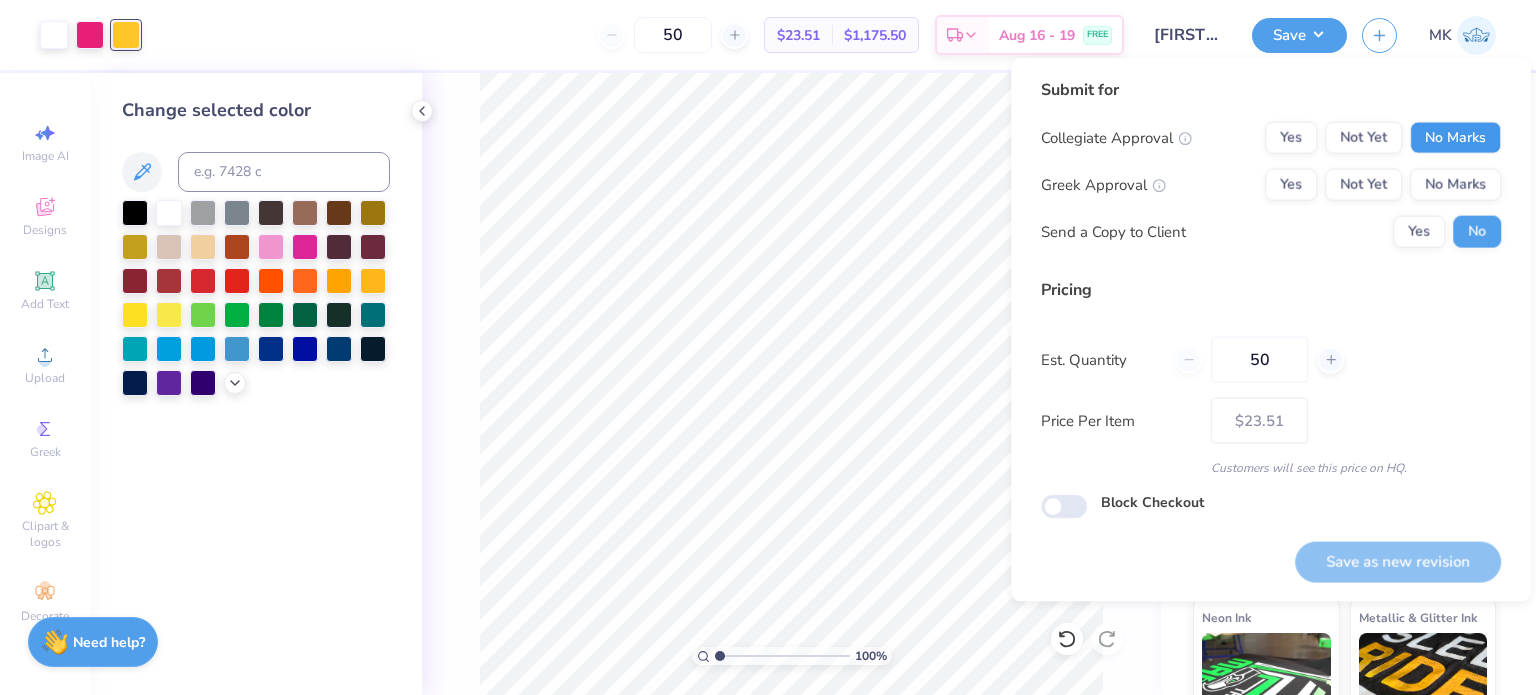 click on "No Marks" at bounding box center [1455, 138] 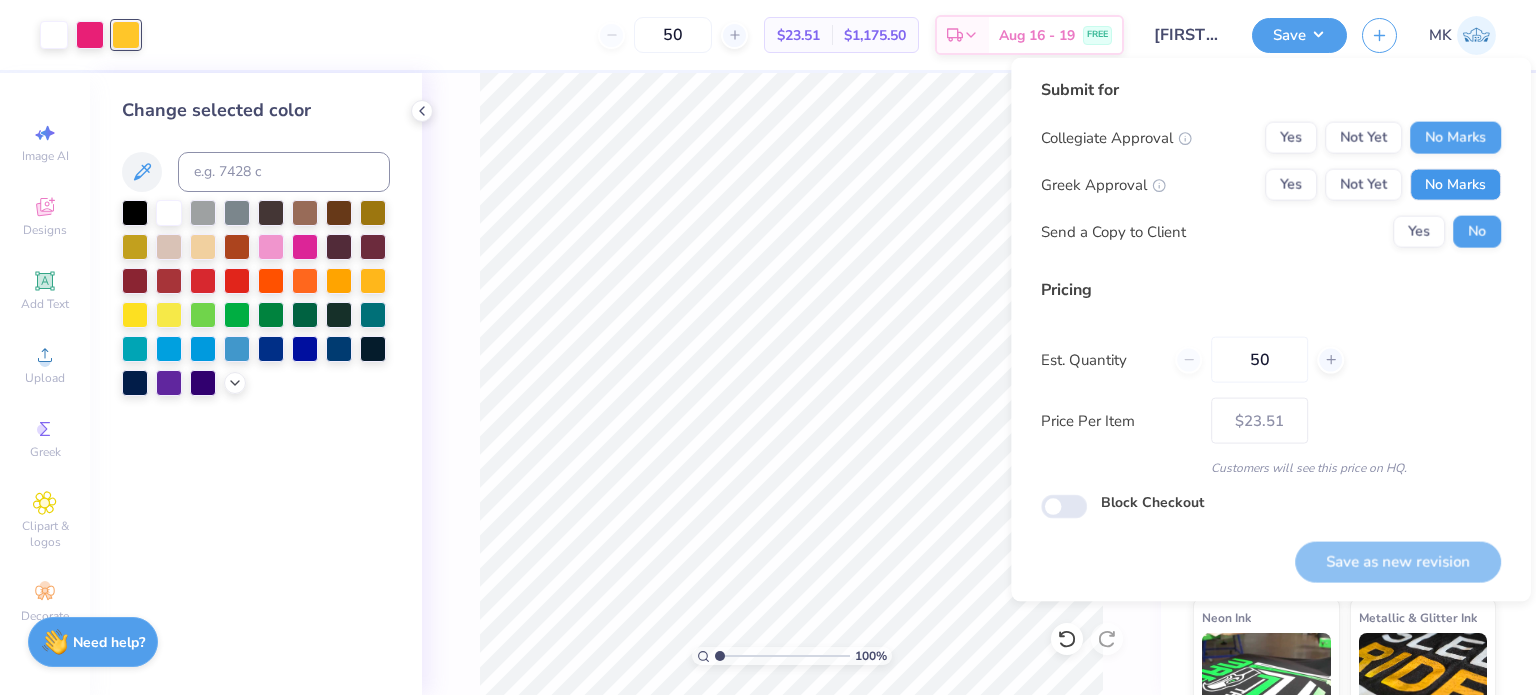 click on "No Marks" at bounding box center [1455, 185] 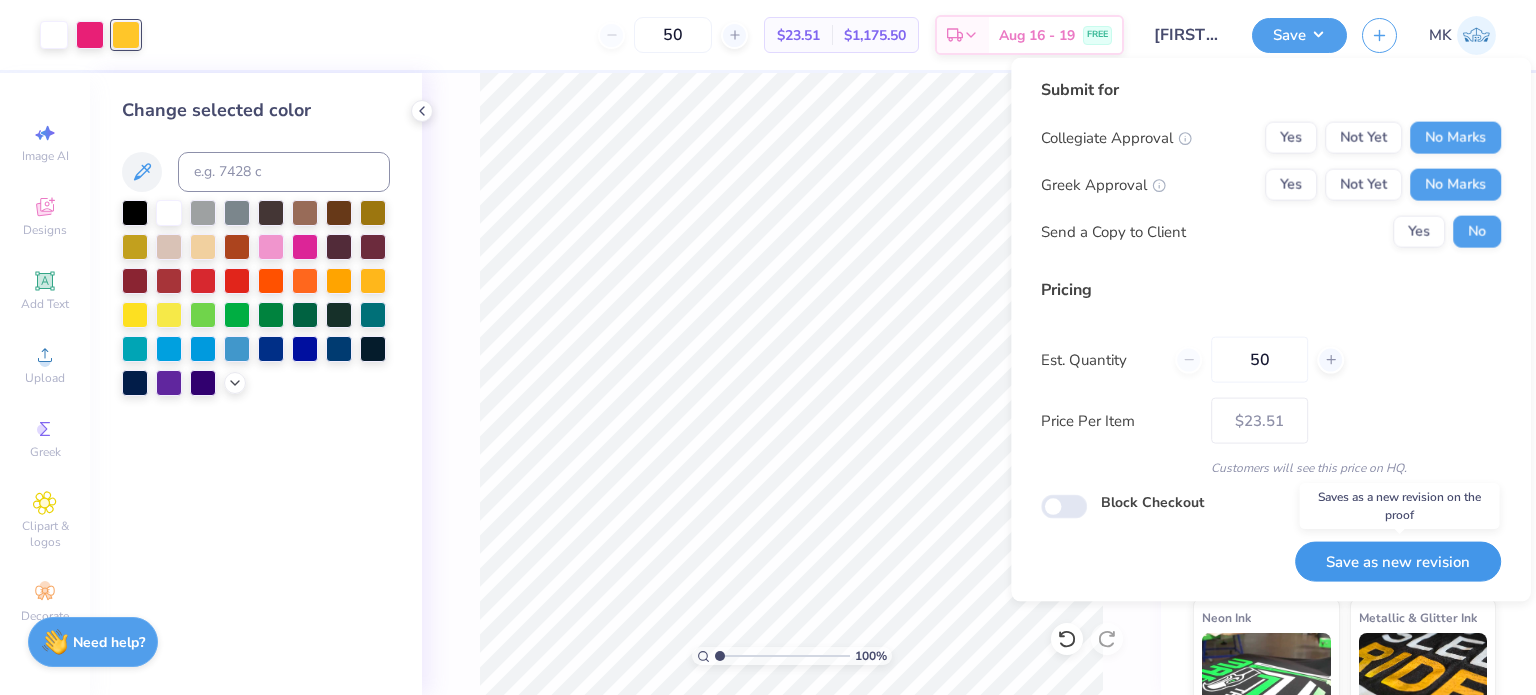 click on "Save as new revision" at bounding box center [1398, 561] 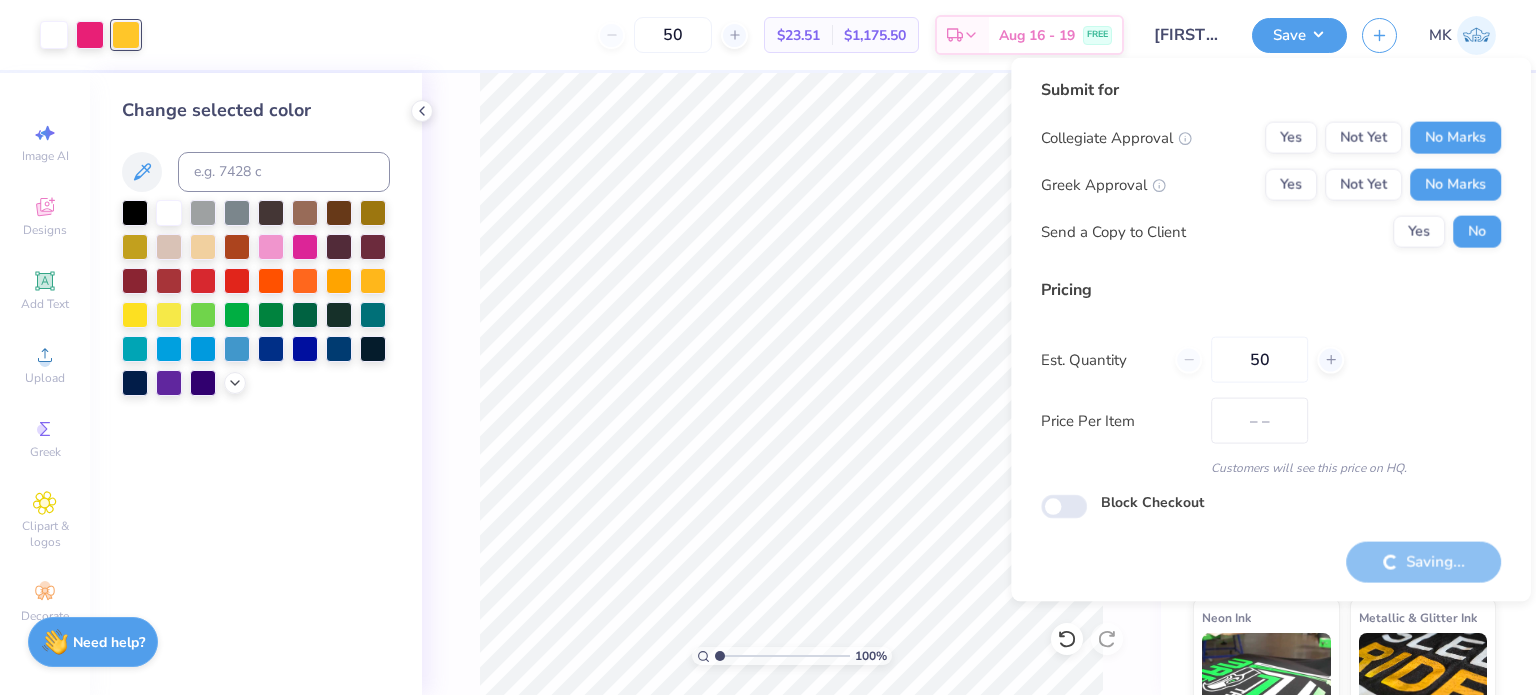type on "$23.51" 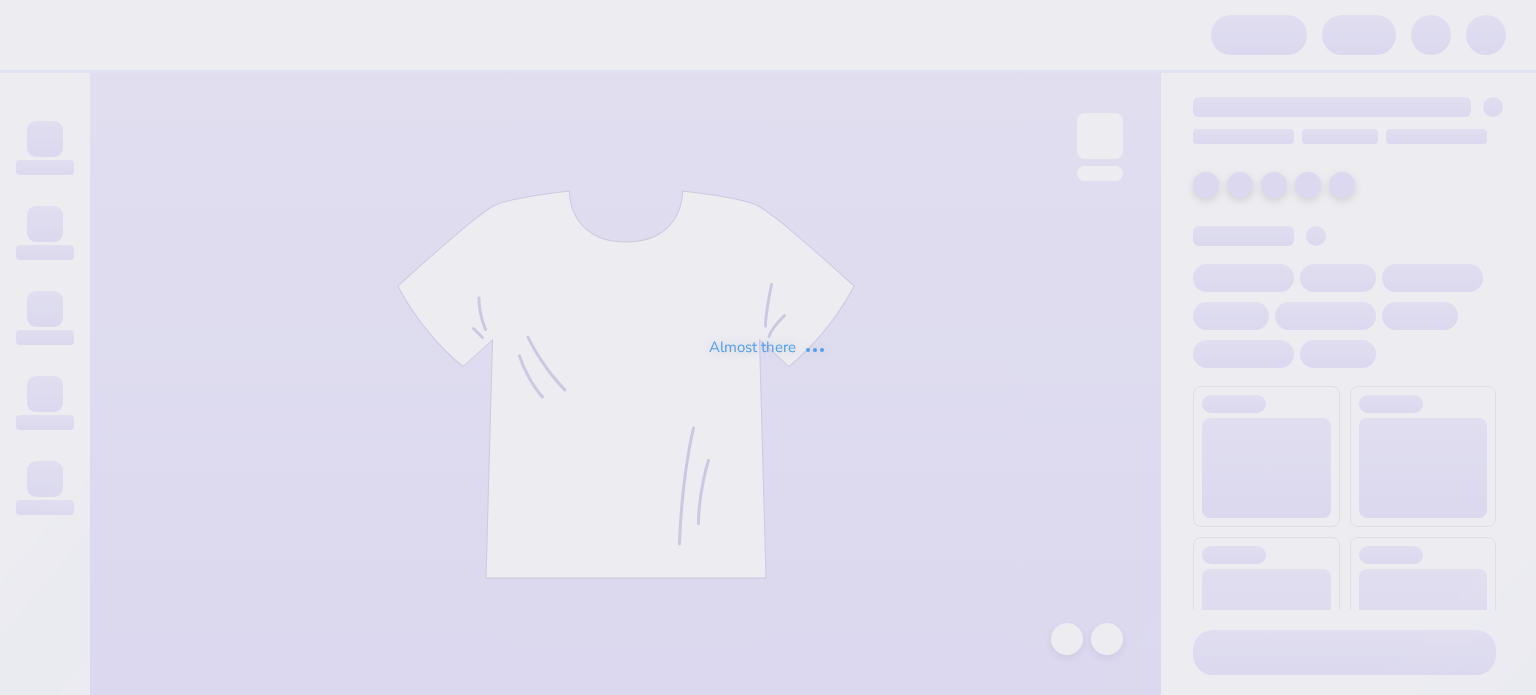 scroll, scrollTop: 0, scrollLeft: 0, axis: both 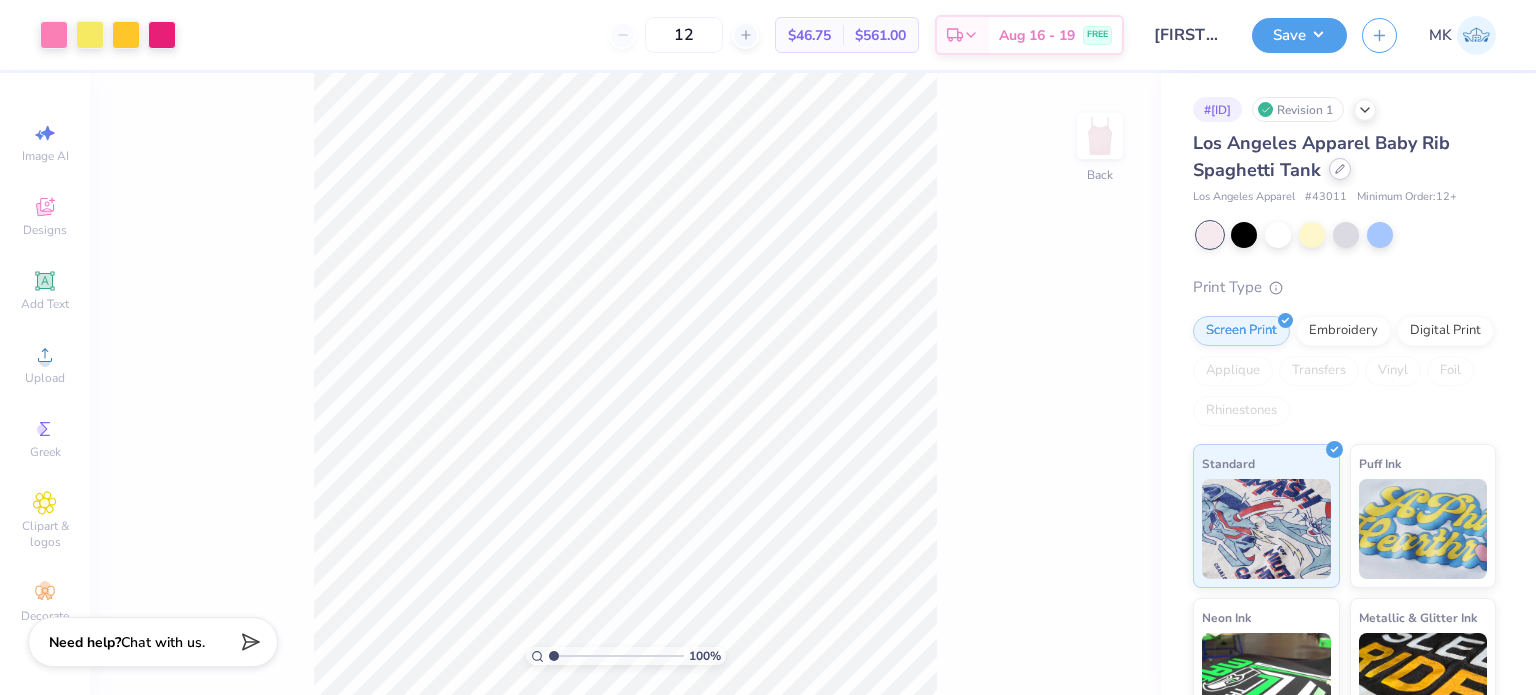 click 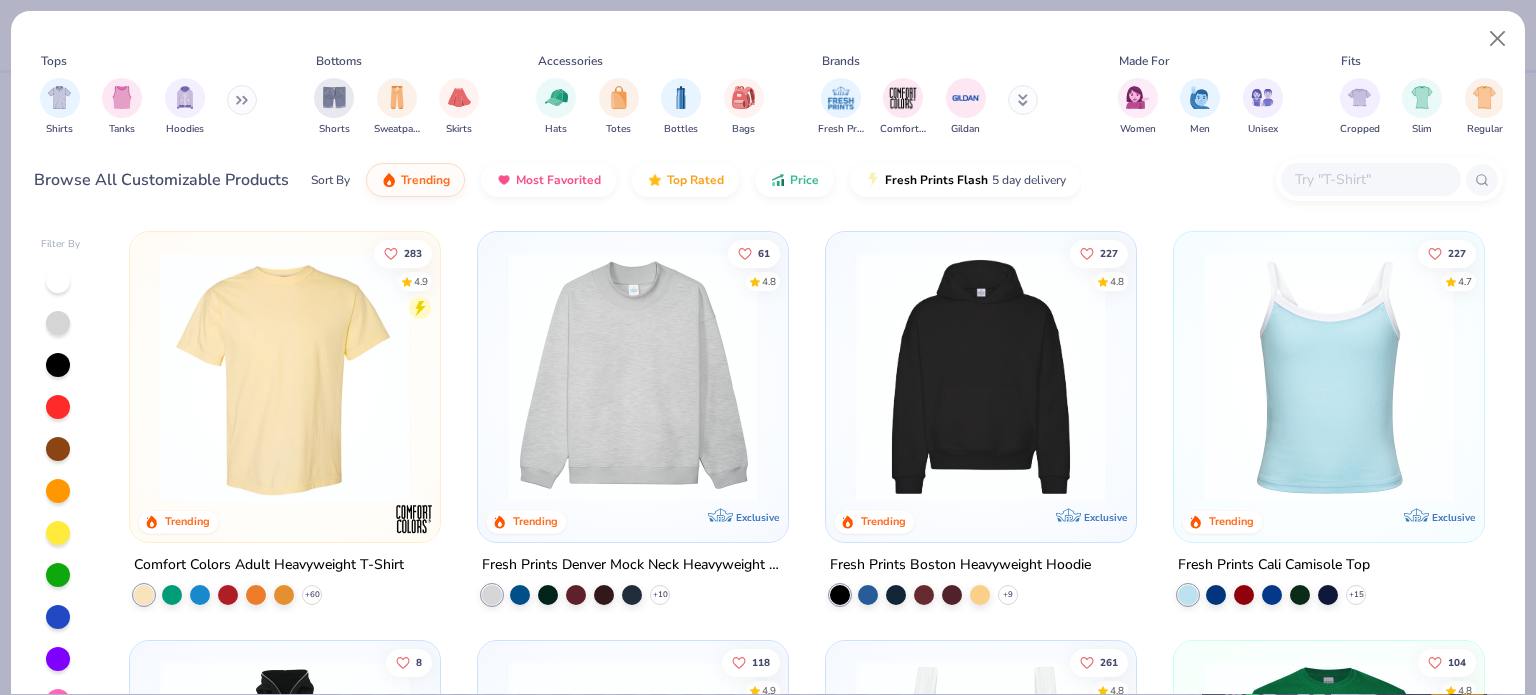 click at bounding box center (1370, 179) 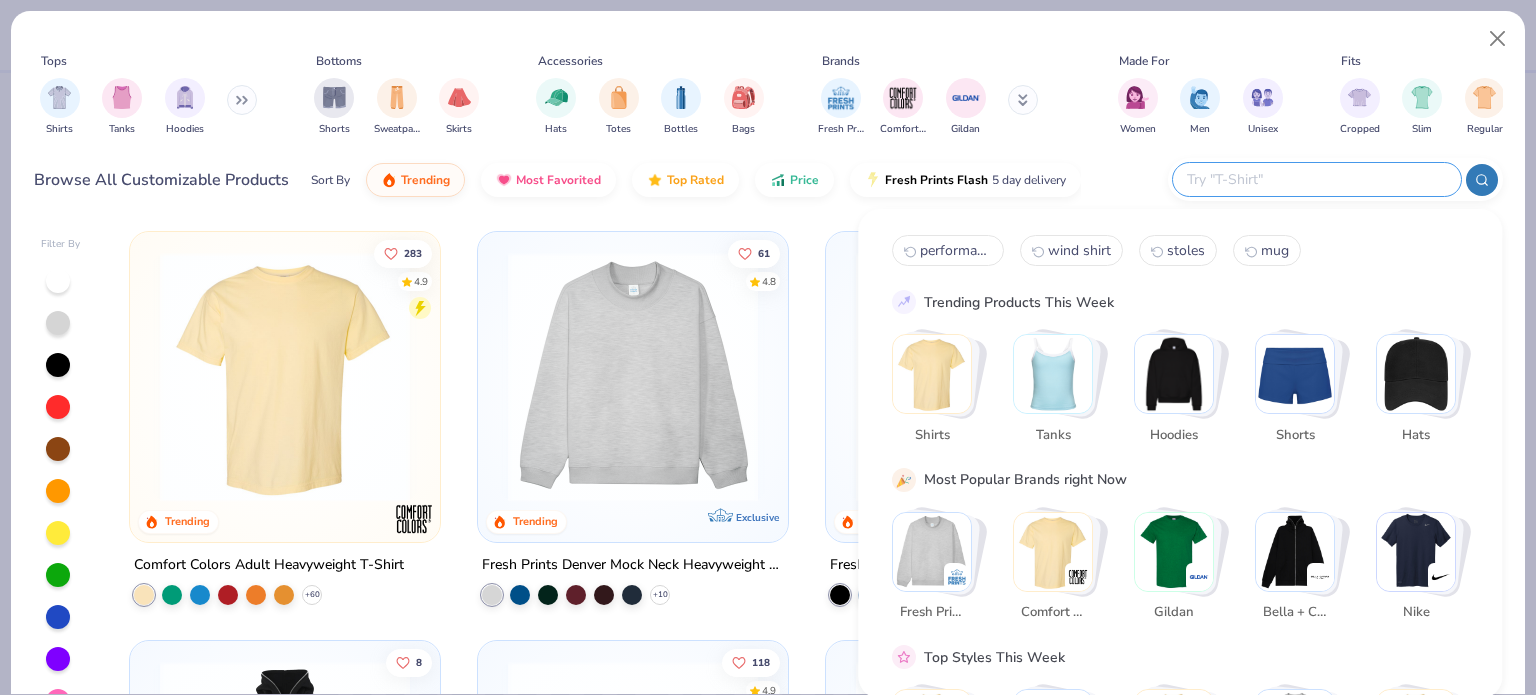 paste on "1012BE" 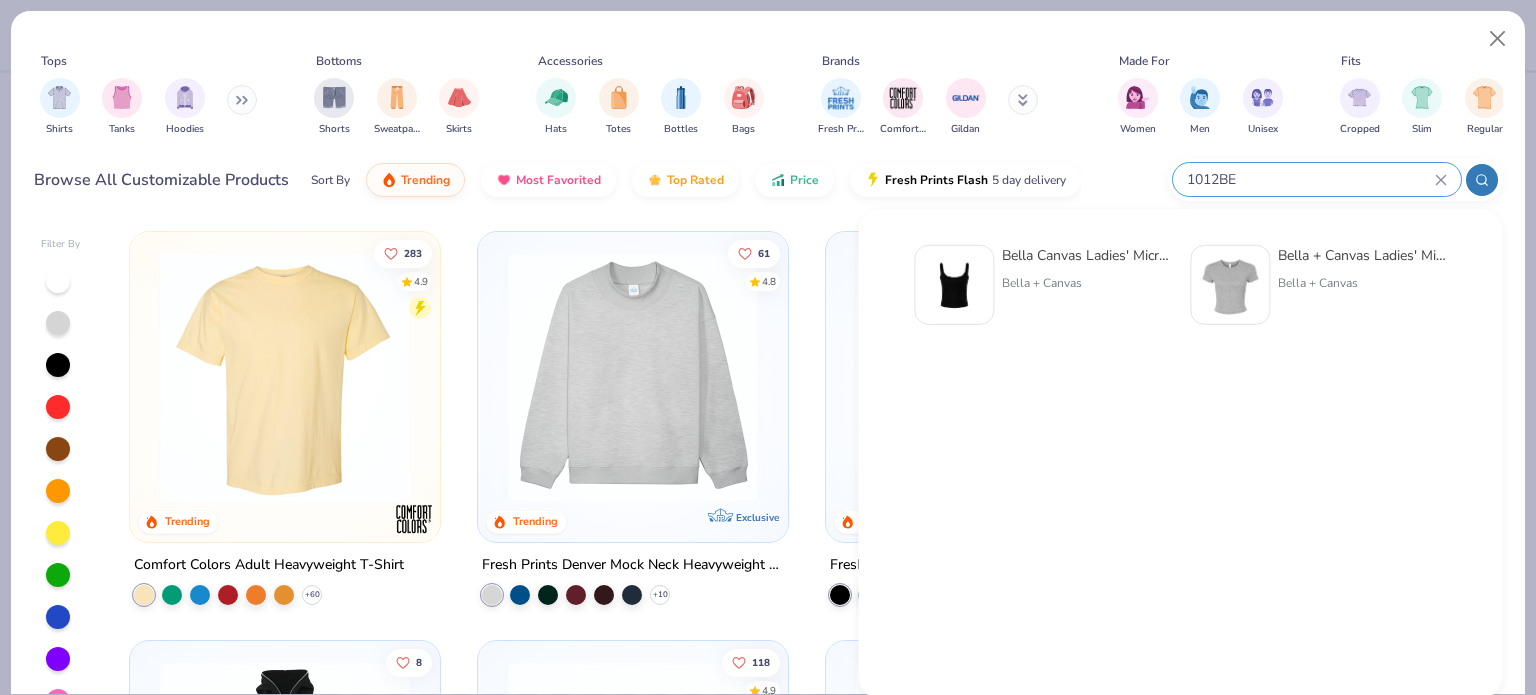 type on "1012BE" 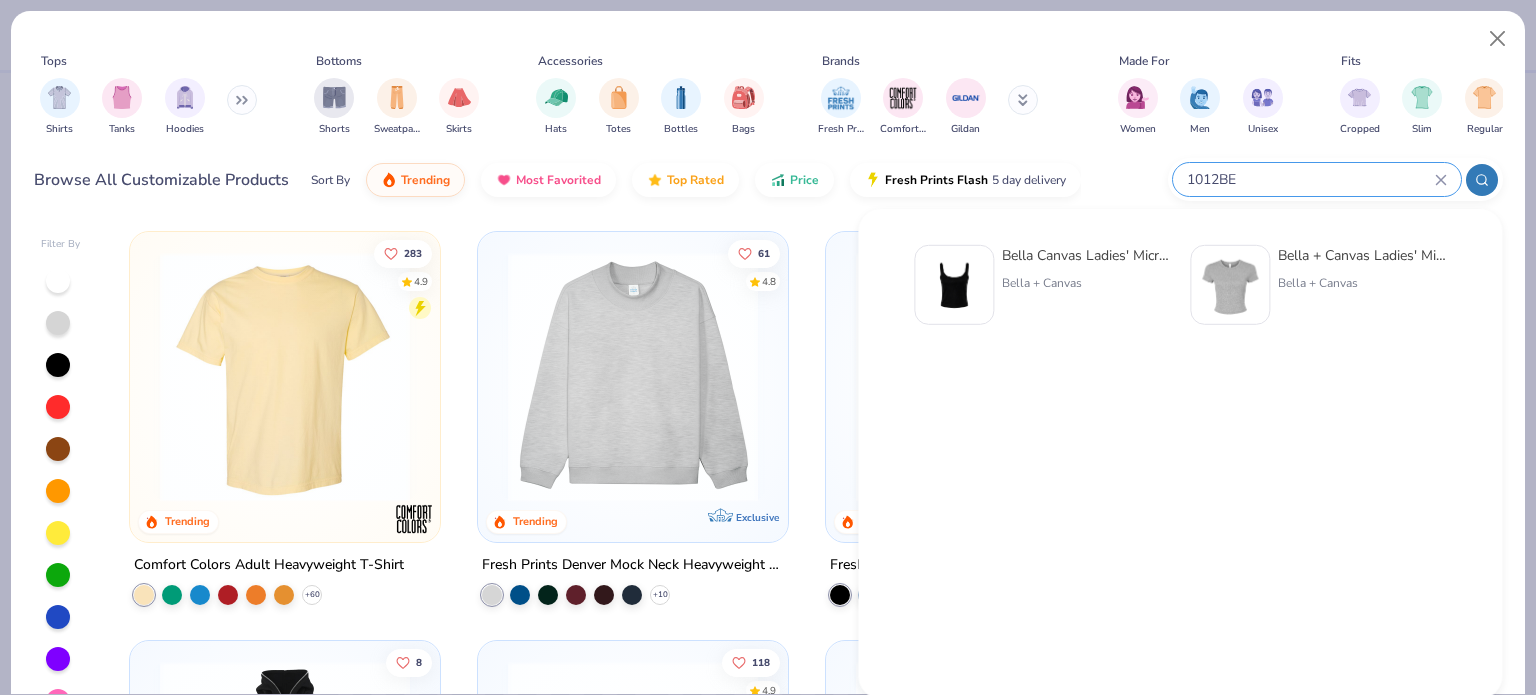 click on "Bella + Canvas" at bounding box center [1086, 283] 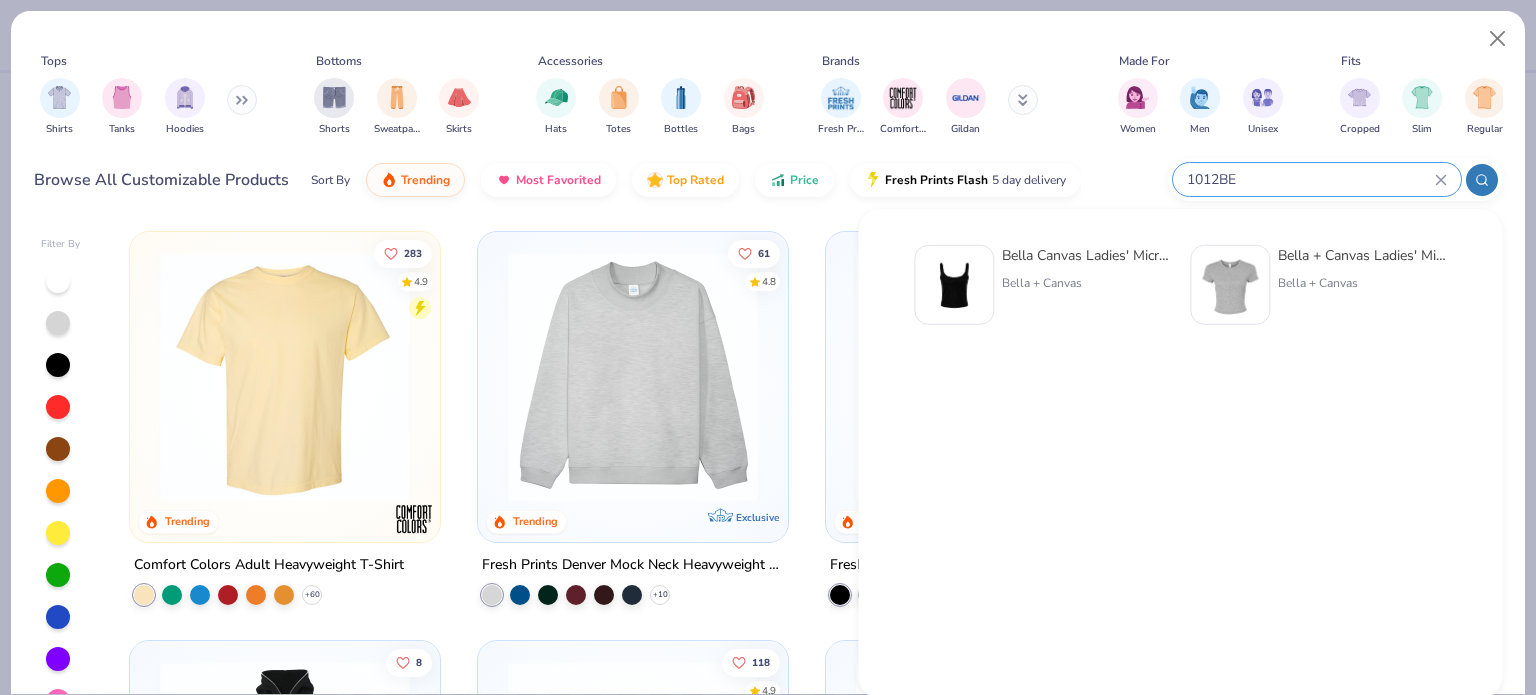 type 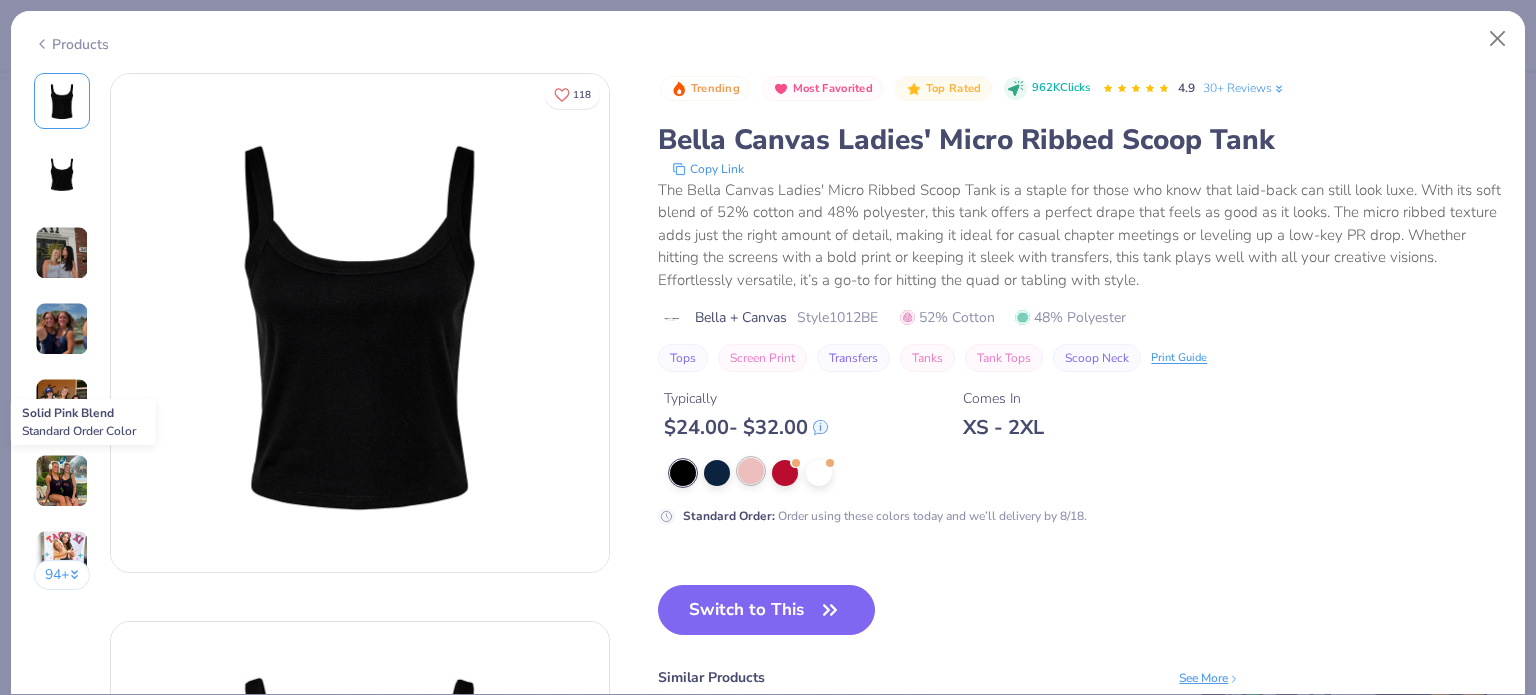 click at bounding box center (751, 471) 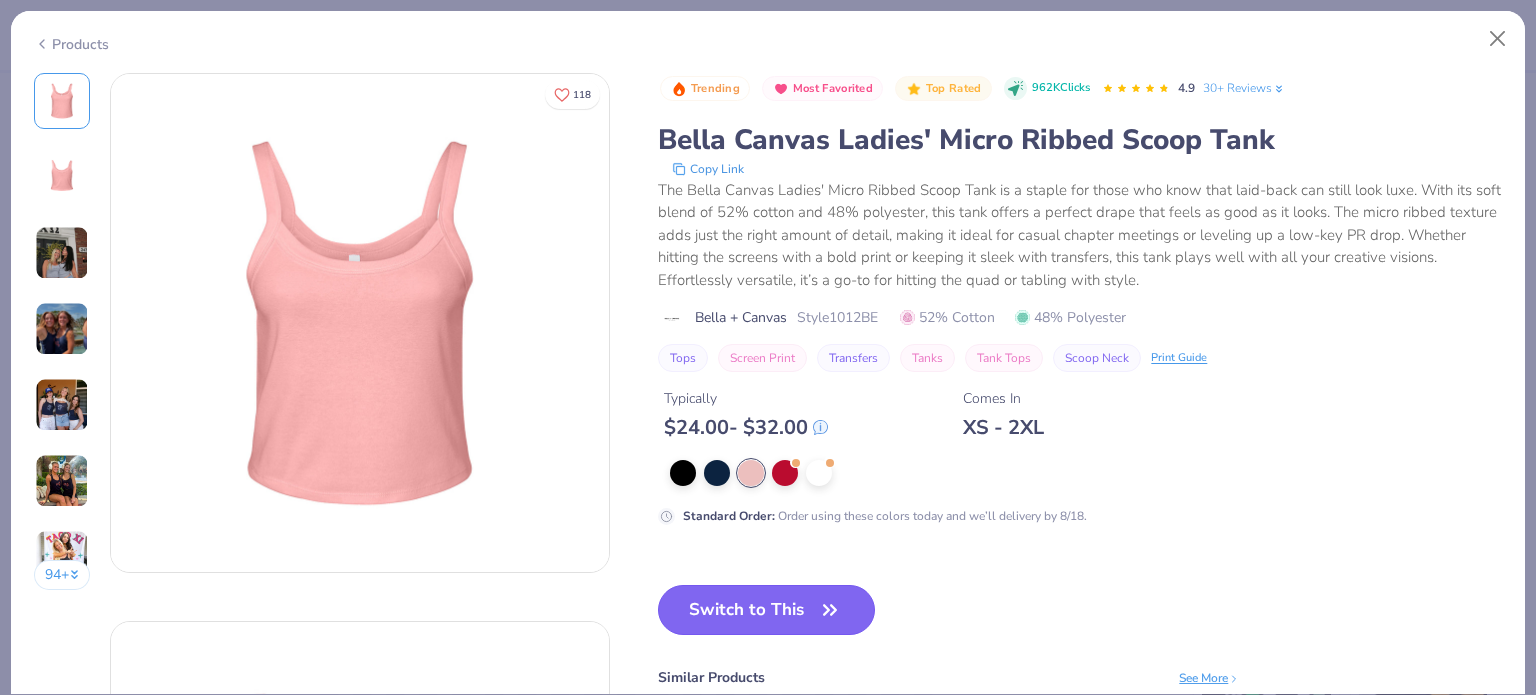 click on "Switch to This" at bounding box center (766, 610) 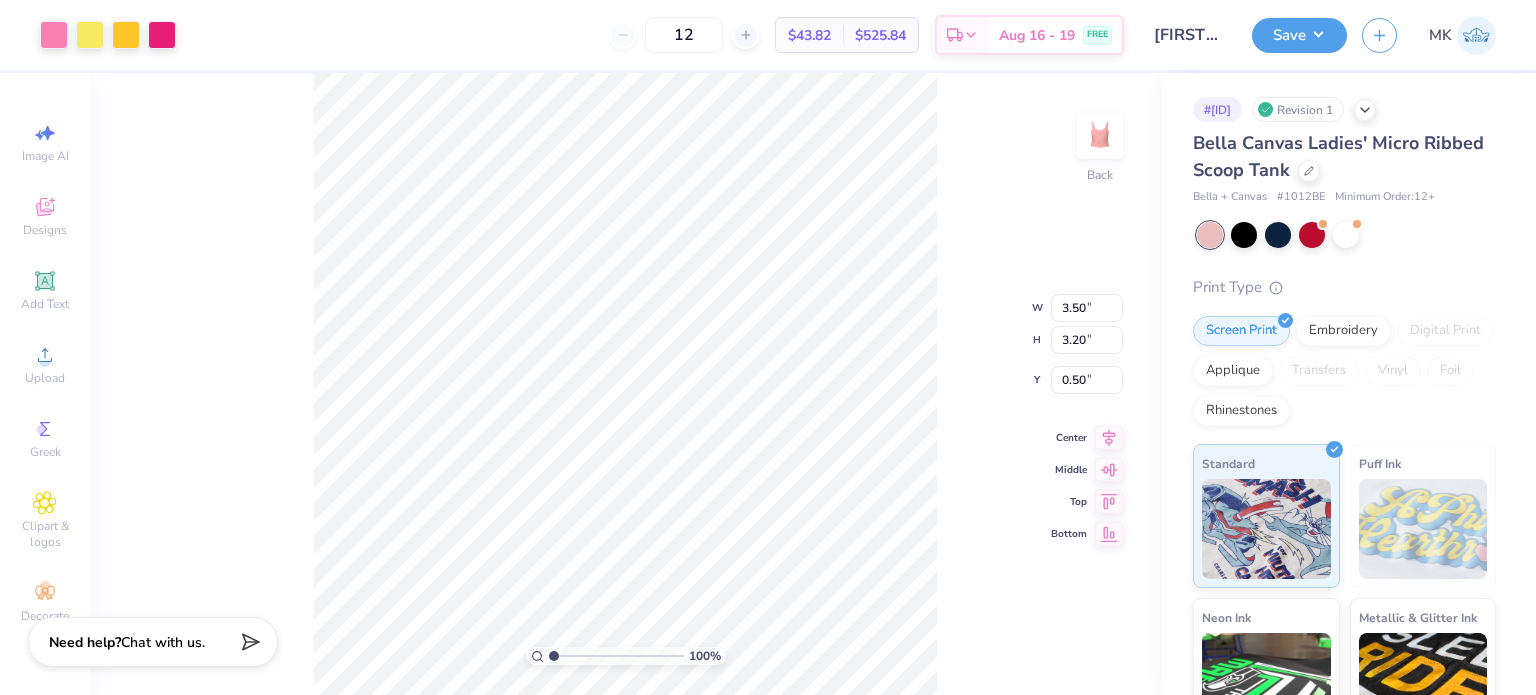 type on "2.00" 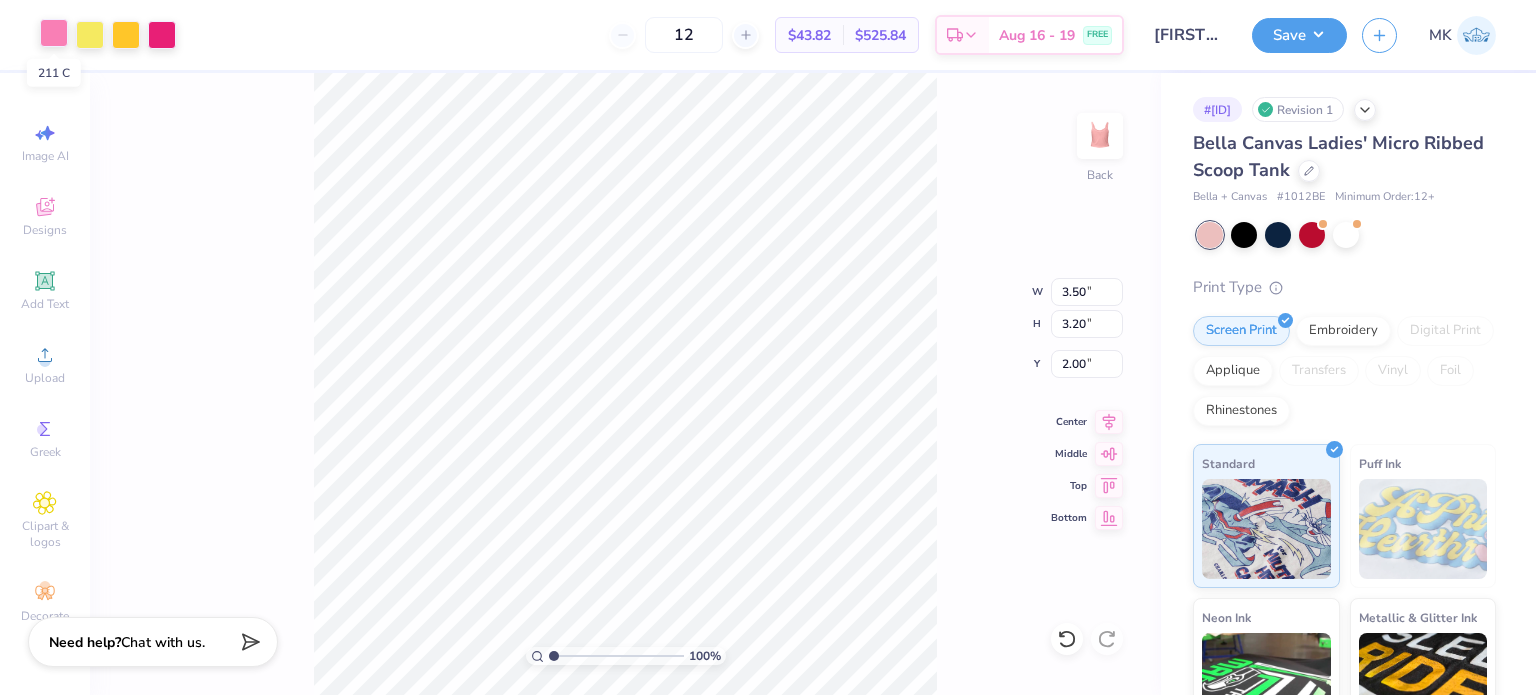 click at bounding box center (54, 33) 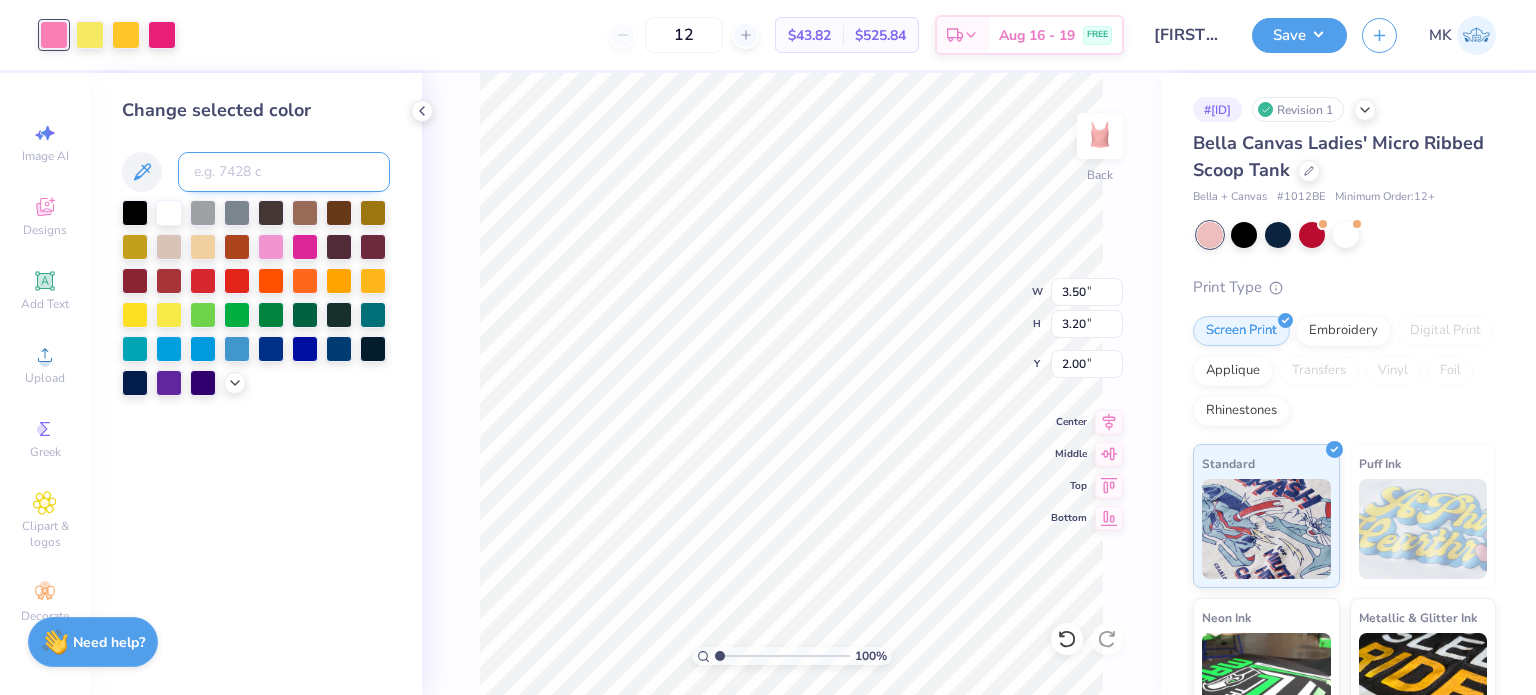 click at bounding box center [284, 172] 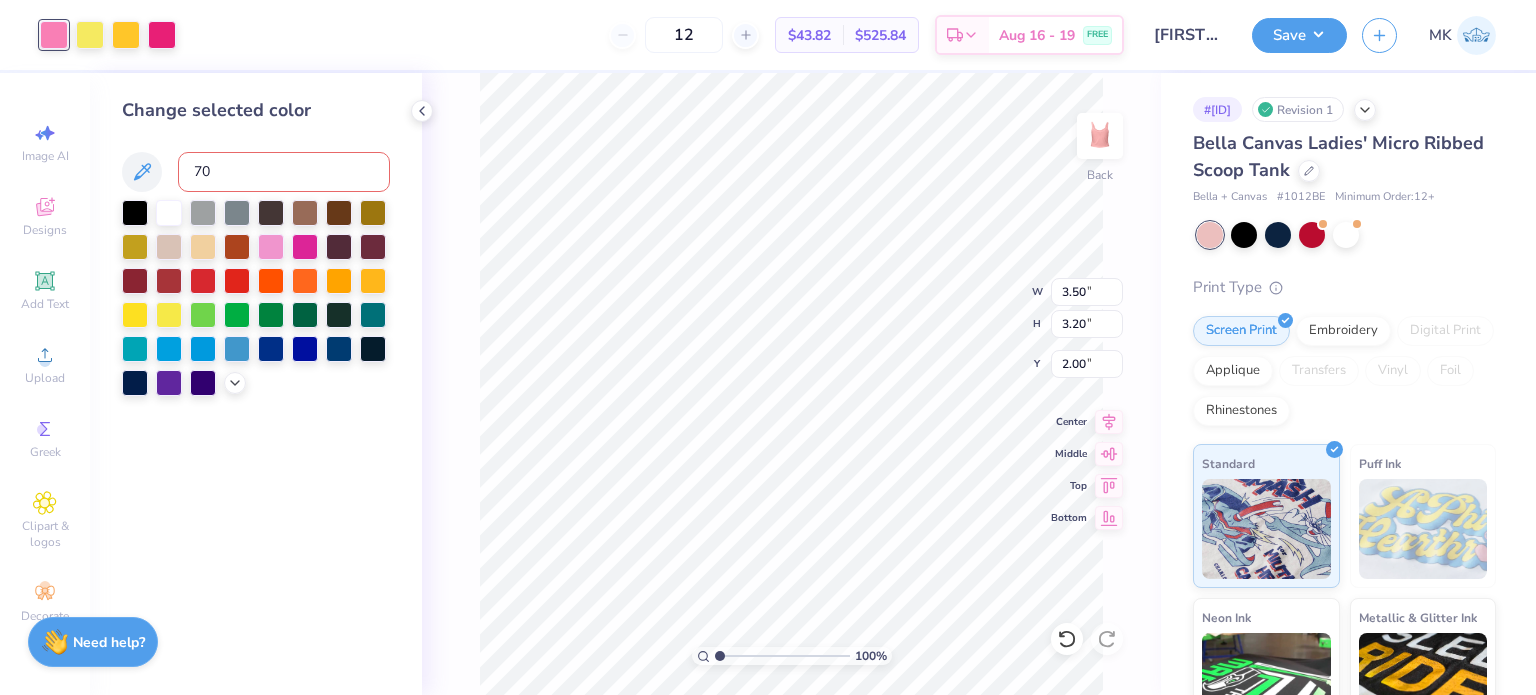 type on "705" 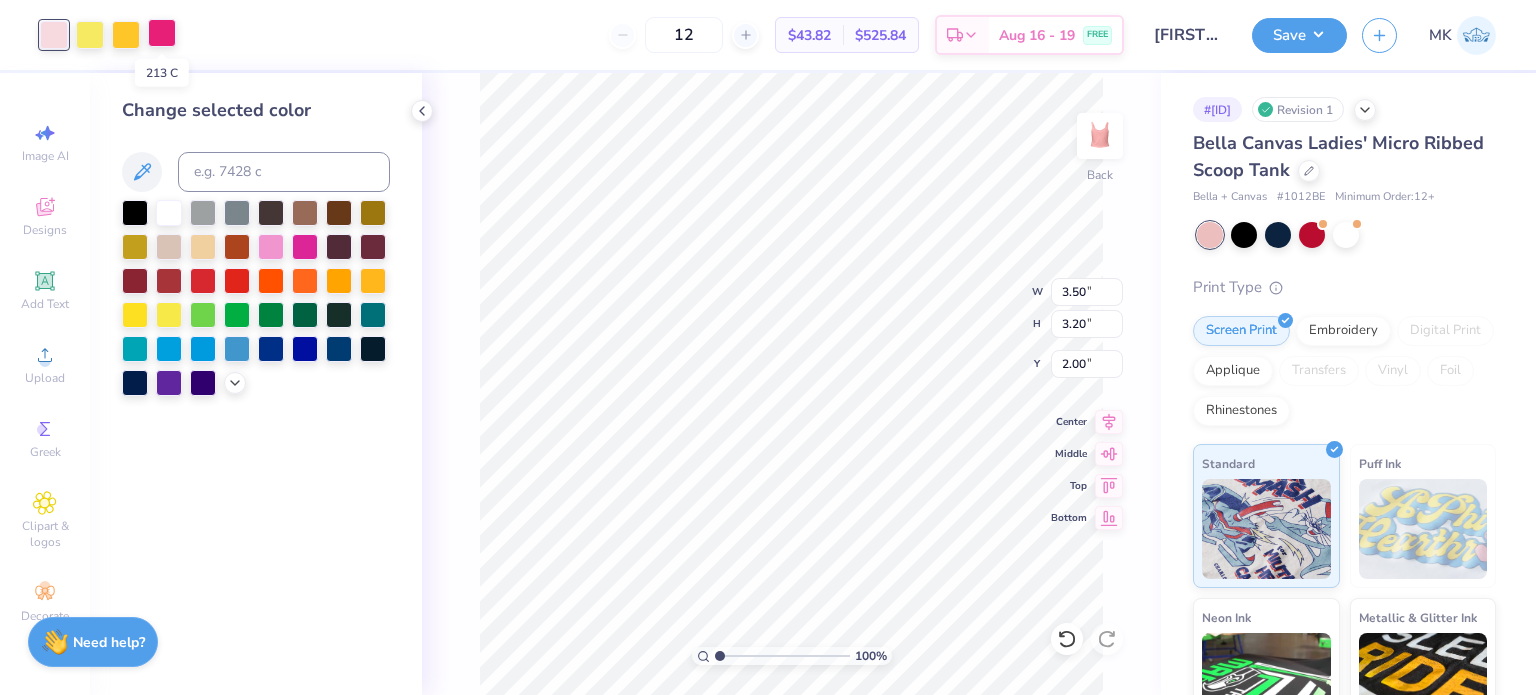 click at bounding box center [162, 33] 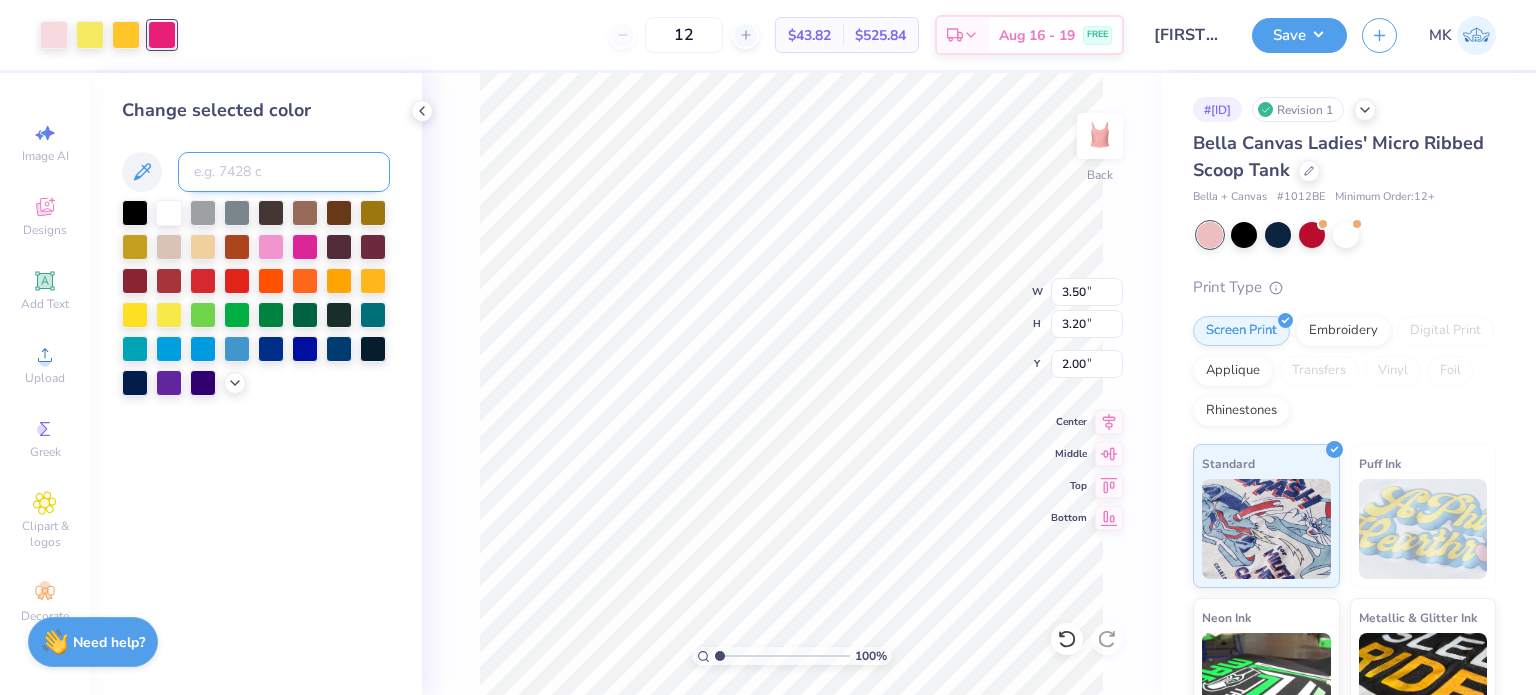 click at bounding box center (284, 172) 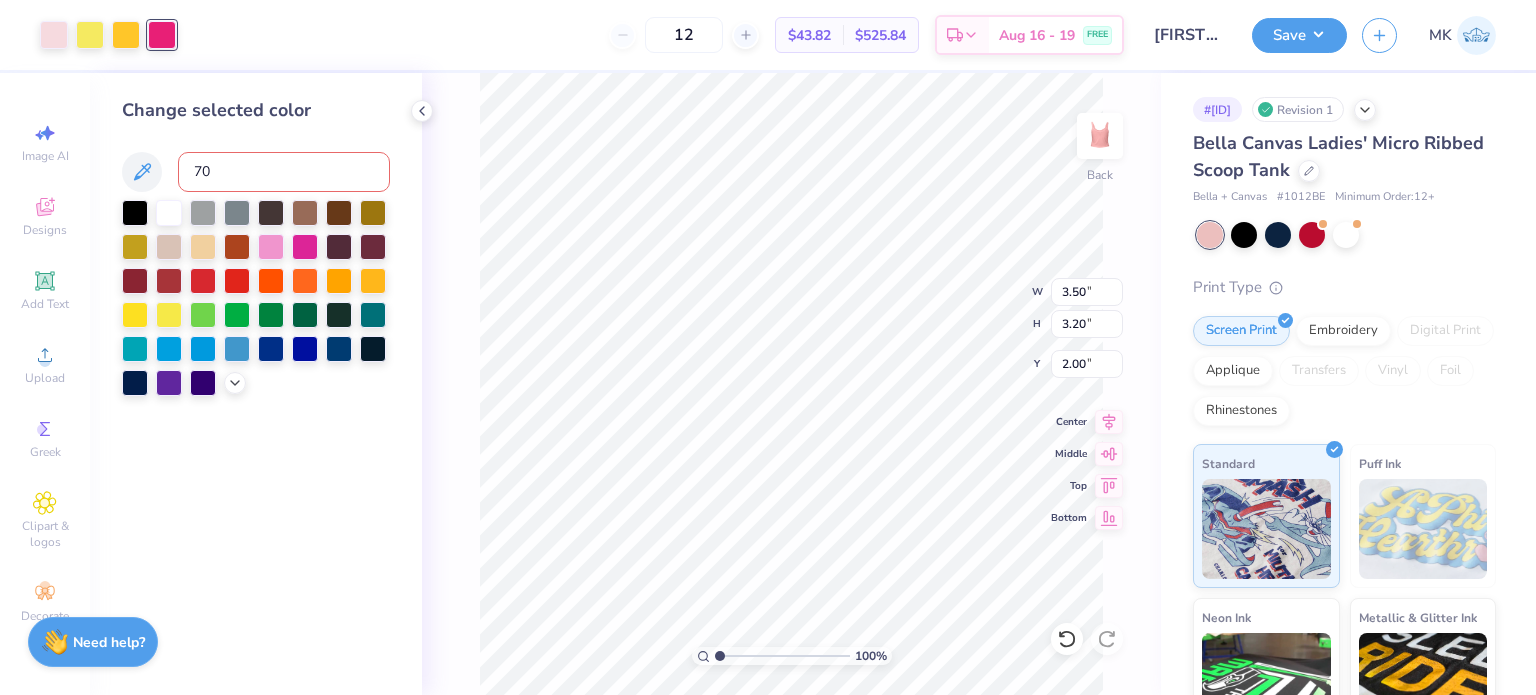 type on "705" 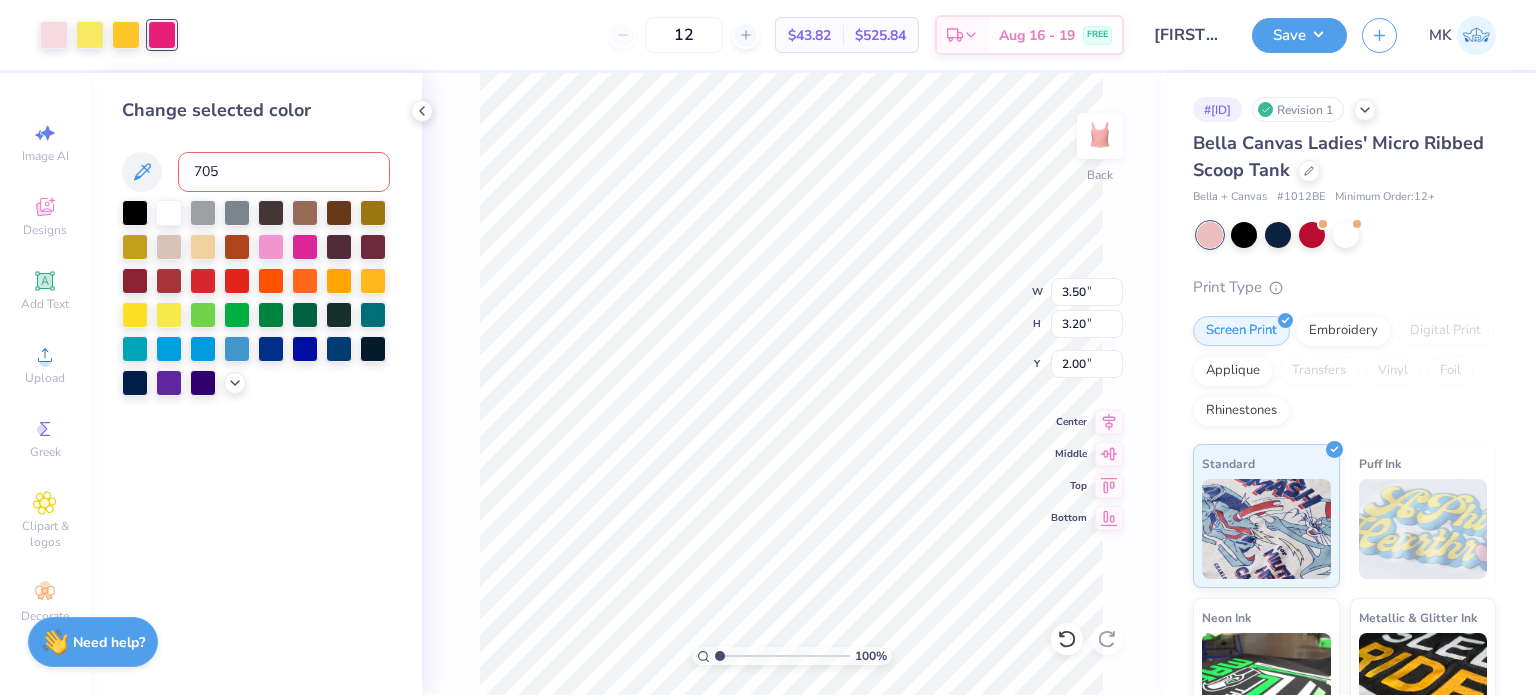 type 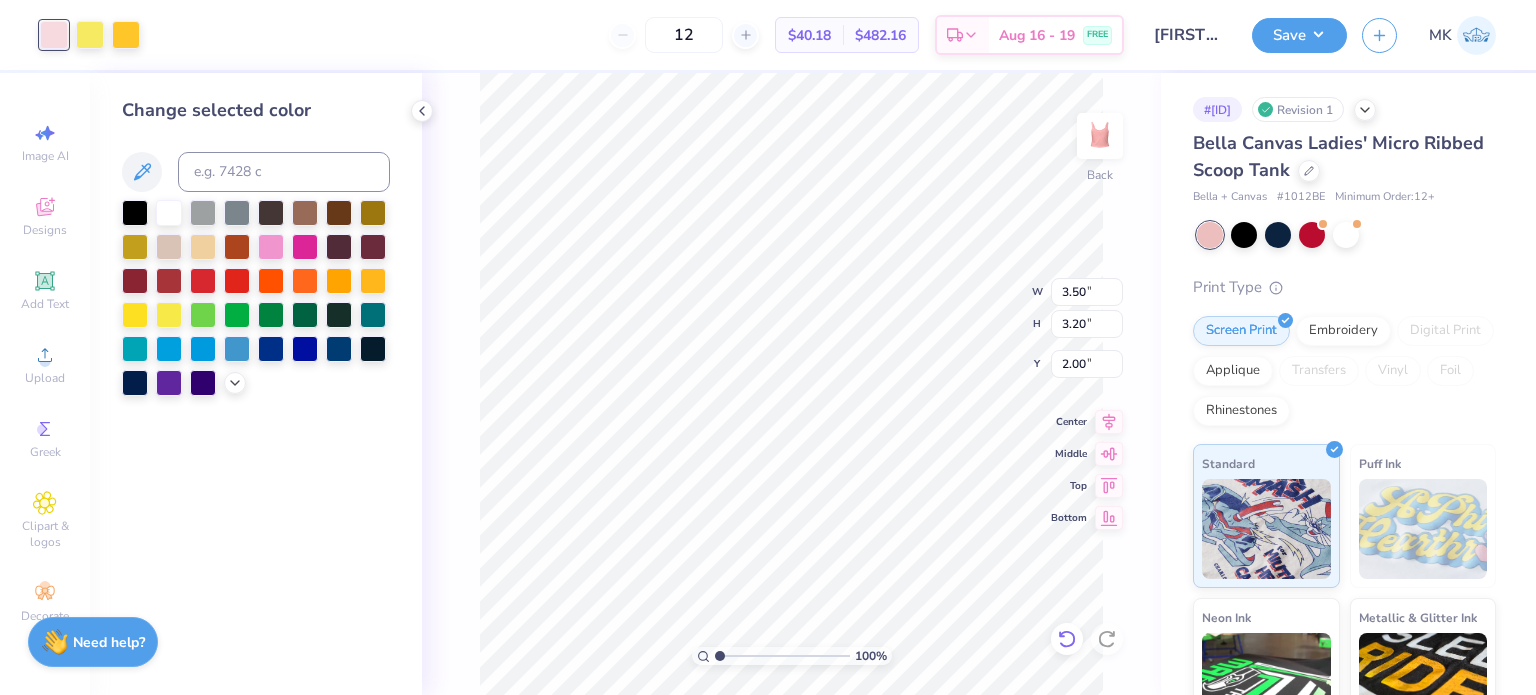 click 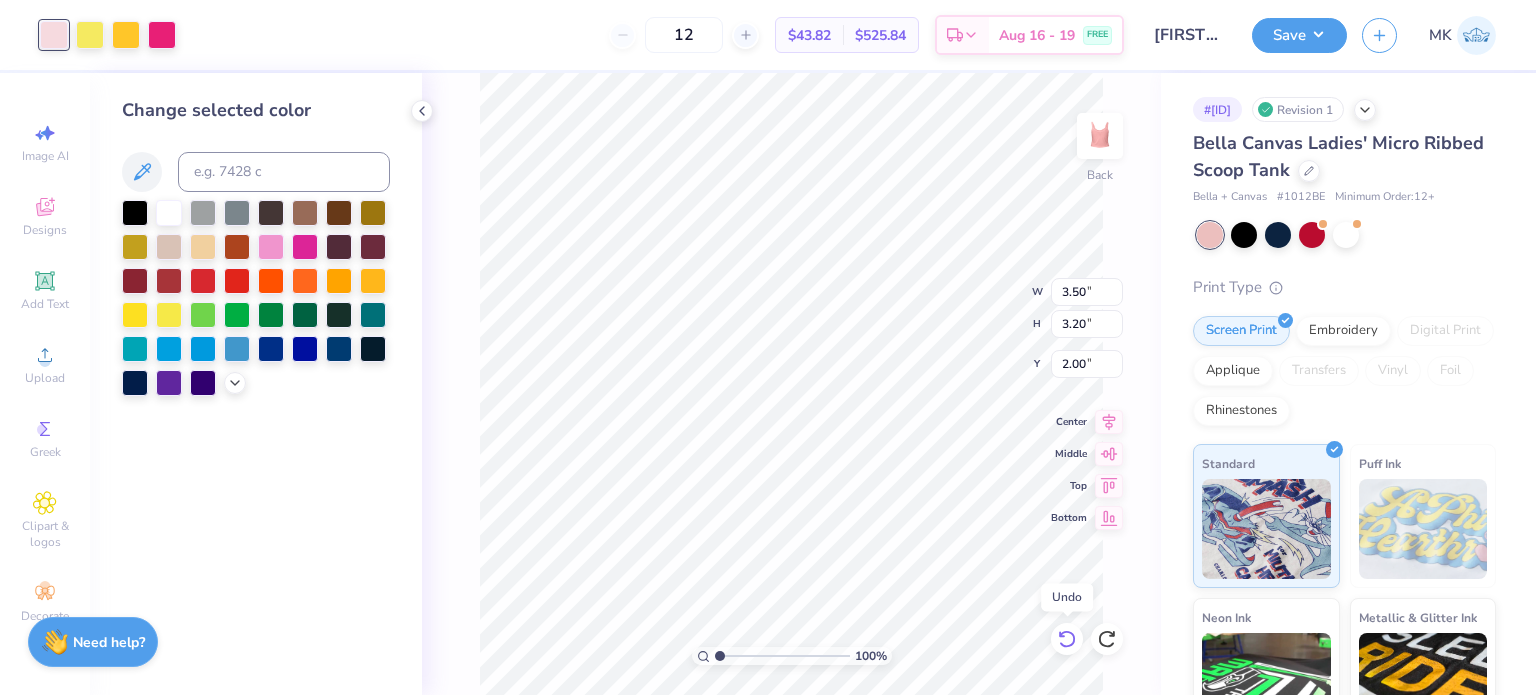 click 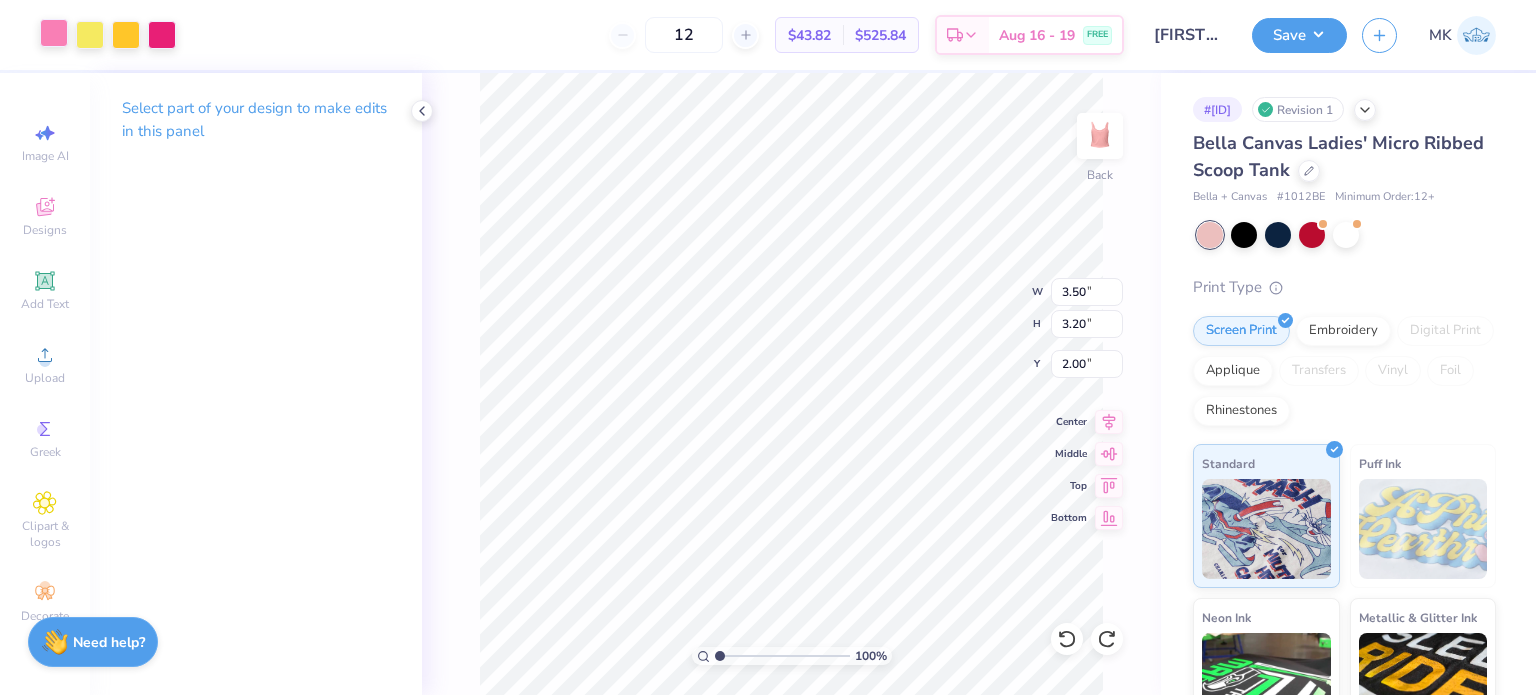 click at bounding box center (54, 33) 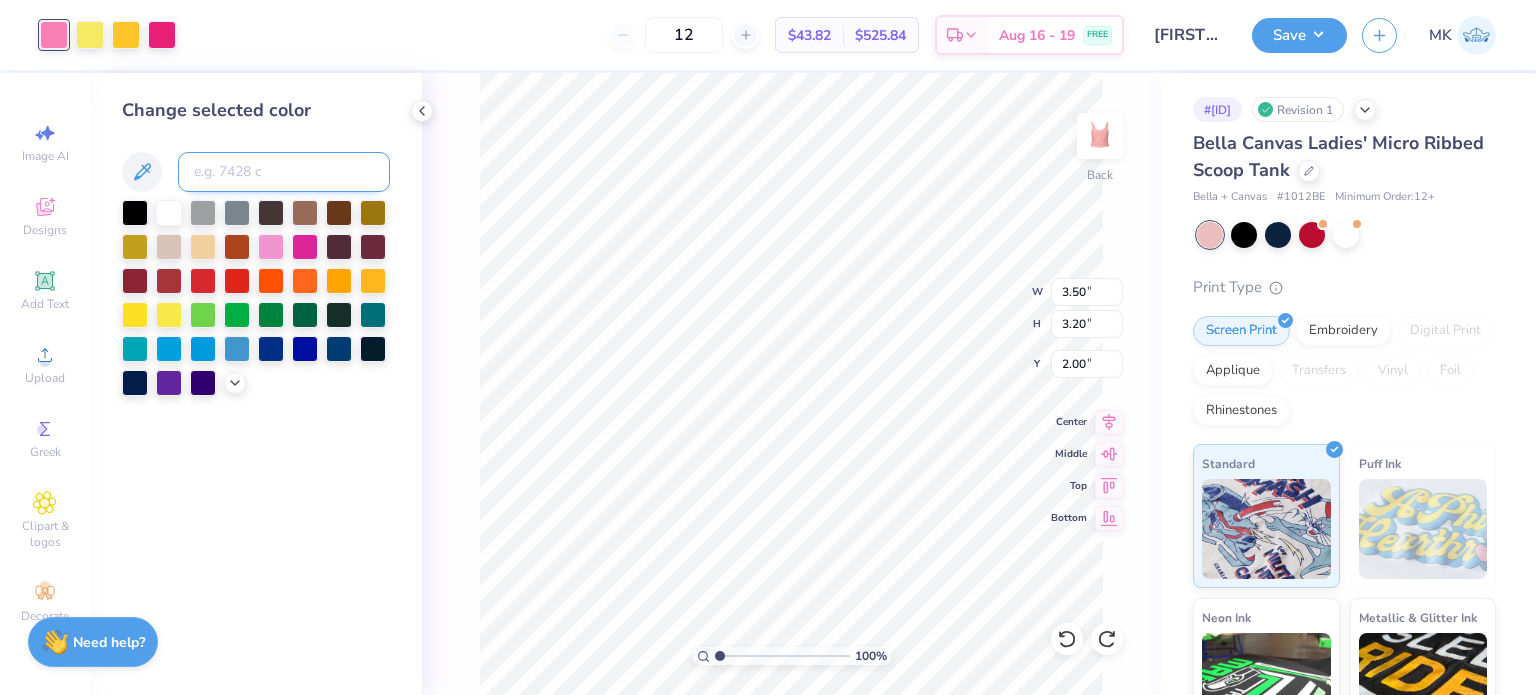 click at bounding box center (284, 172) 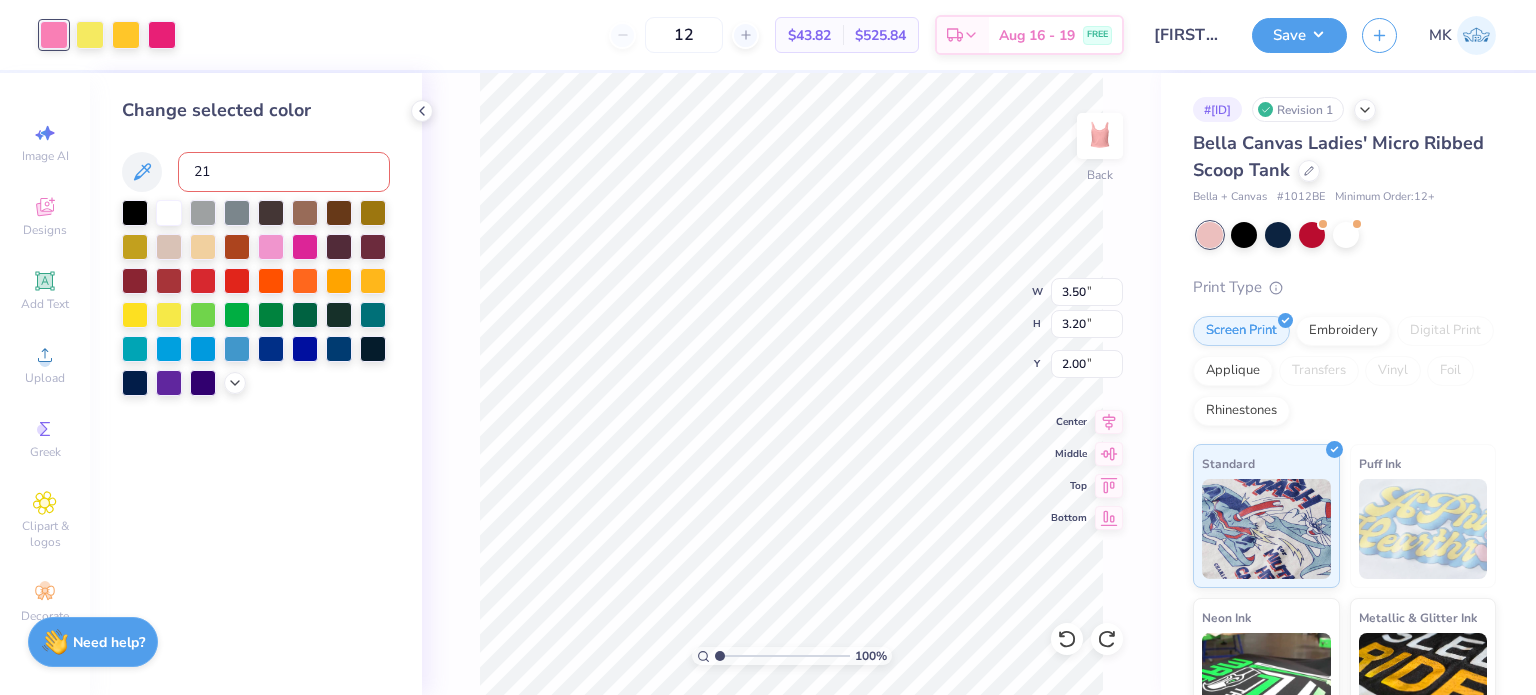 type on "213" 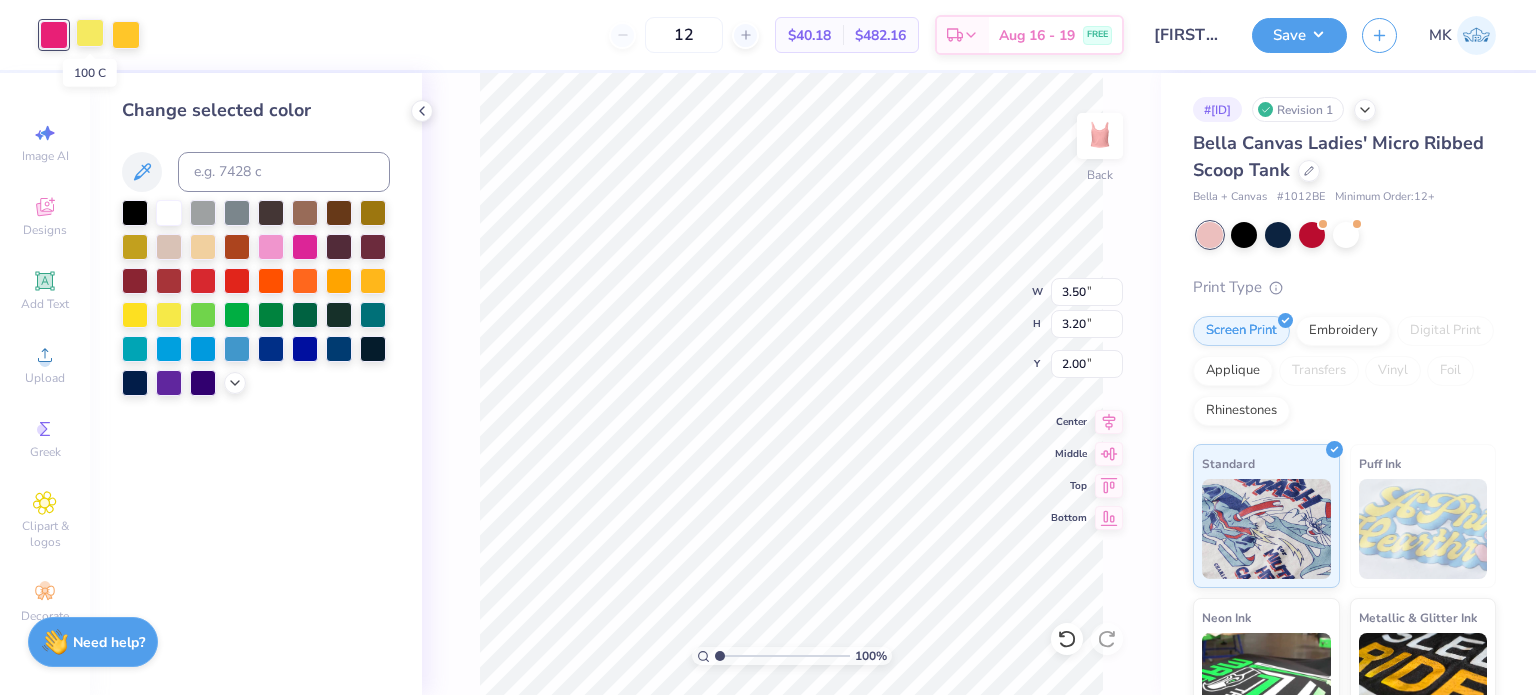 click at bounding box center [90, 33] 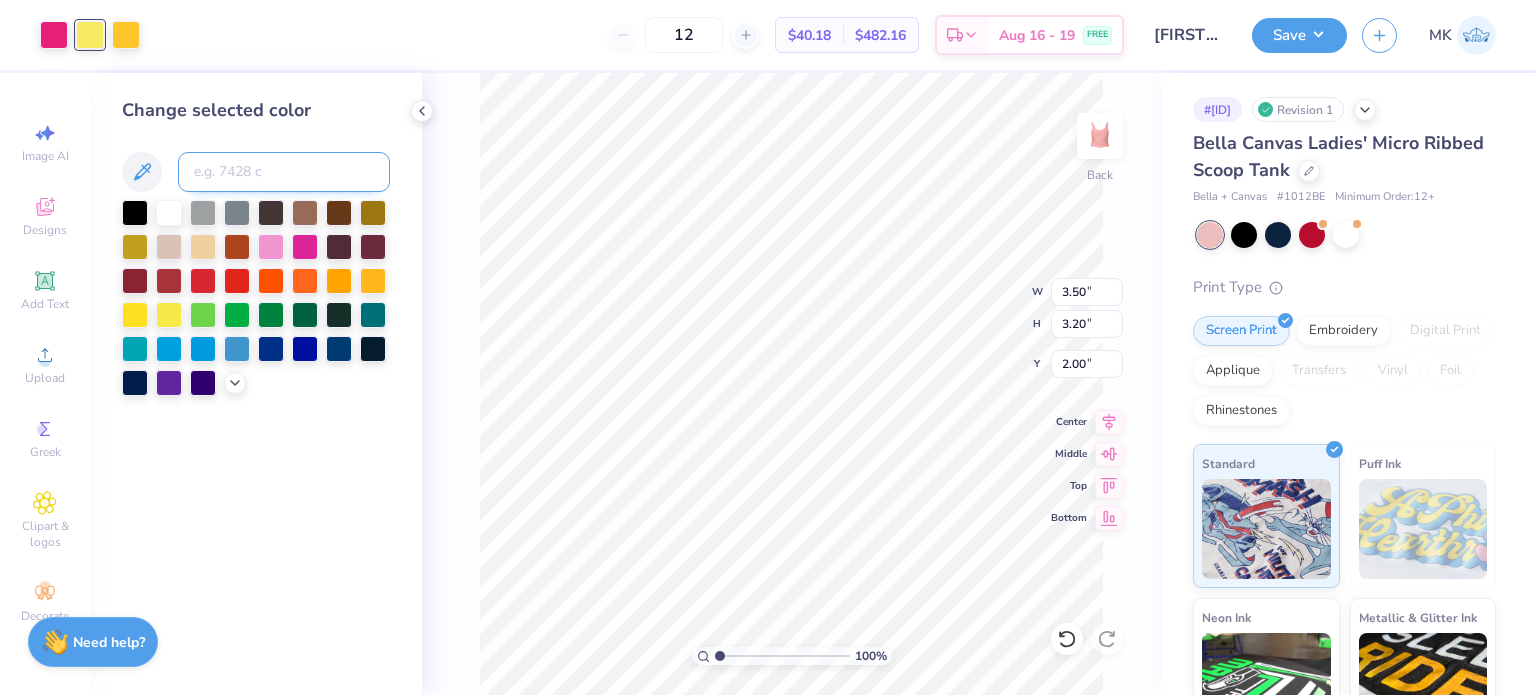 click at bounding box center (284, 172) 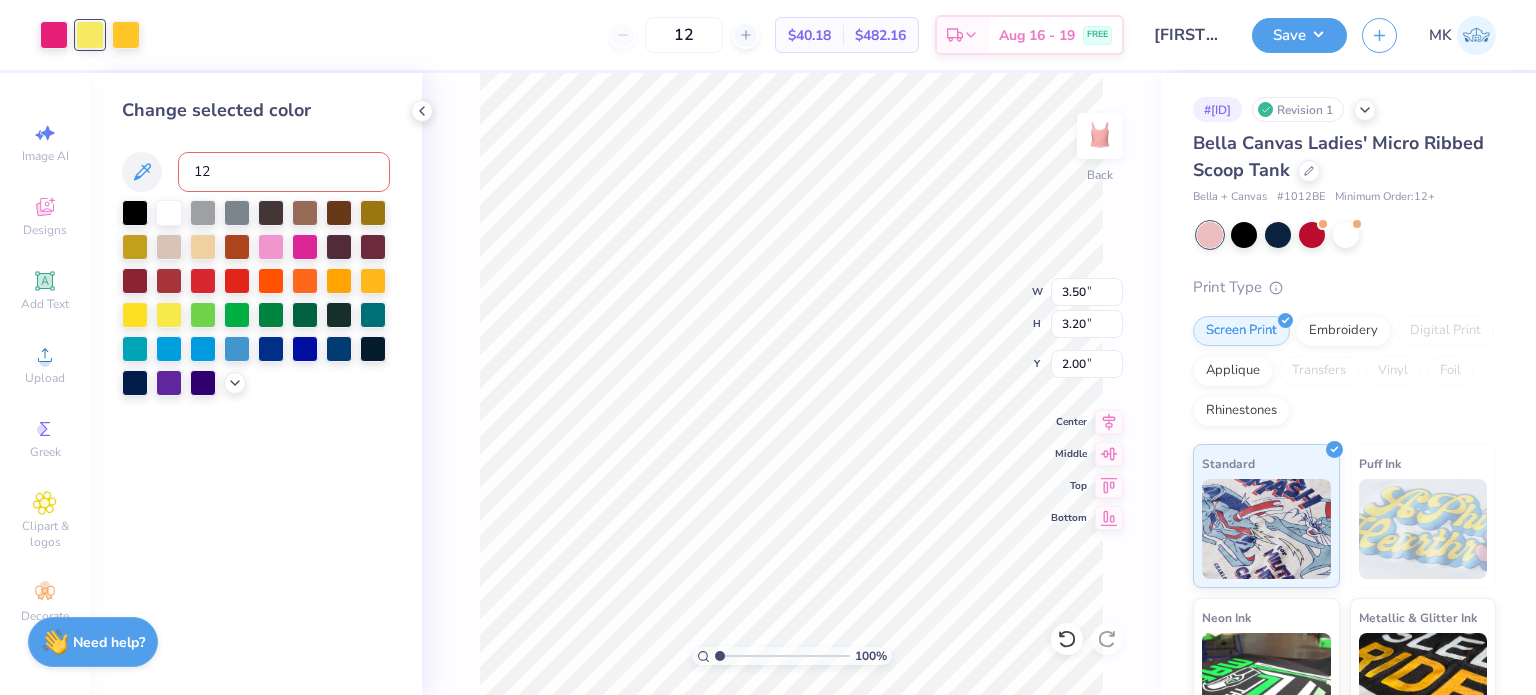 type on "123" 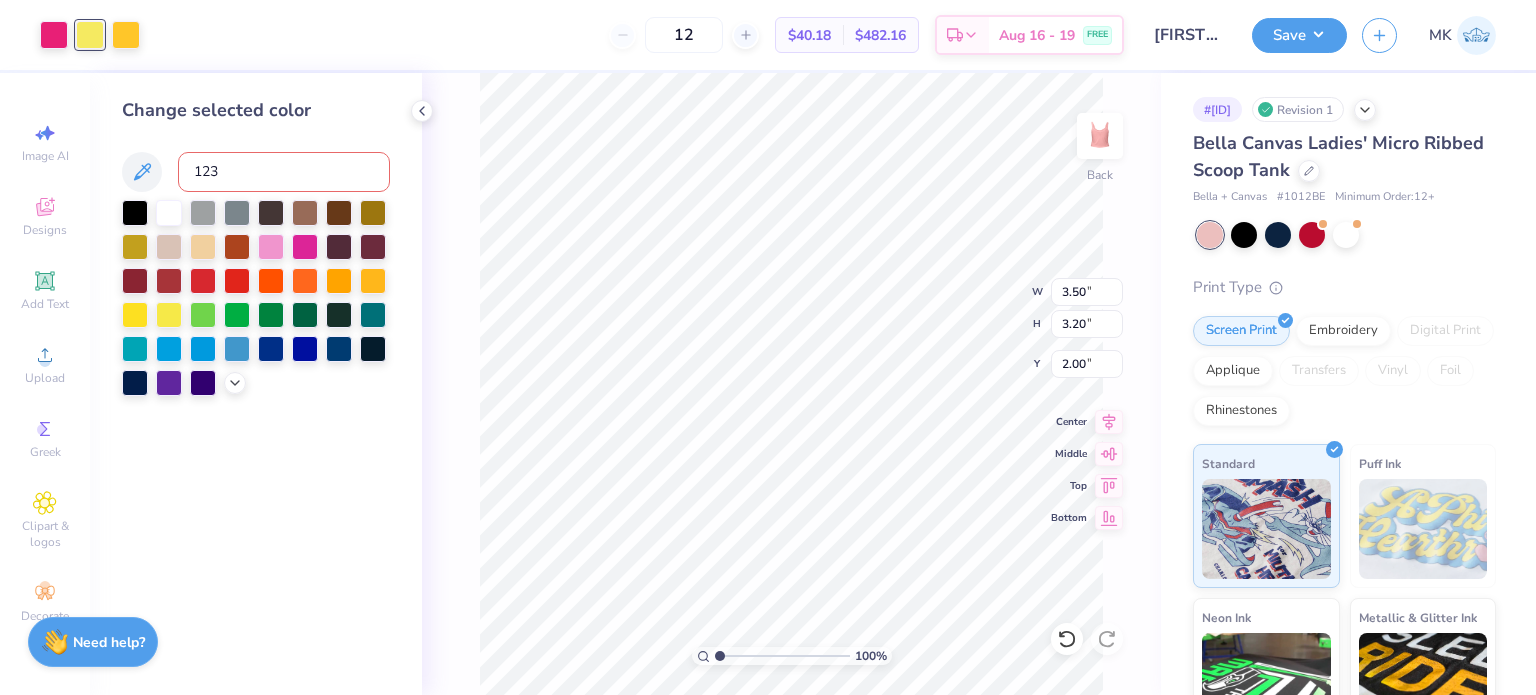 type 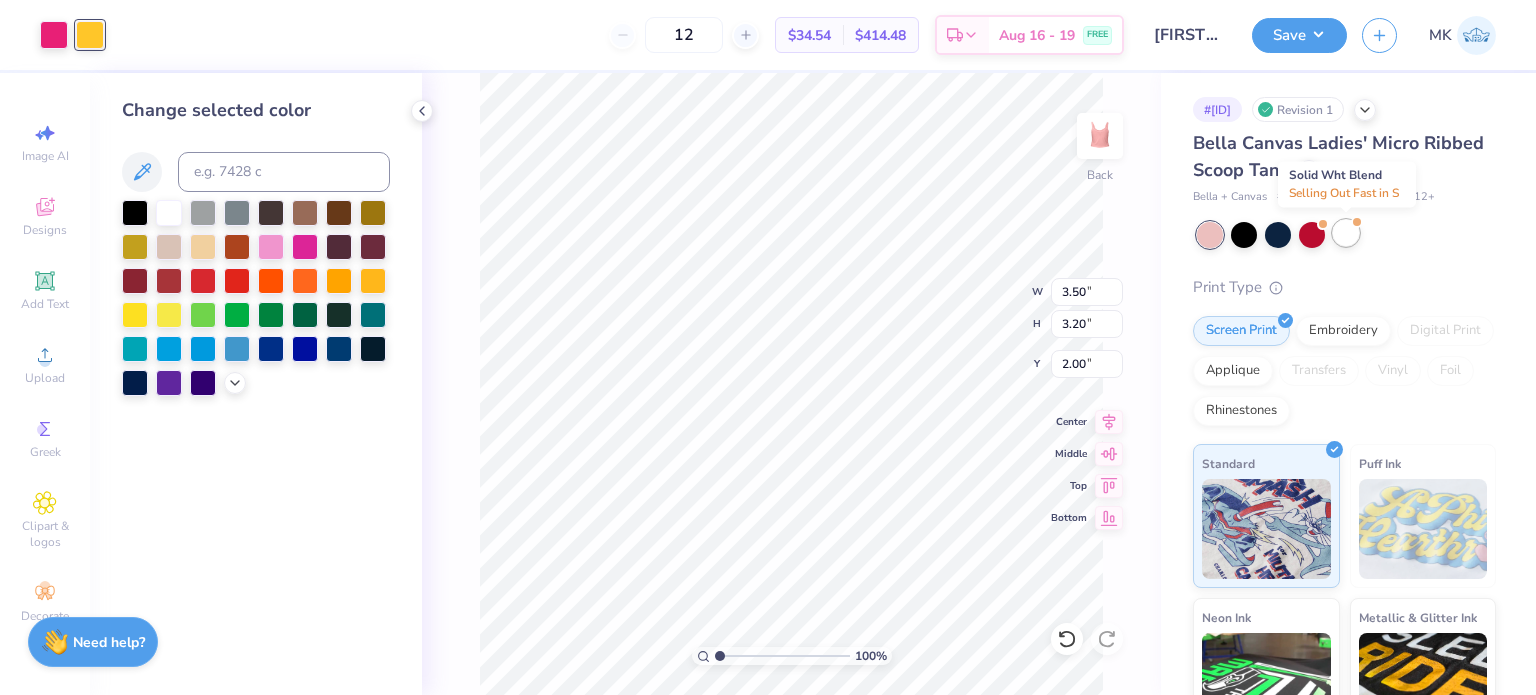 click at bounding box center (1346, 233) 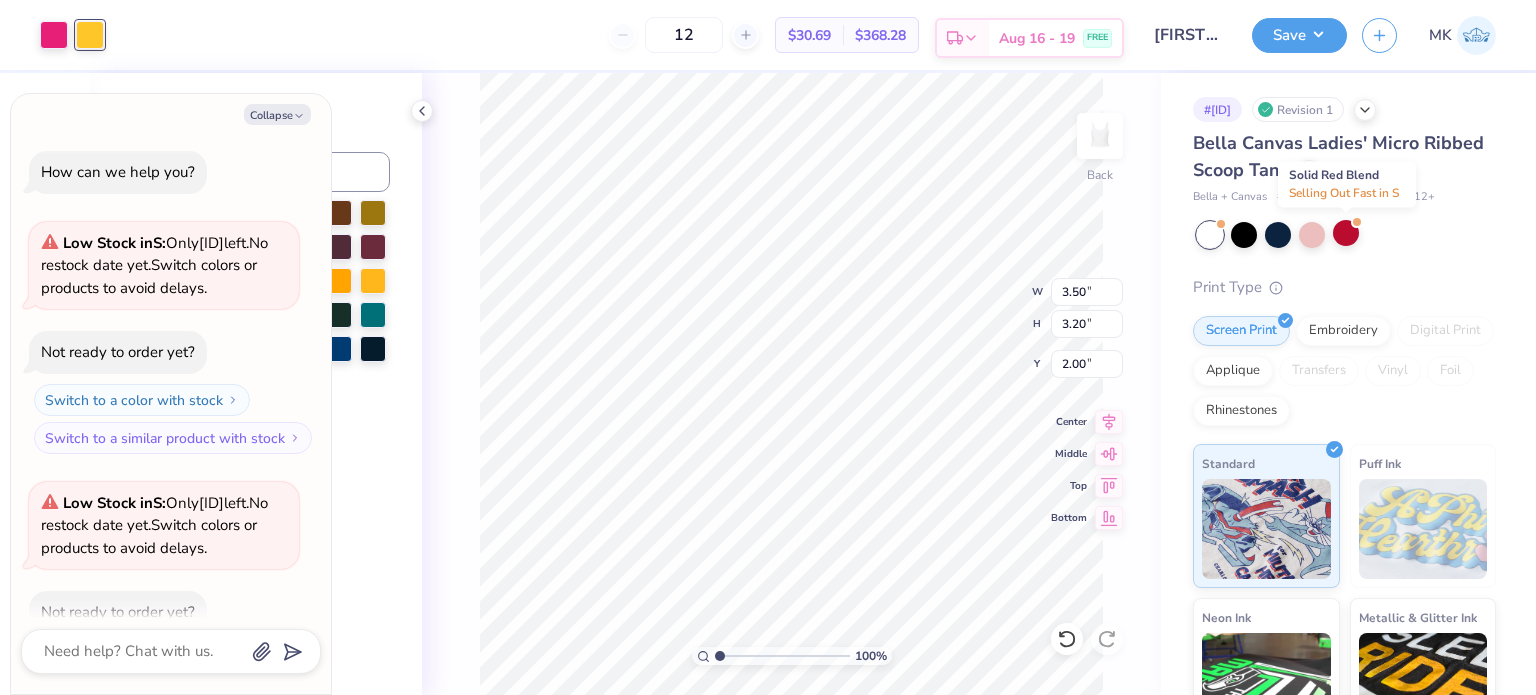 scroll, scrollTop: 109, scrollLeft: 0, axis: vertical 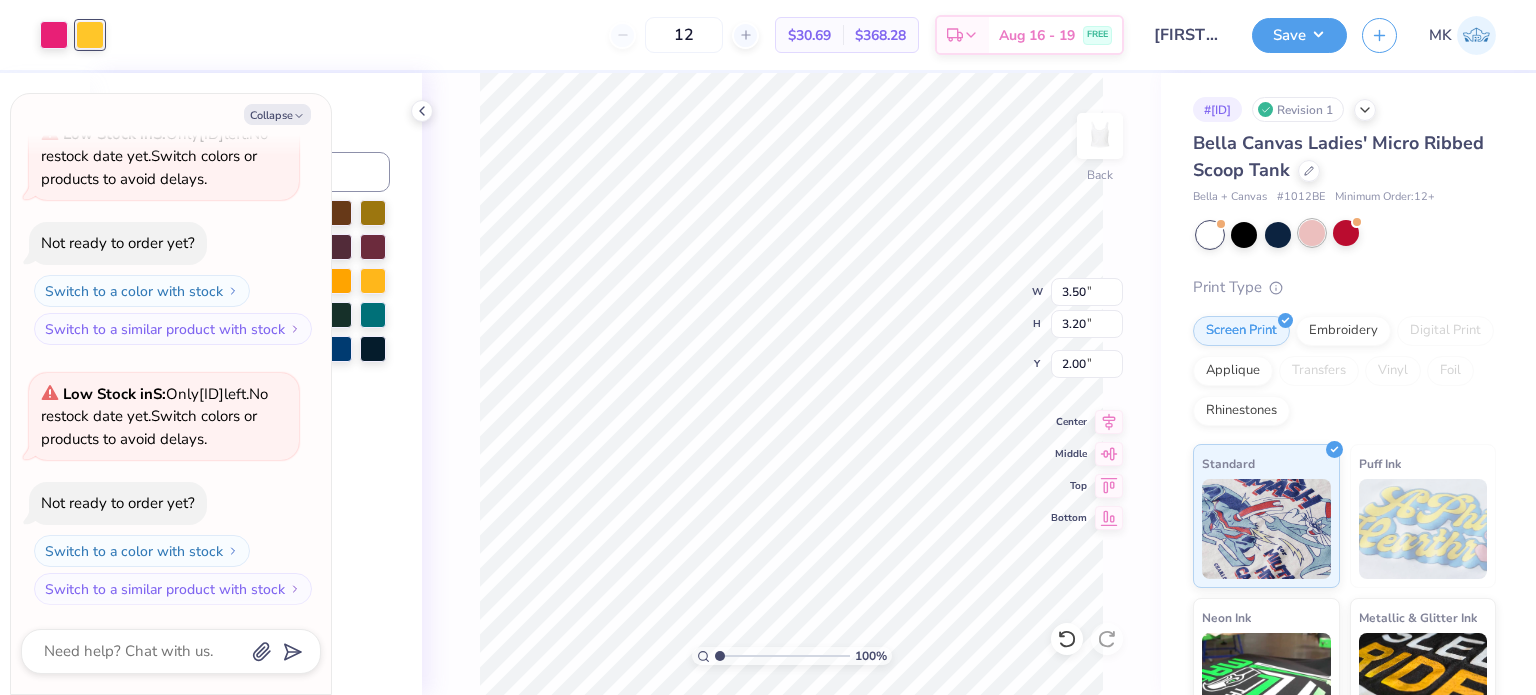 click at bounding box center (1312, 233) 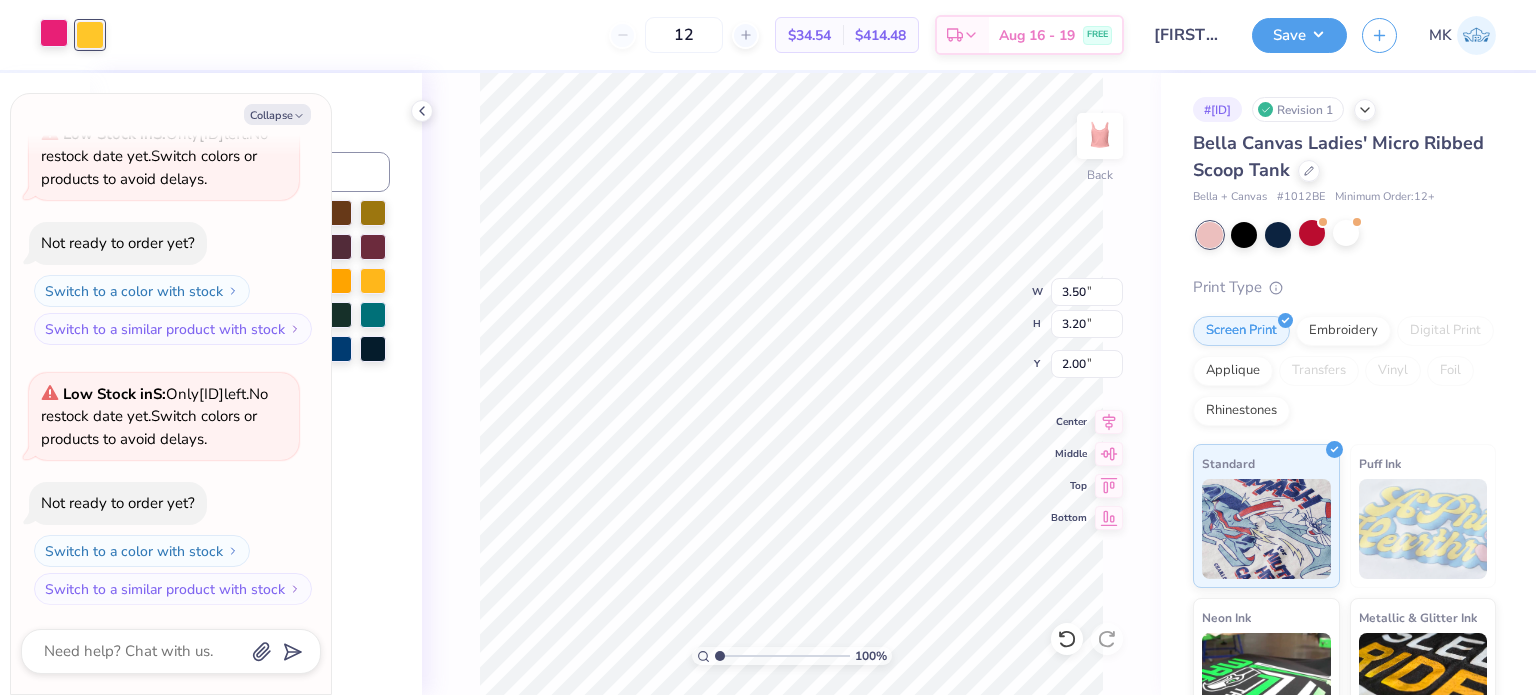 click at bounding box center [54, 33] 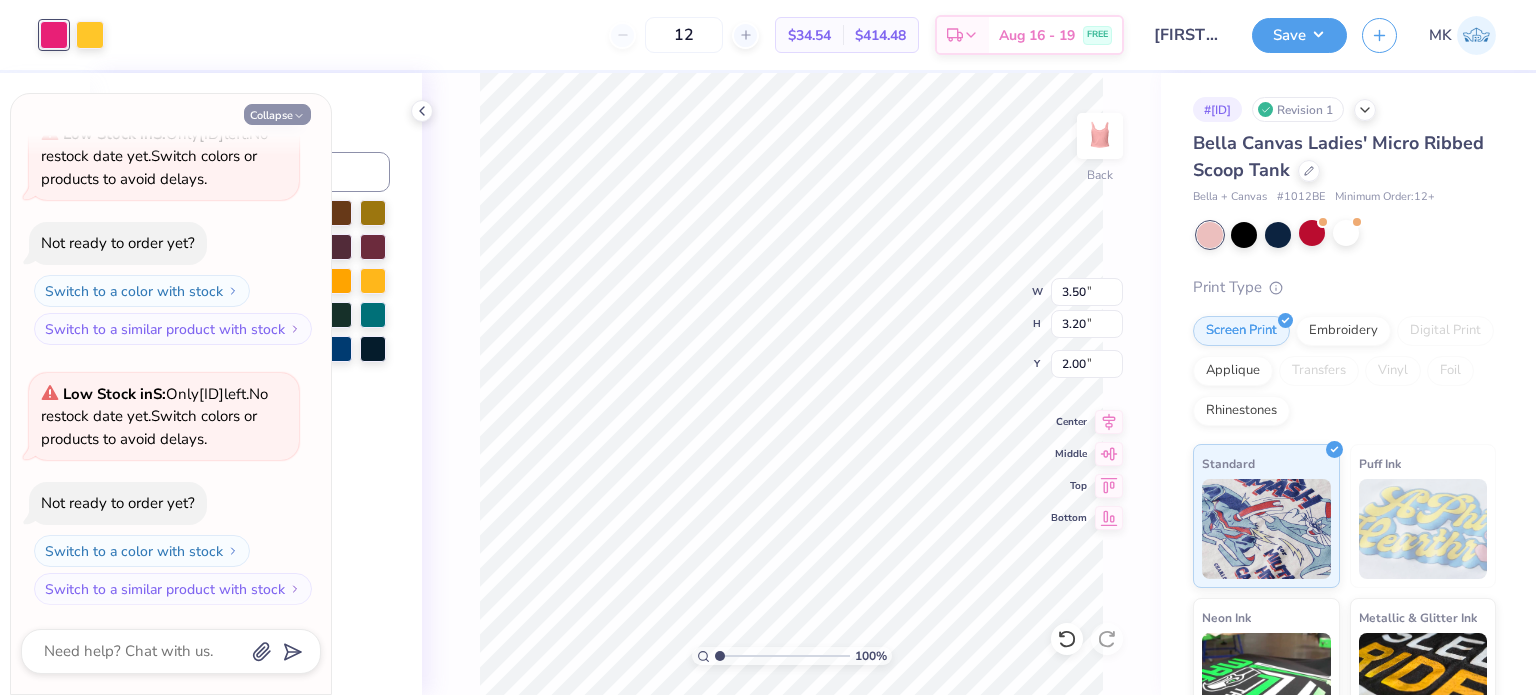 click on "Collapse" at bounding box center [277, 114] 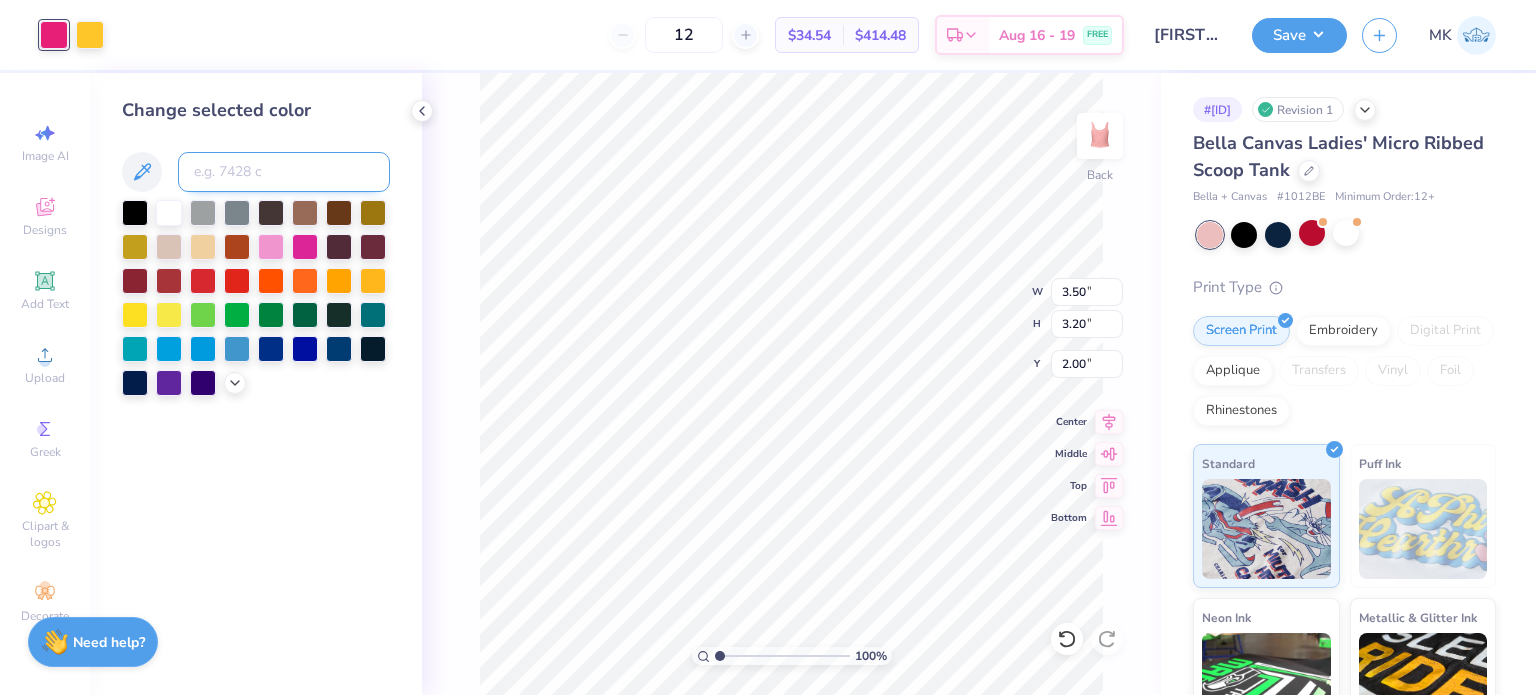 click at bounding box center [284, 172] 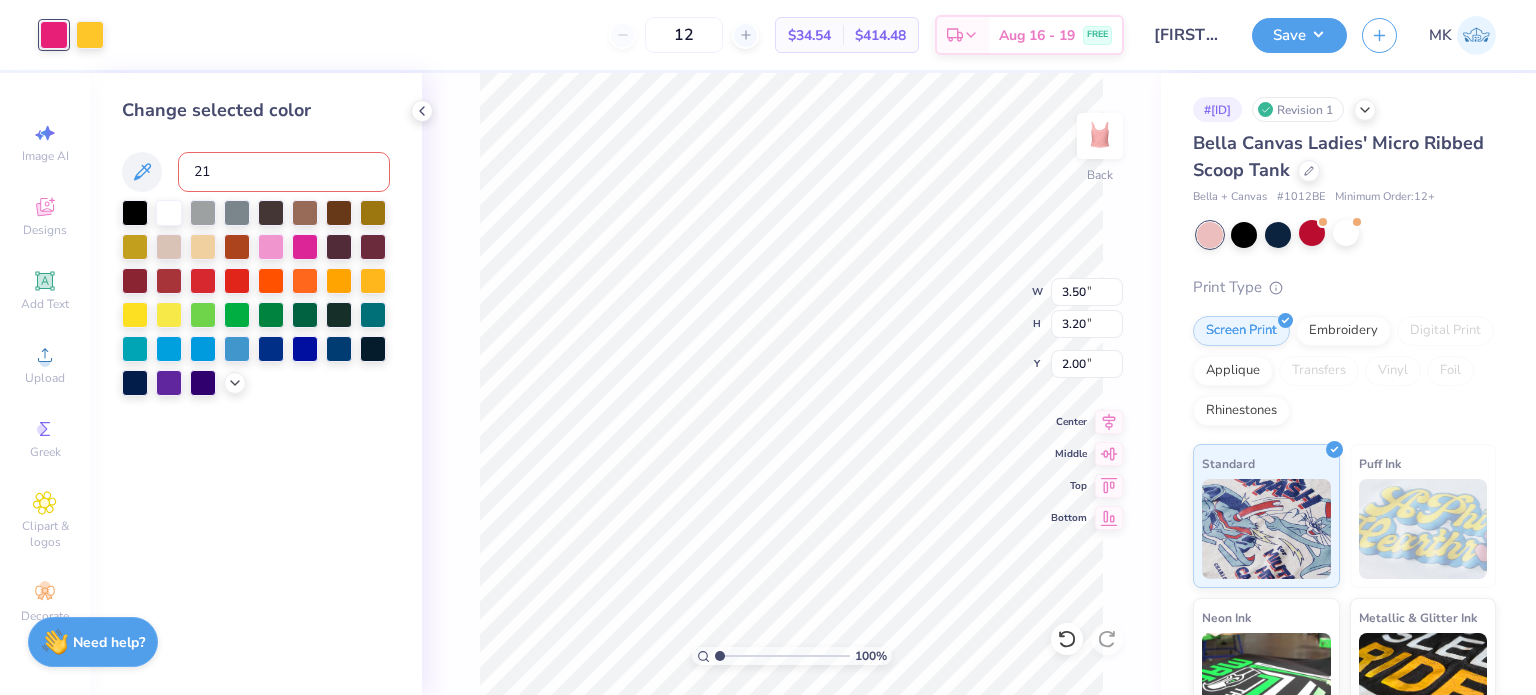 type on "213" 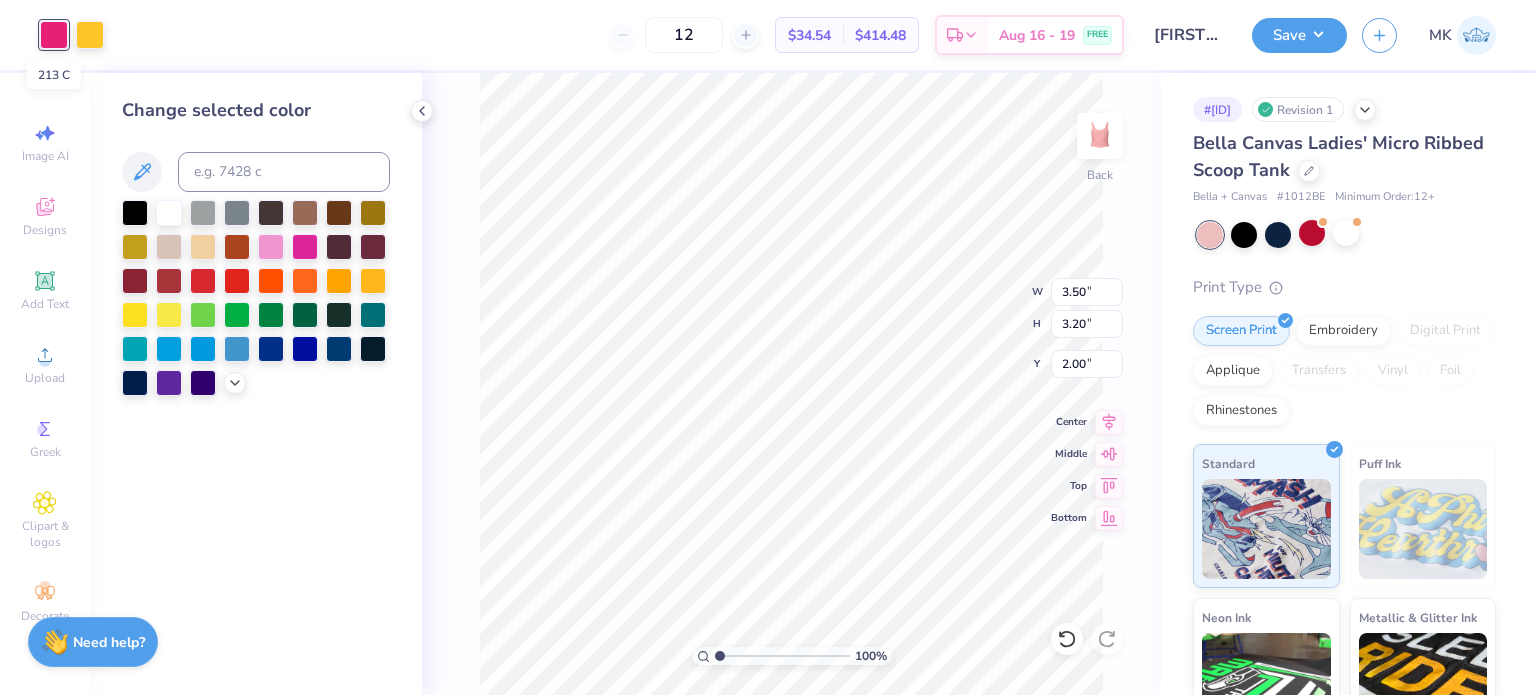 click at bounding box center (54, 35) 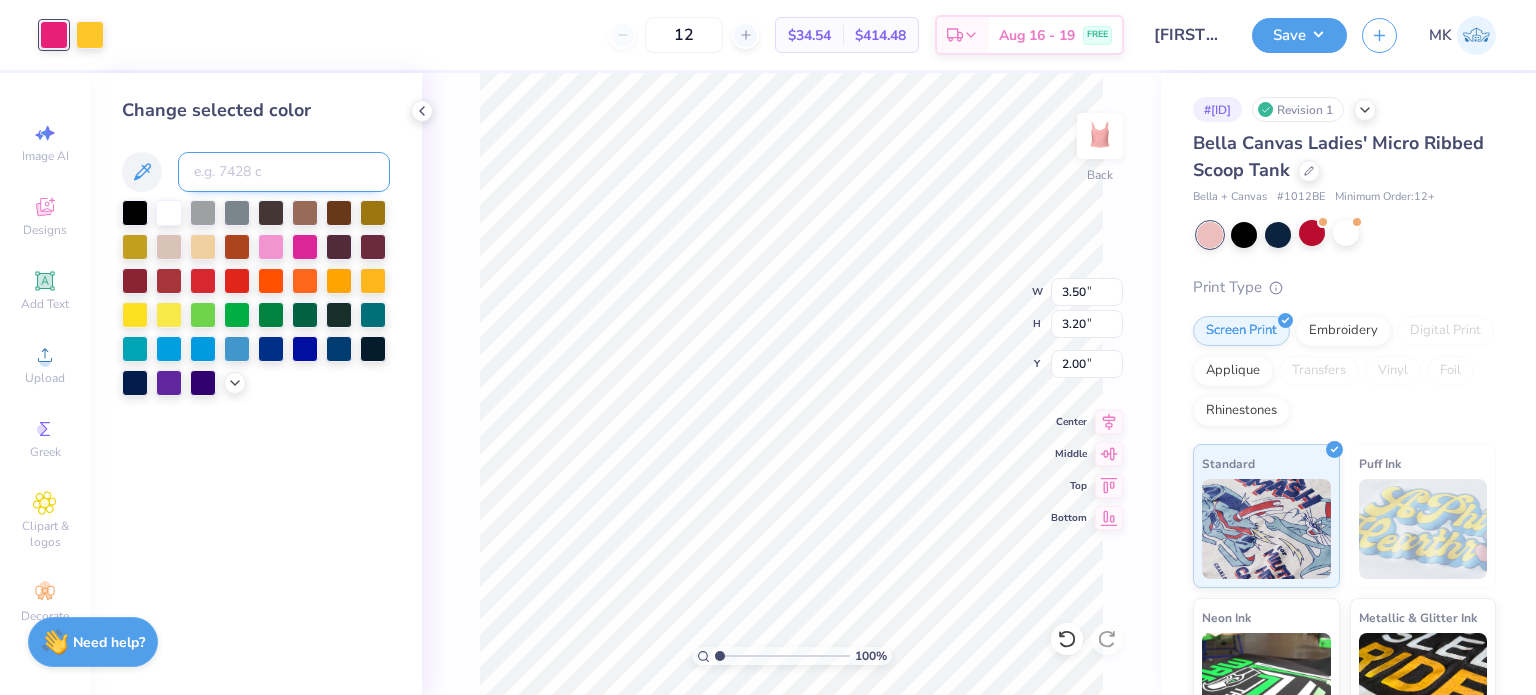 click at bounding box center (284, 172) 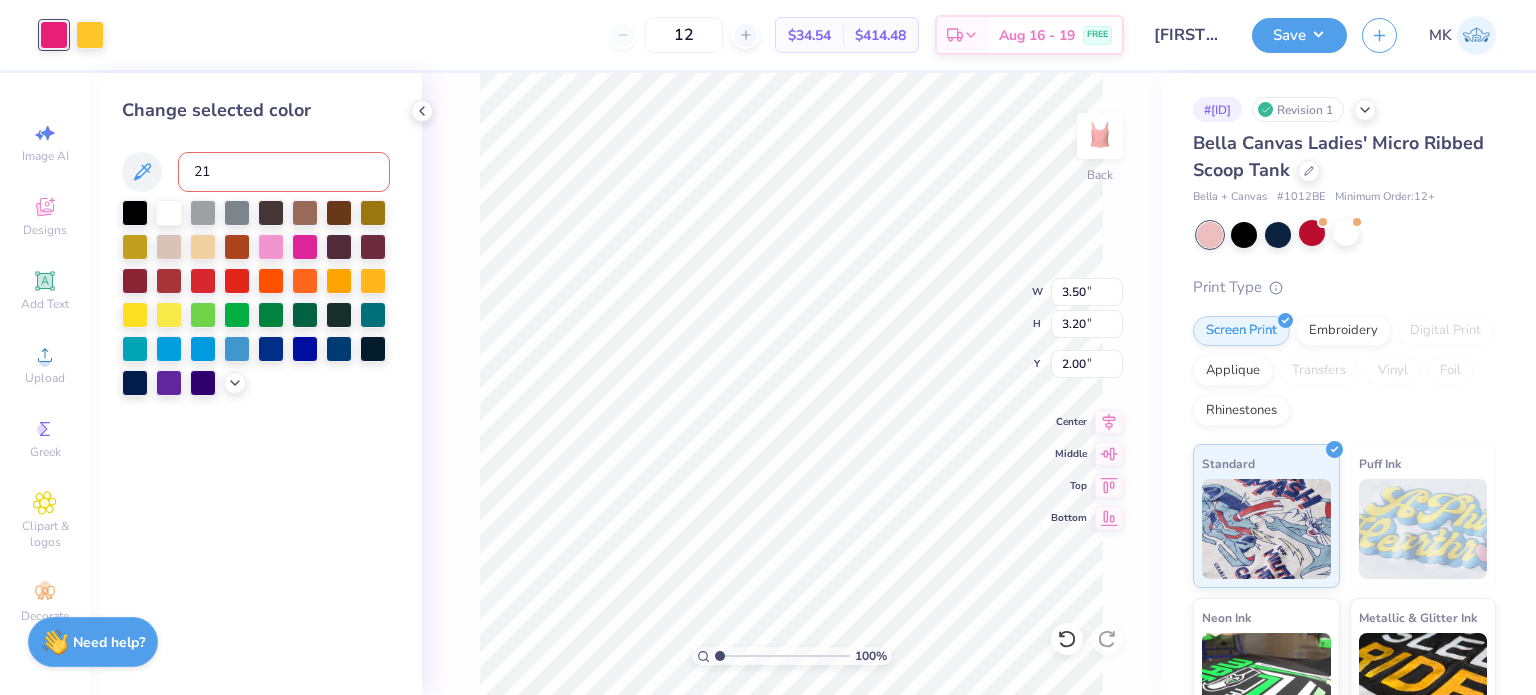 type on "213" 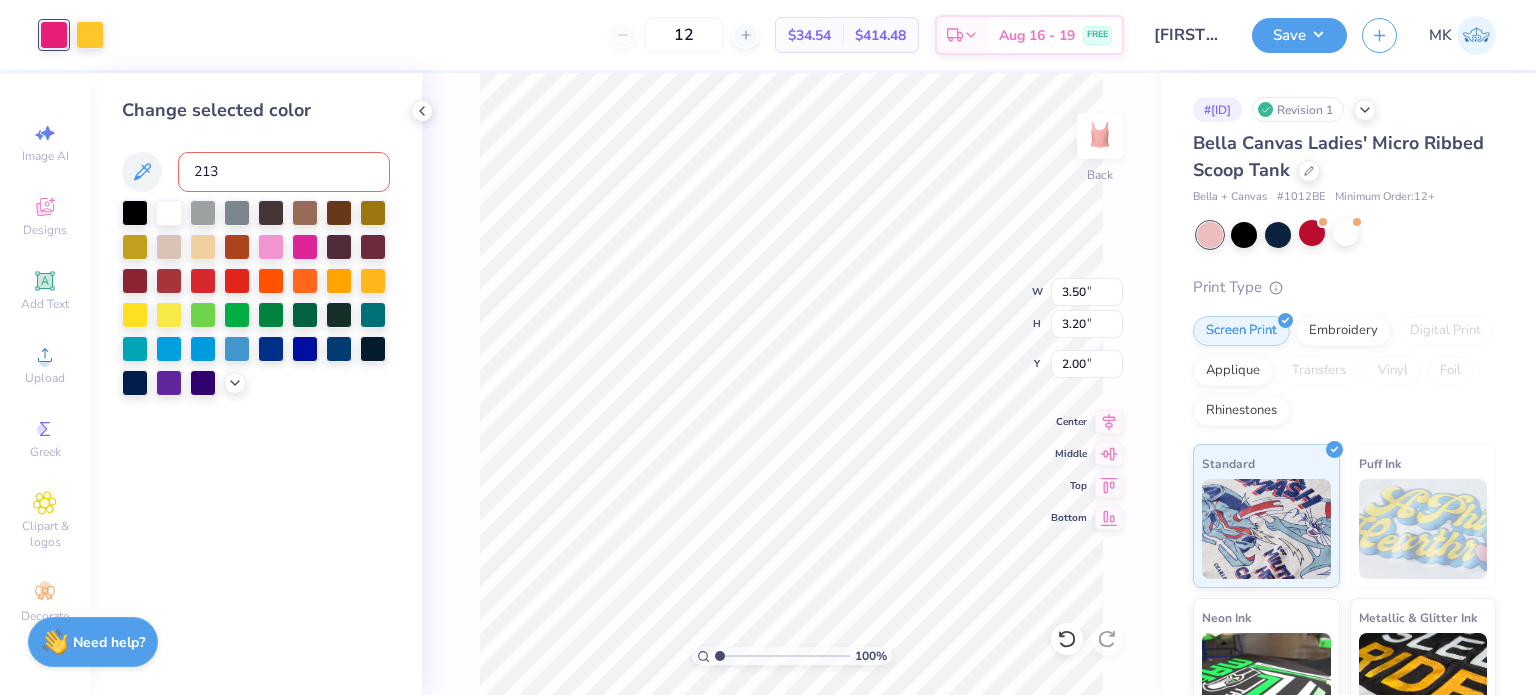 type 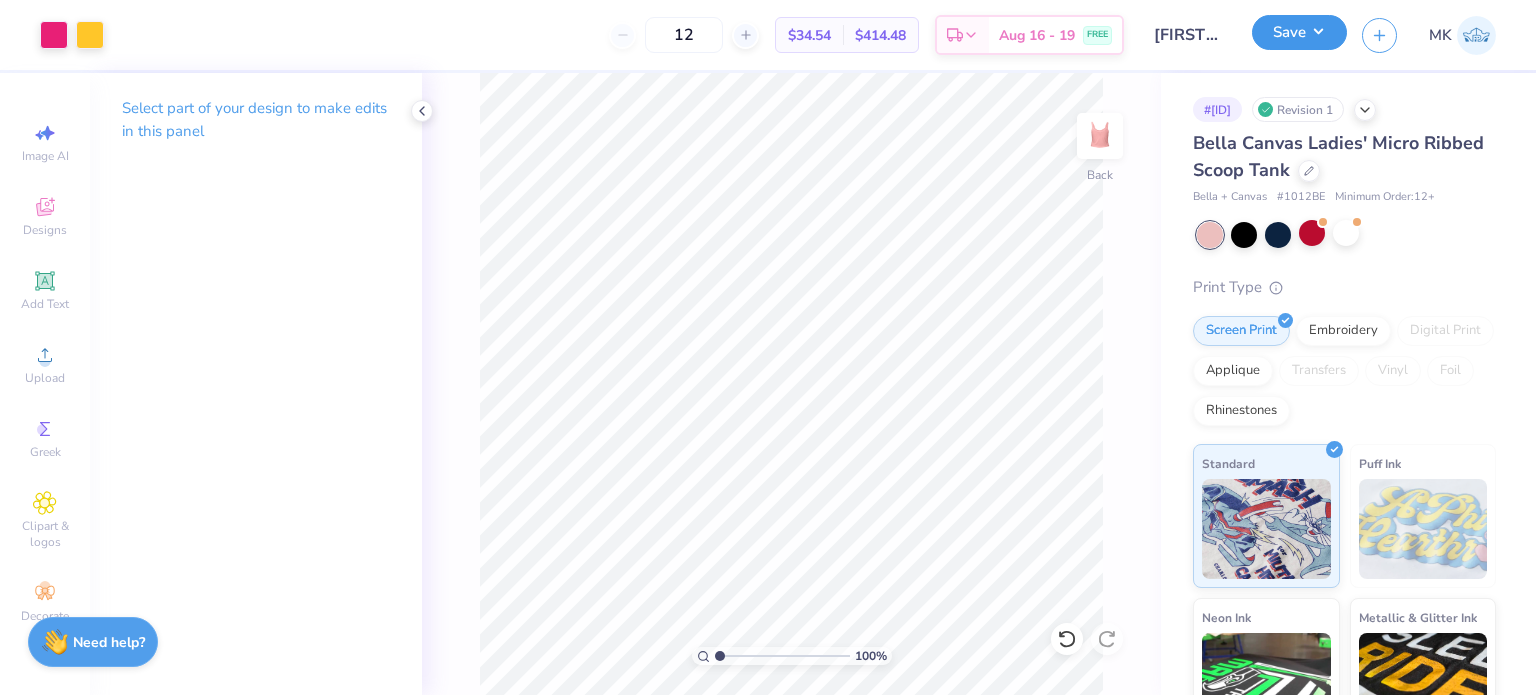 click on "Save" at bounding box center (1299, 32) 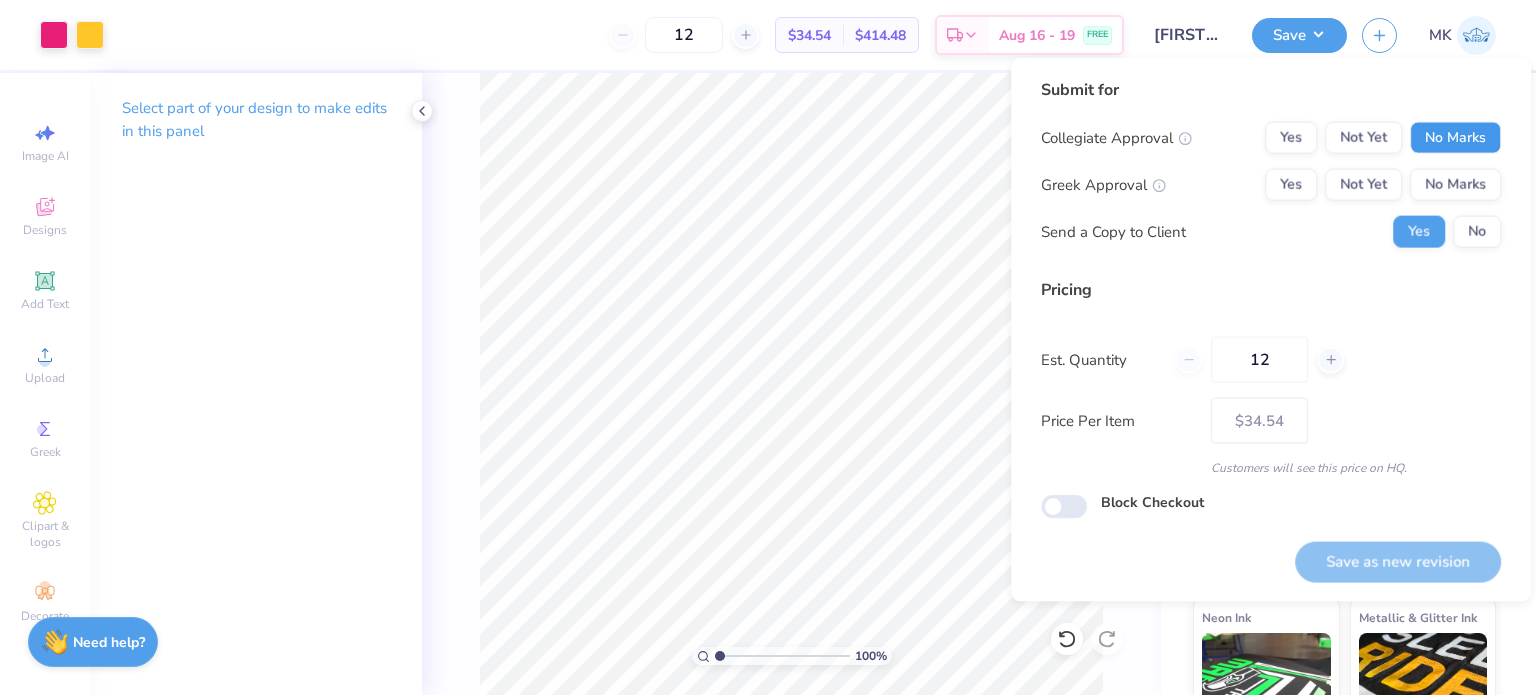 click on "No Marks" at bounding box center [1455, 138] 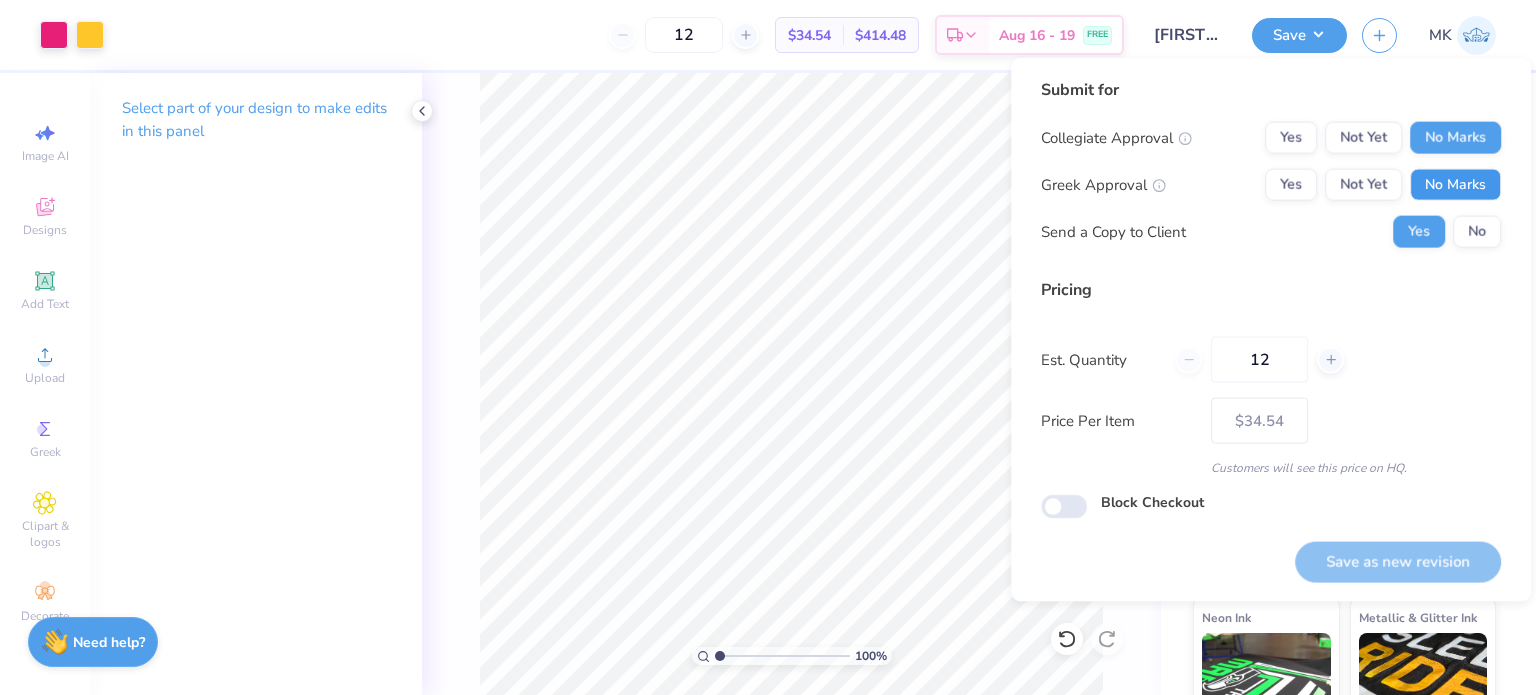 click on "No Marks" at bounding box center [1455, 185] 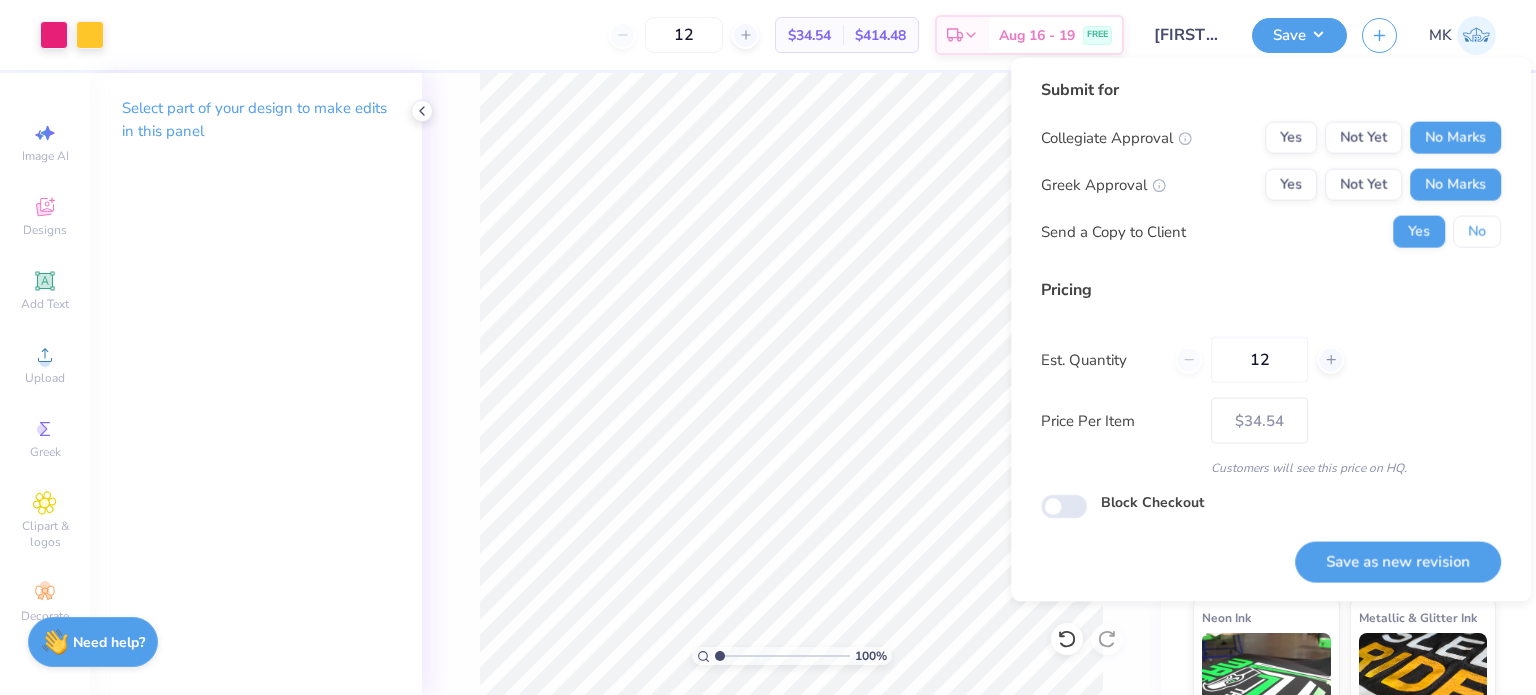 click on "No" at bounding box center (1477, 232) 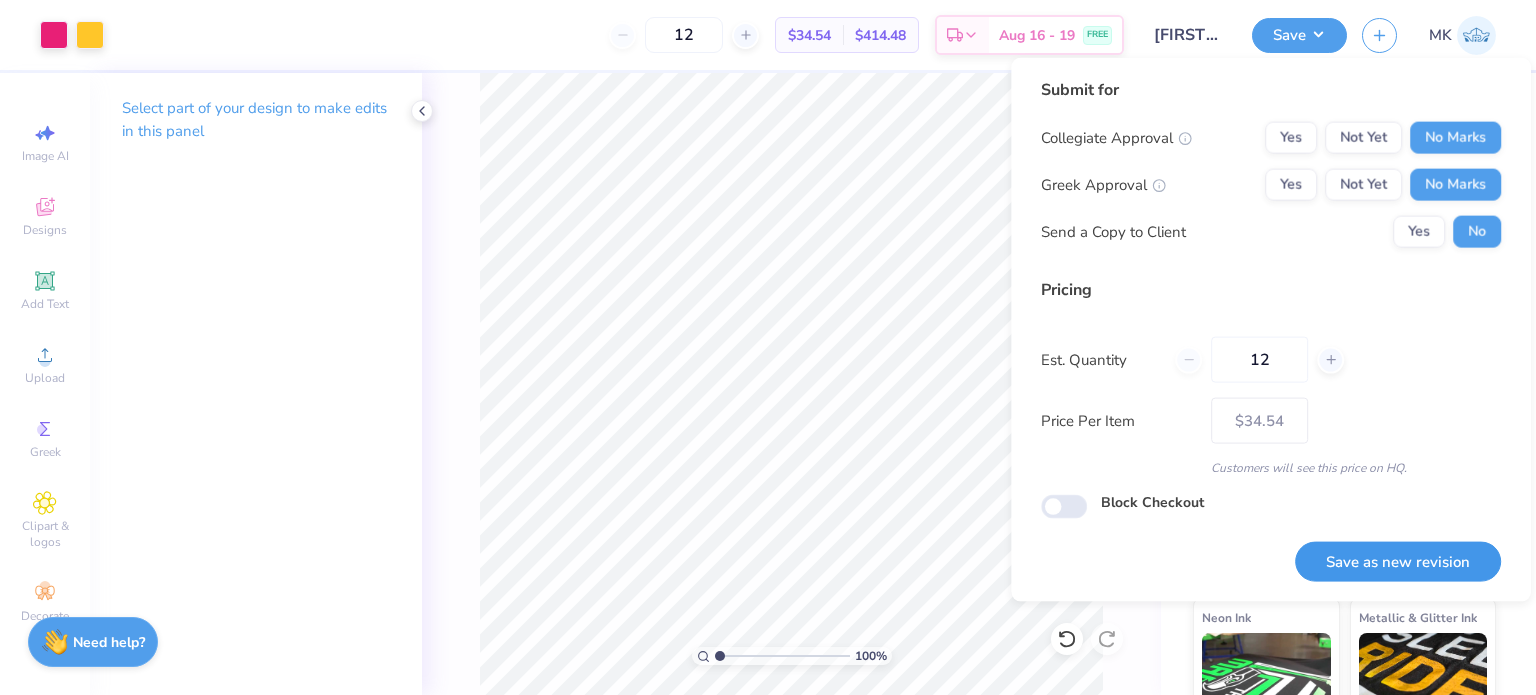 click on "Save as new revision" at bounding box center [1398, 561] 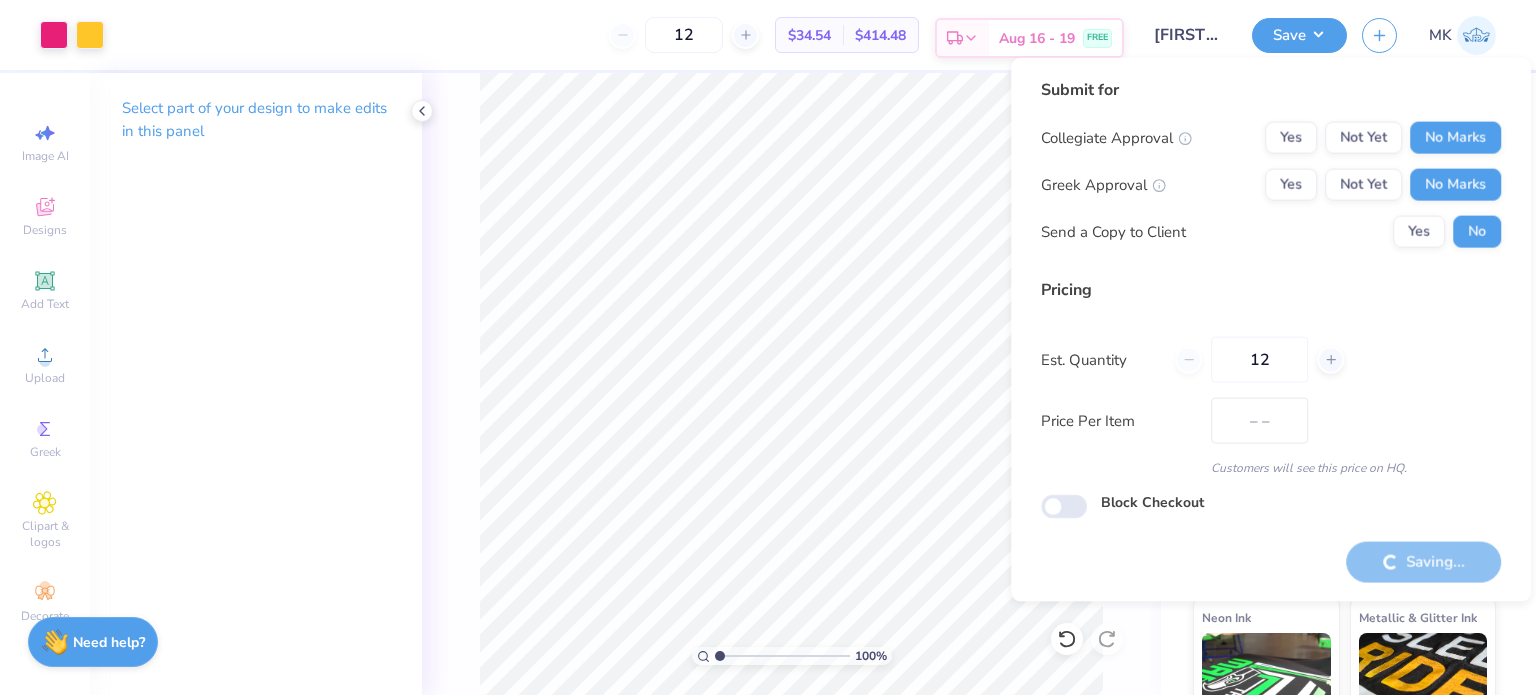 type on "$34.54" 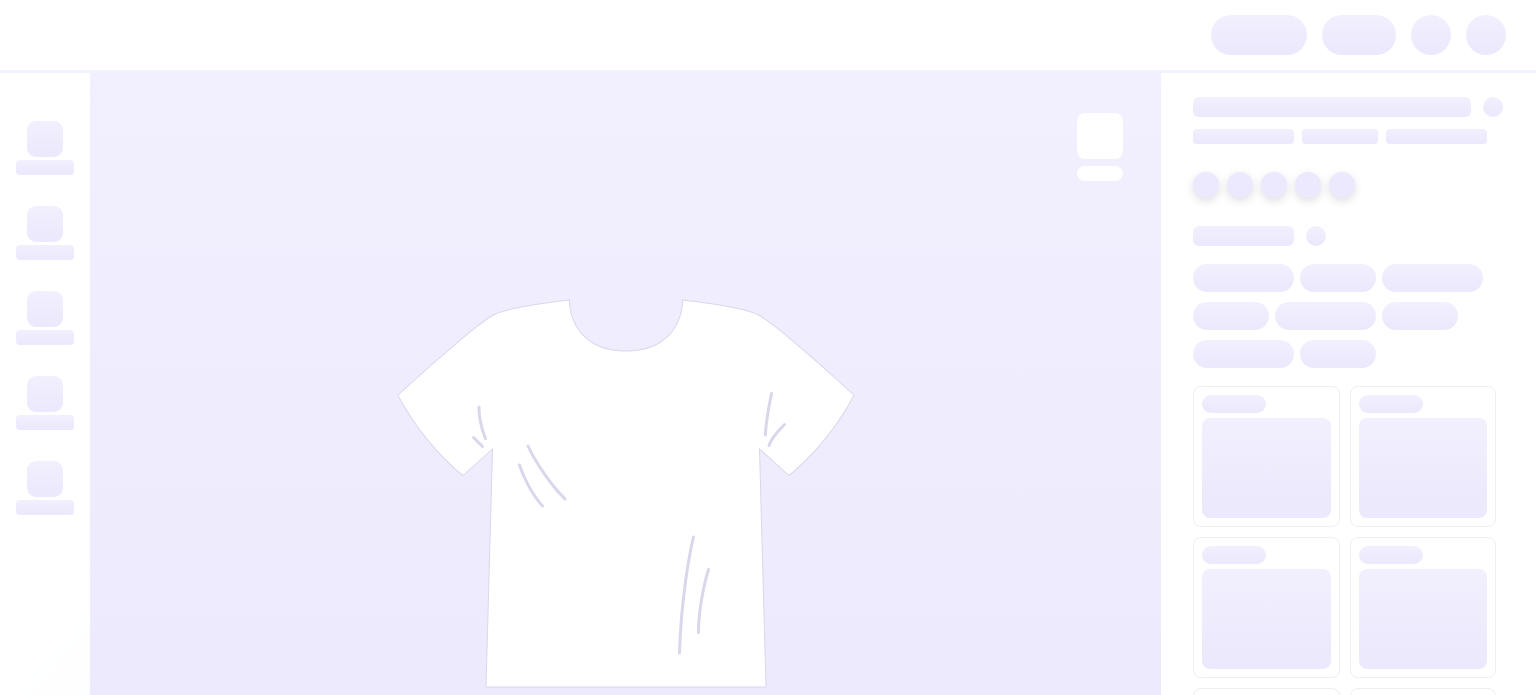 scroll, scrollTop: 0, scrollLeft: 0, axis: both 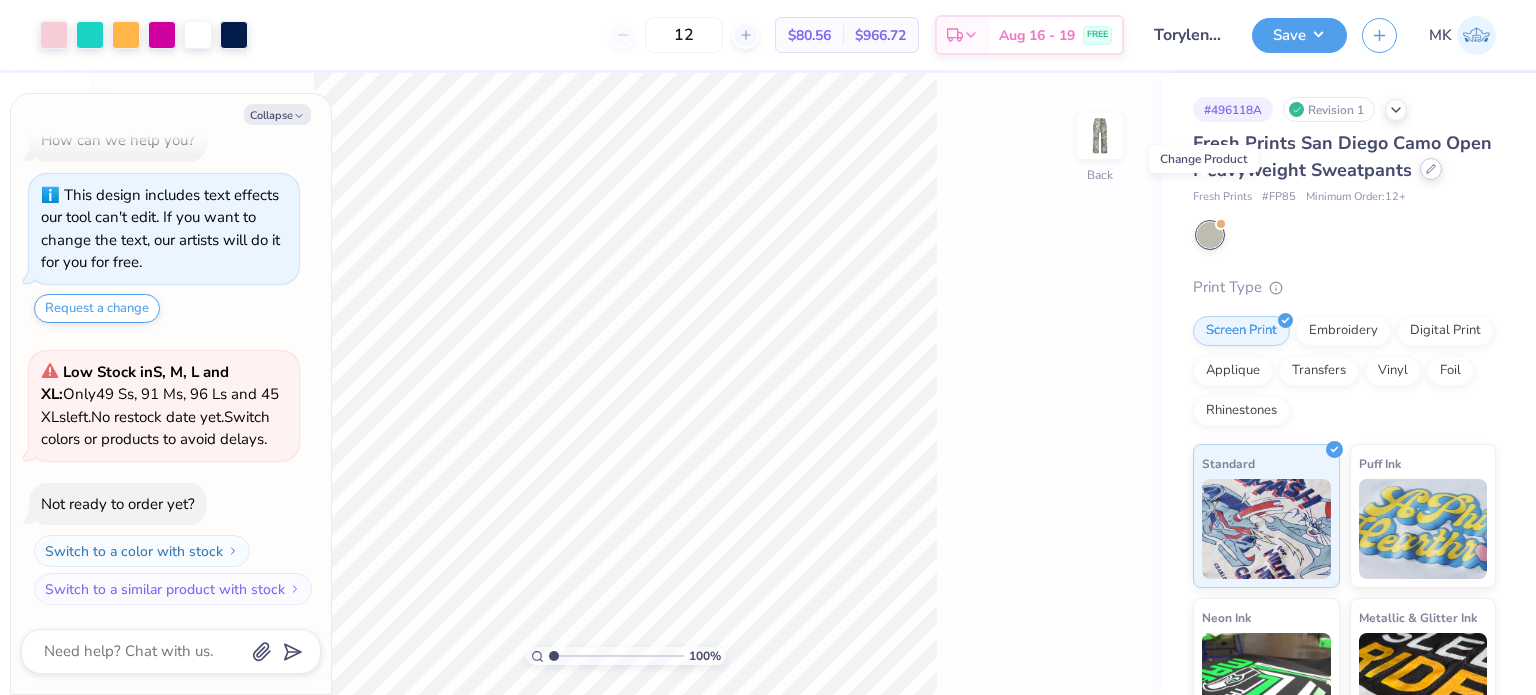 click 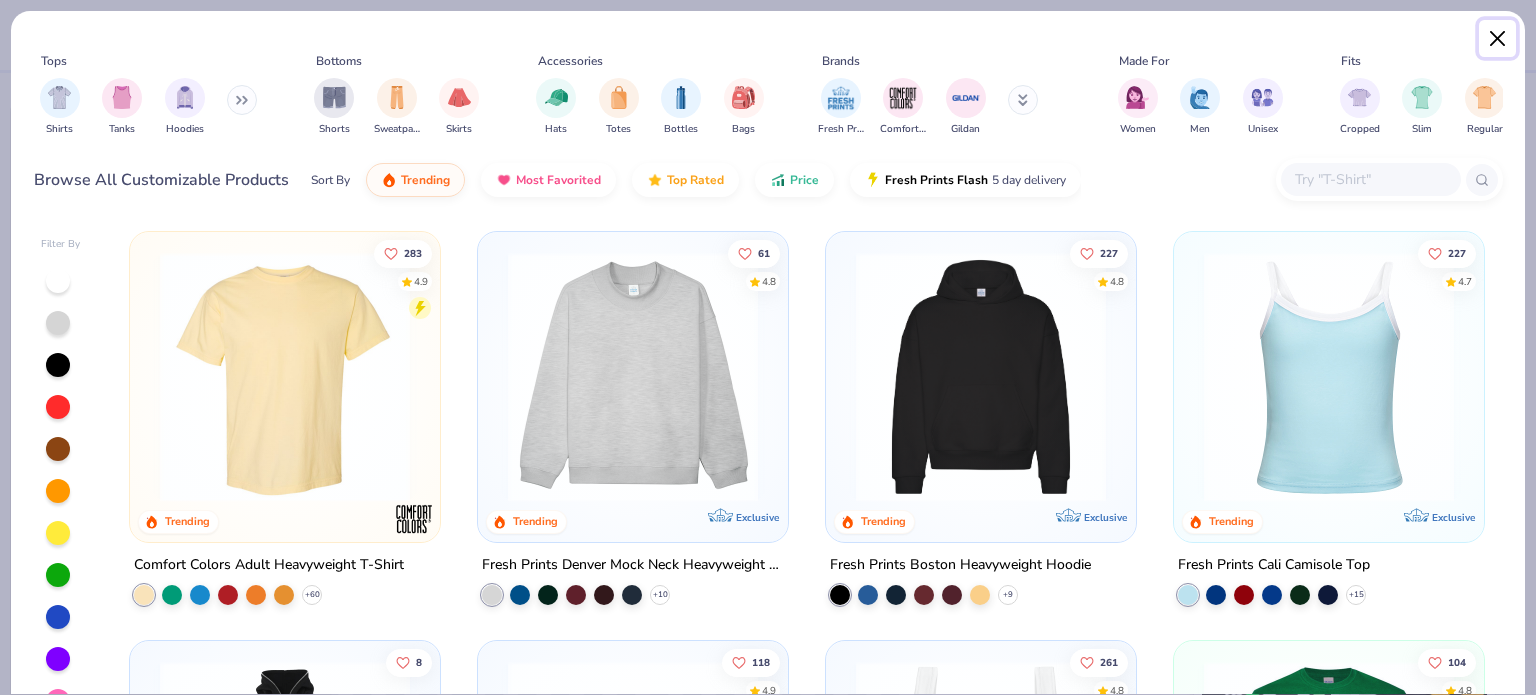 click at bounding box center [1498, 39] 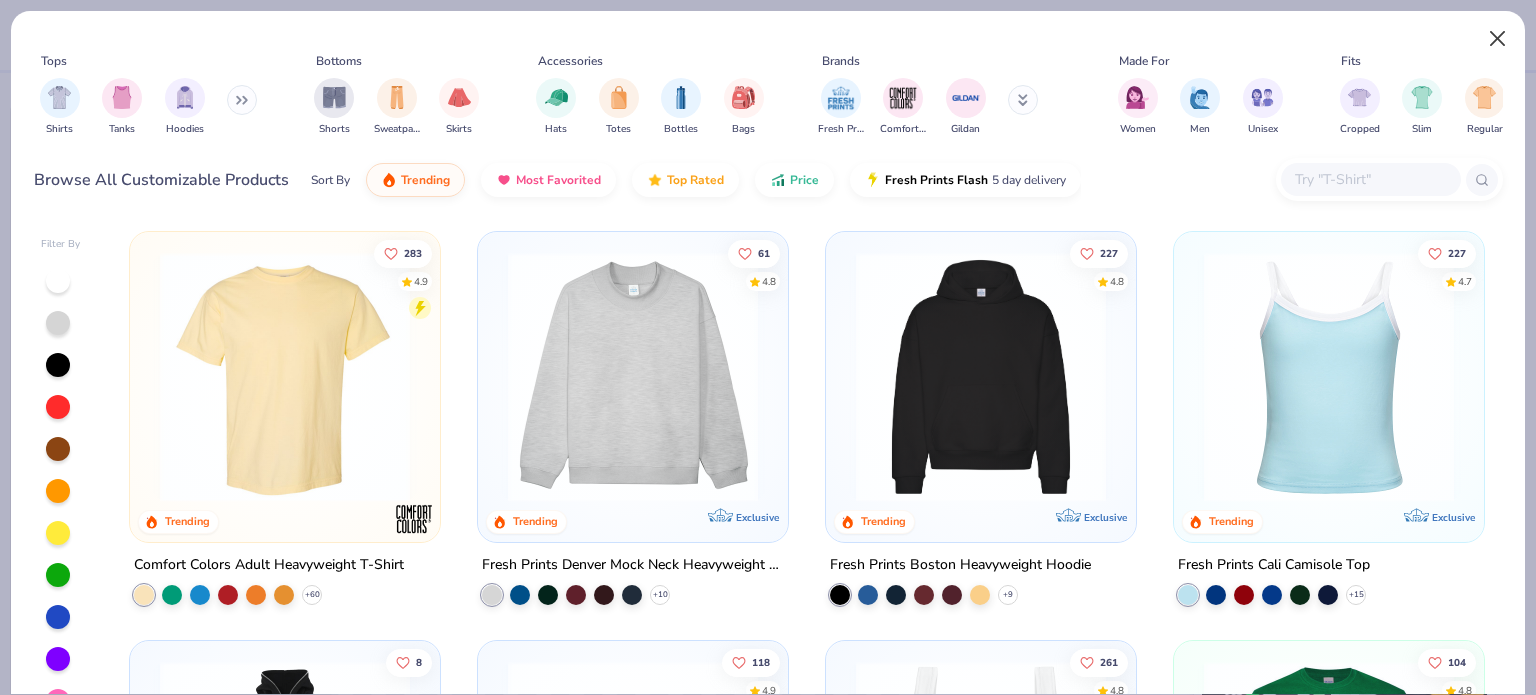 type on "x" 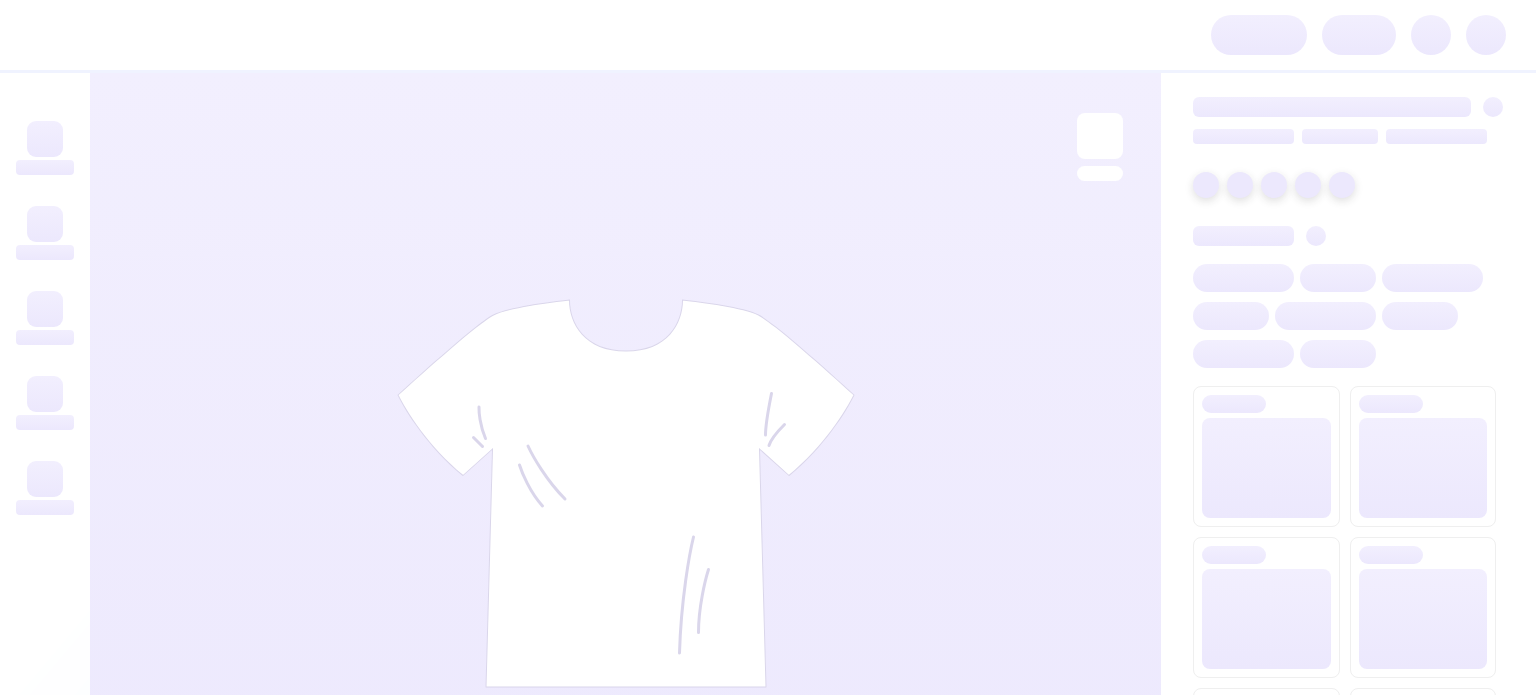 scroll, scrollTop: 0, scrollLeft: 0, axis: both 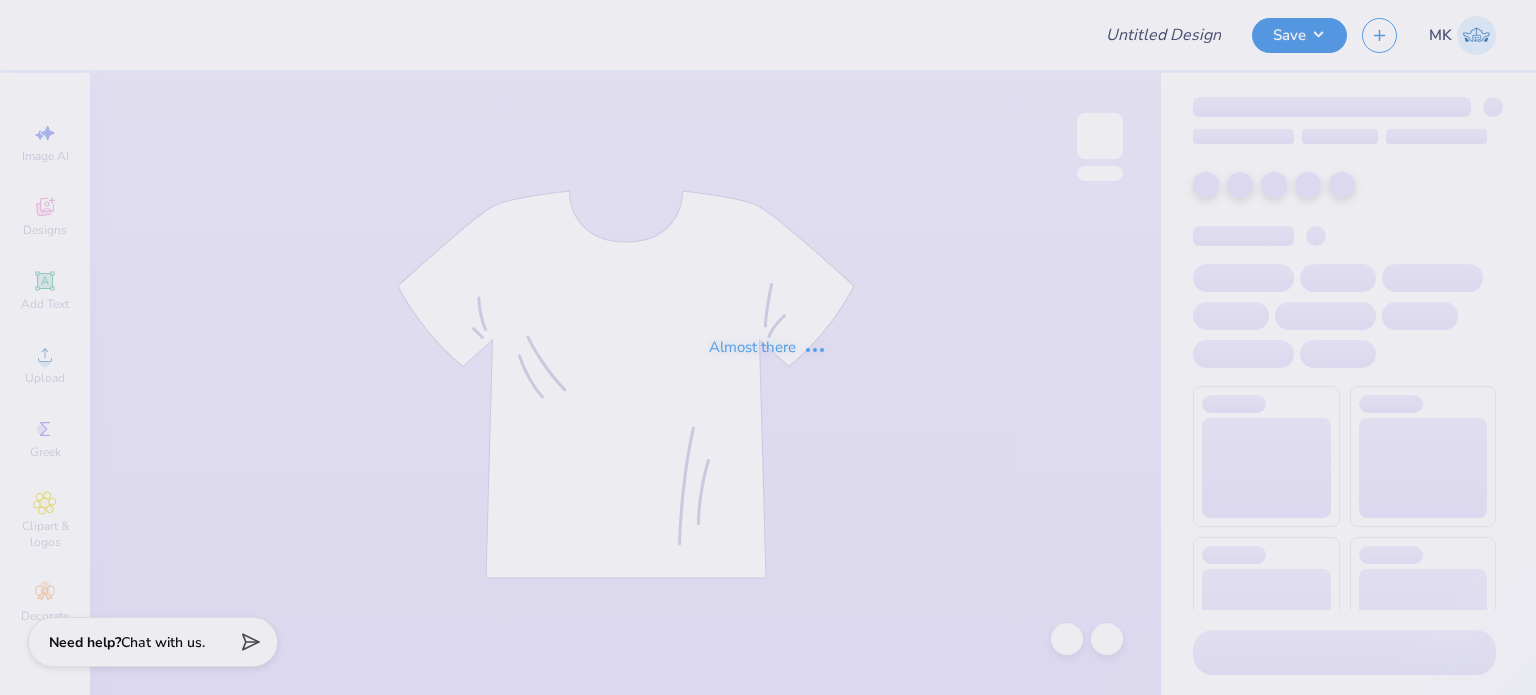 type on "Torylennyphoto-pink Tory club camo set" 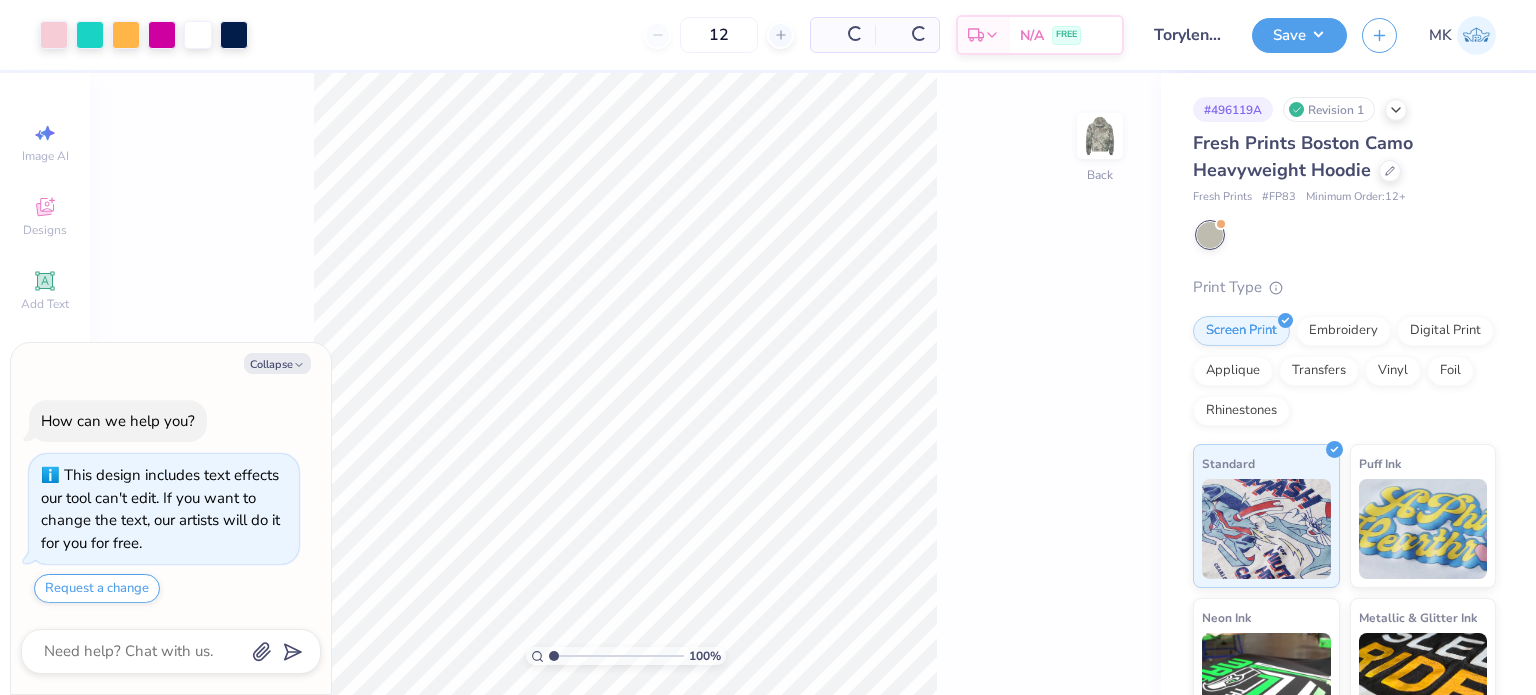 scroll, scrollTop: 55, scrollLeft: 0, axis: vertical 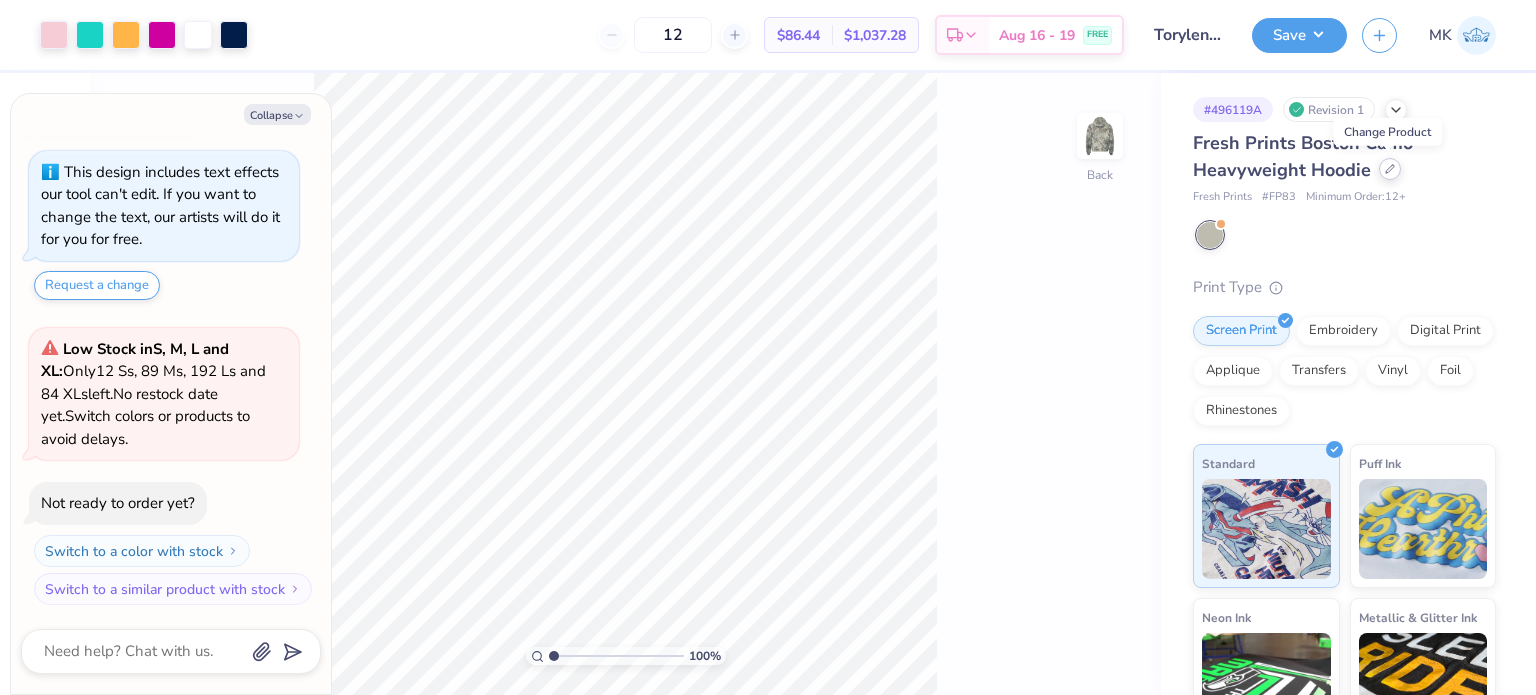 click at bounding box center (1390, 169) 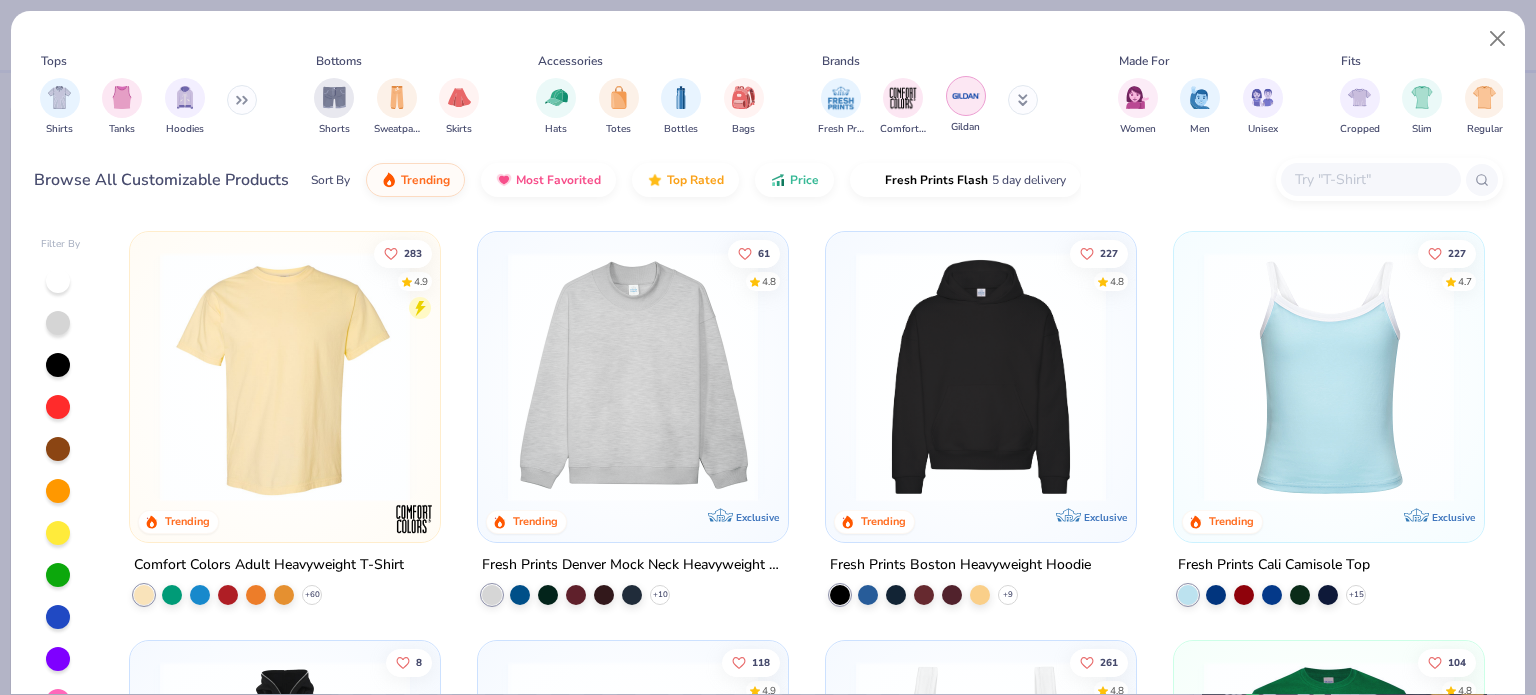 click at bounding box center (966, 96) 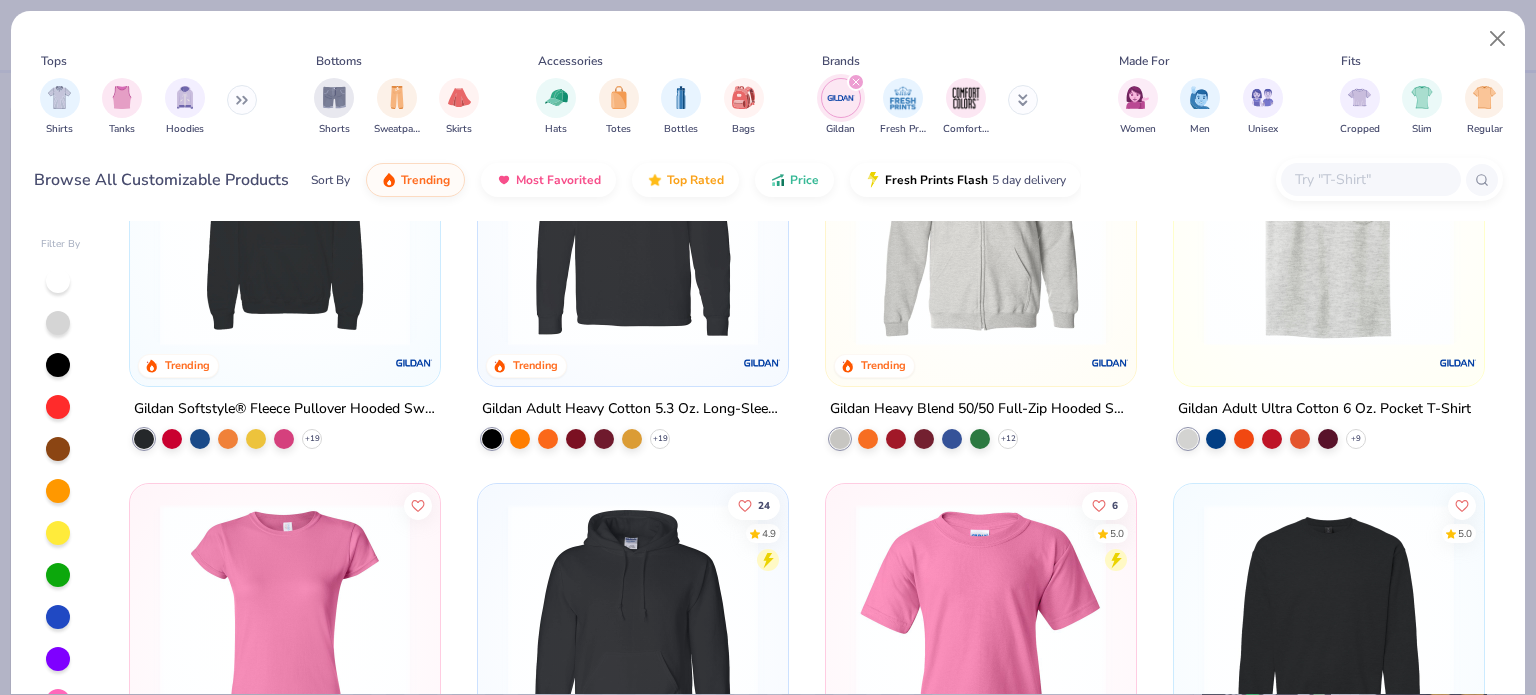 scroll, scrollTop: 1300, scrollLeft: 0, axis: vertical 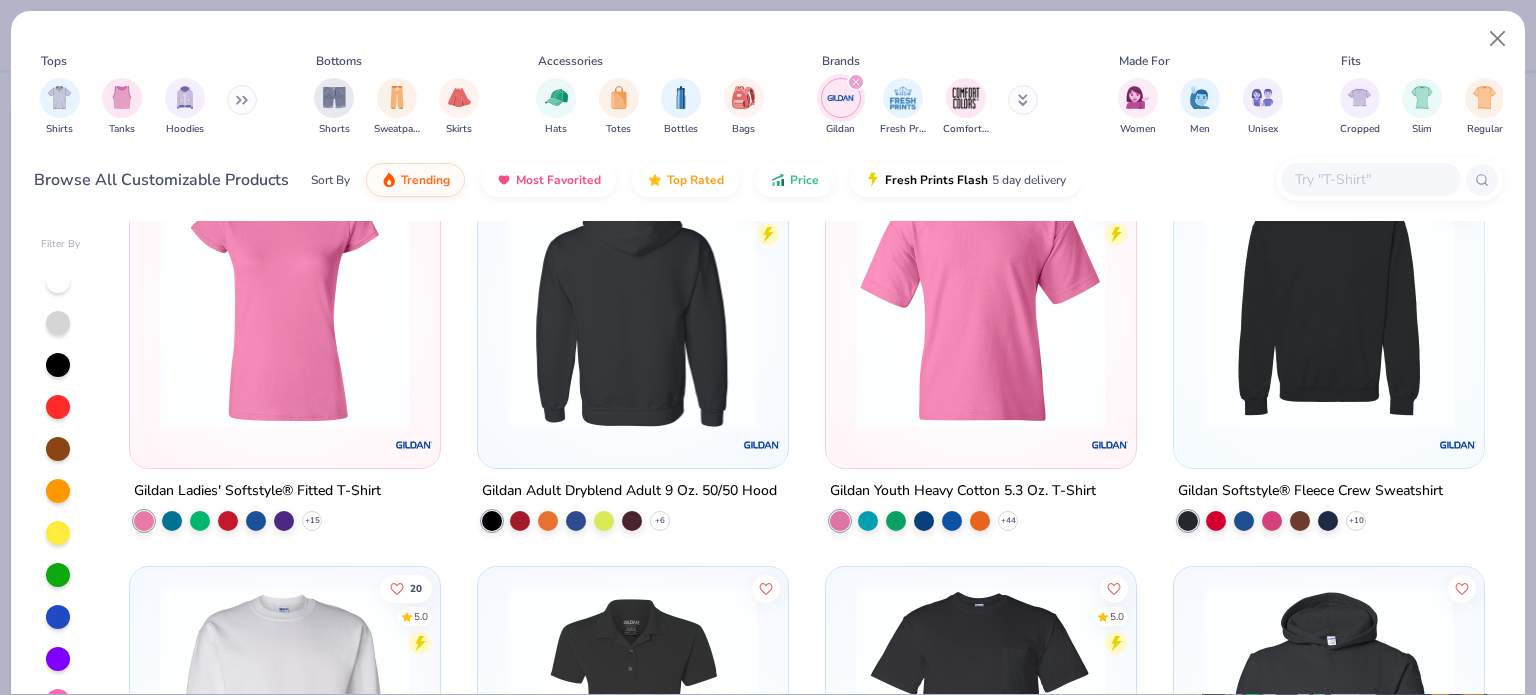 click at bounding box center [632, 303] 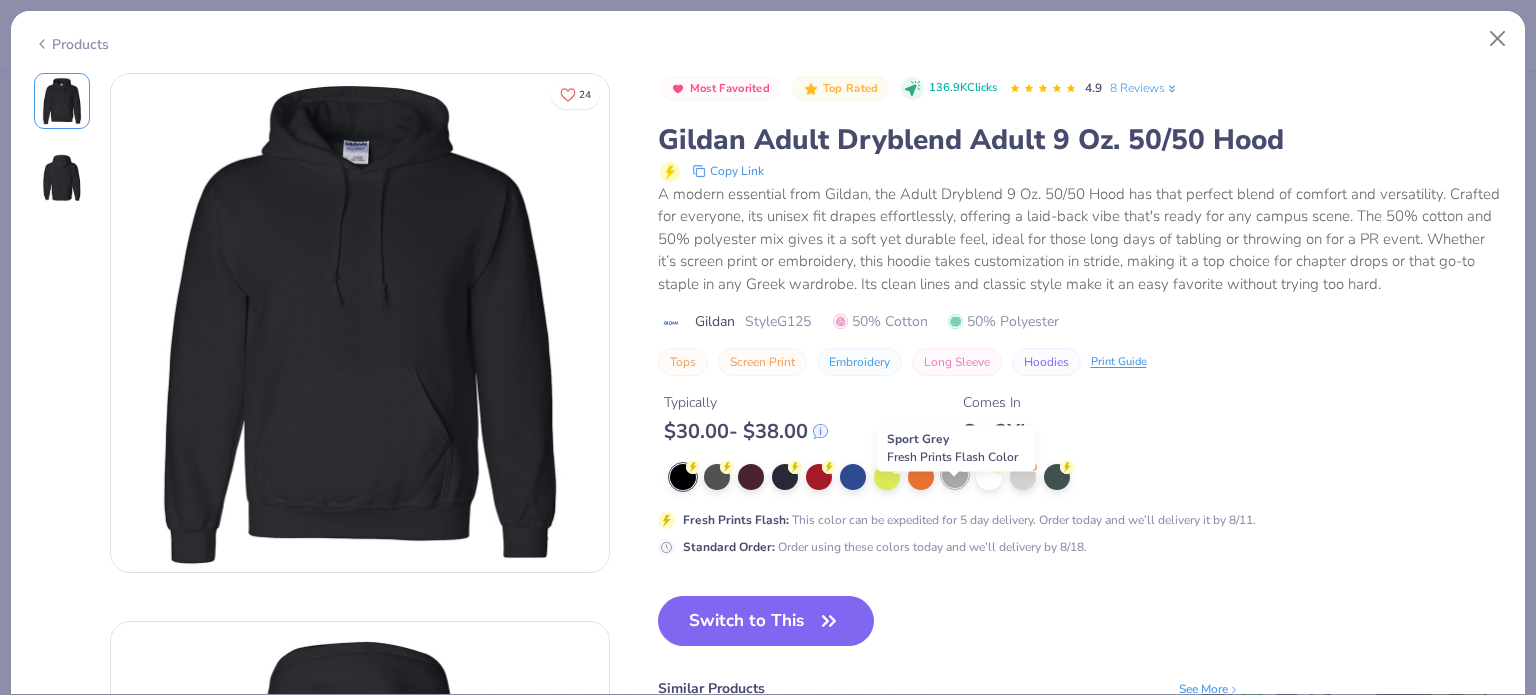 click at bounding box center [955, 475] 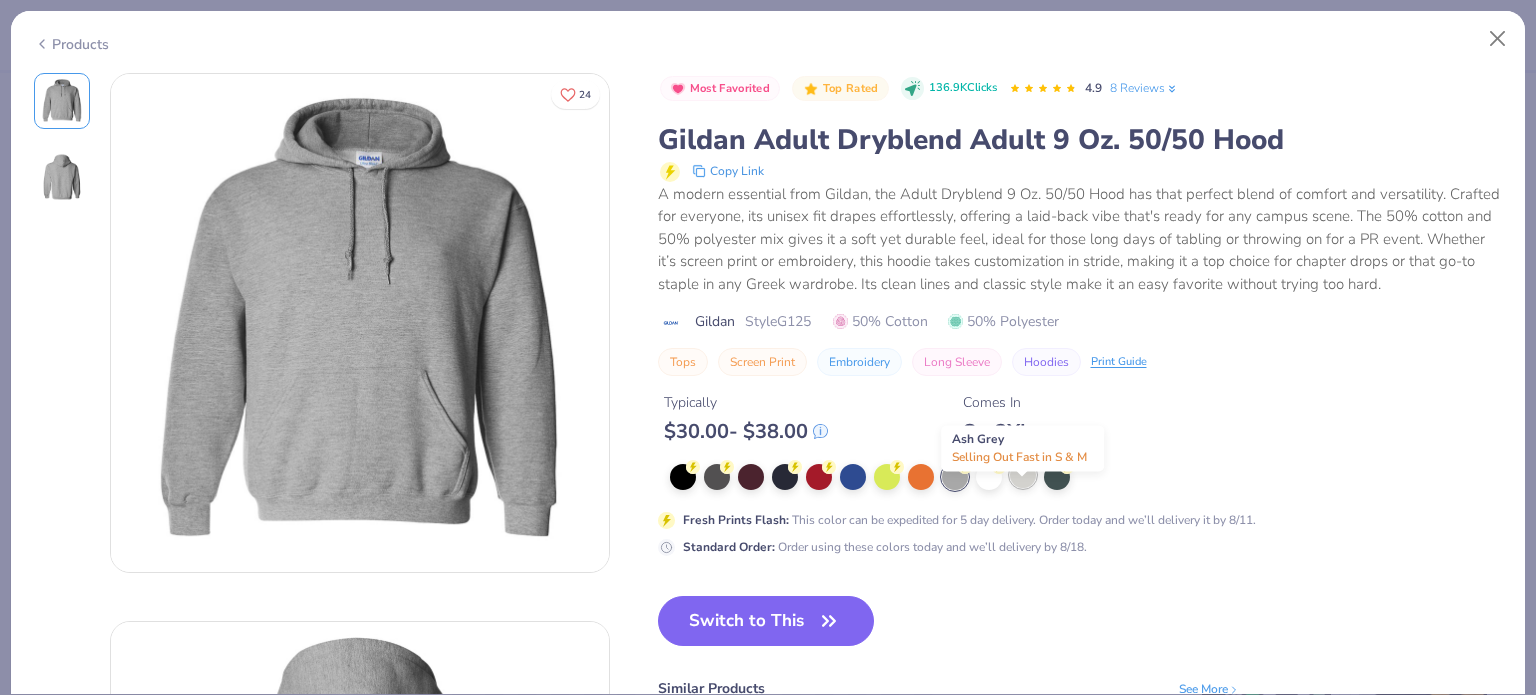 click at bounding box center [1023, 475] 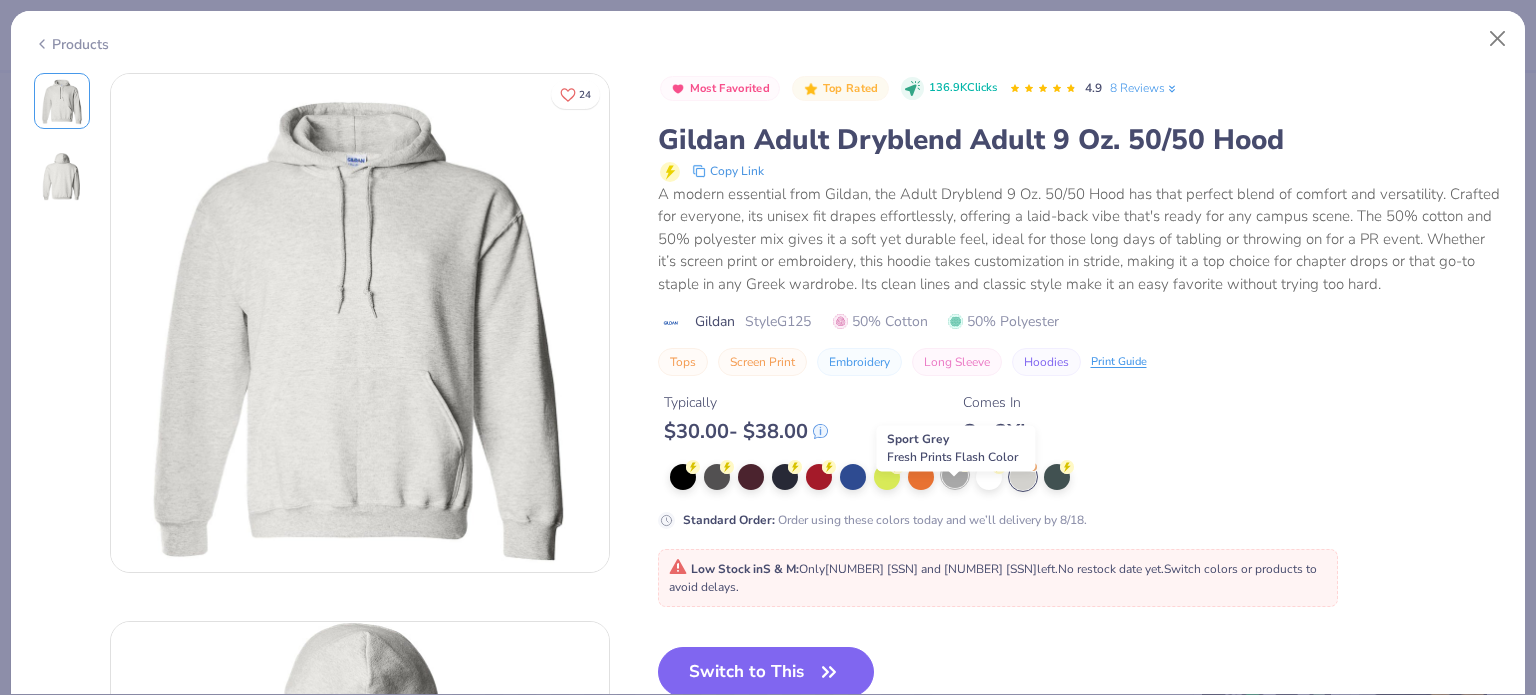 click at bounding box center (955, 475) 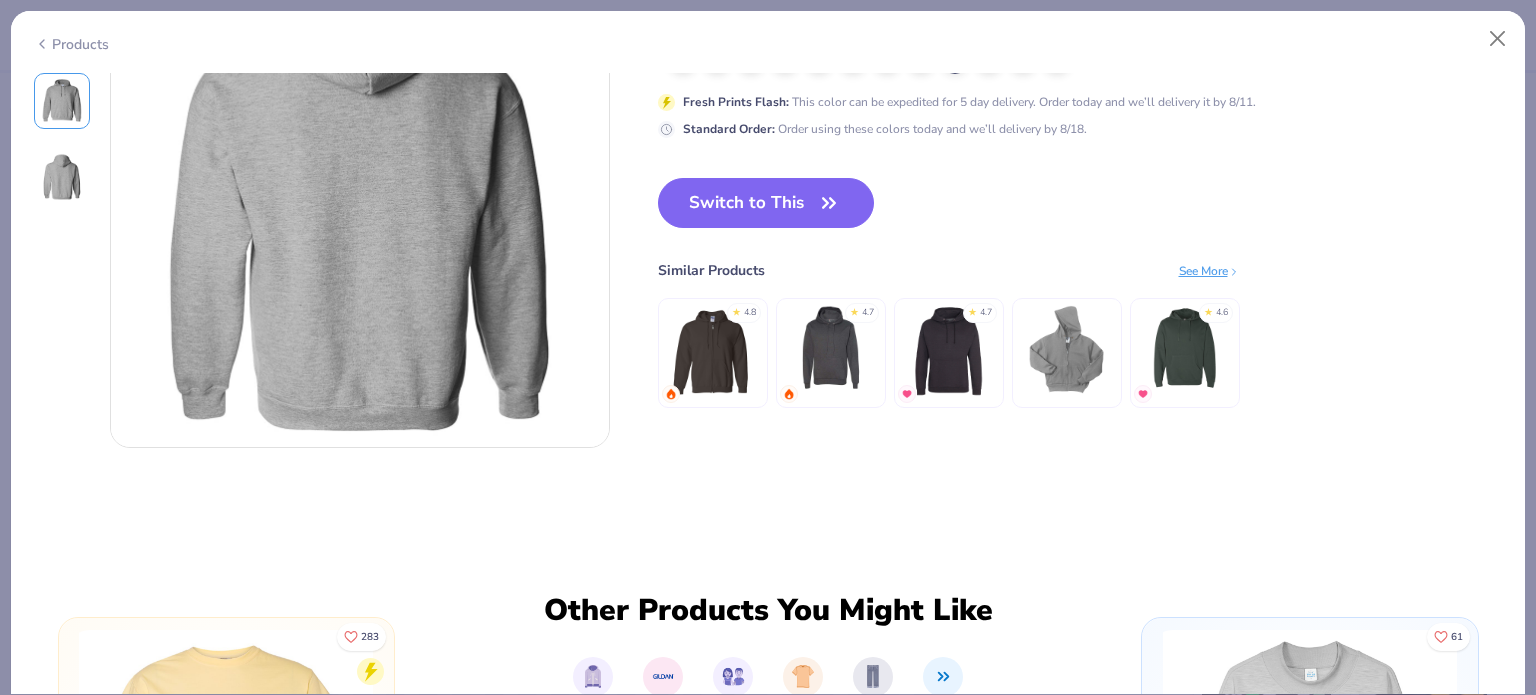 scroll, scrollTop: 500, scrollLeft: 0, axis: vertical 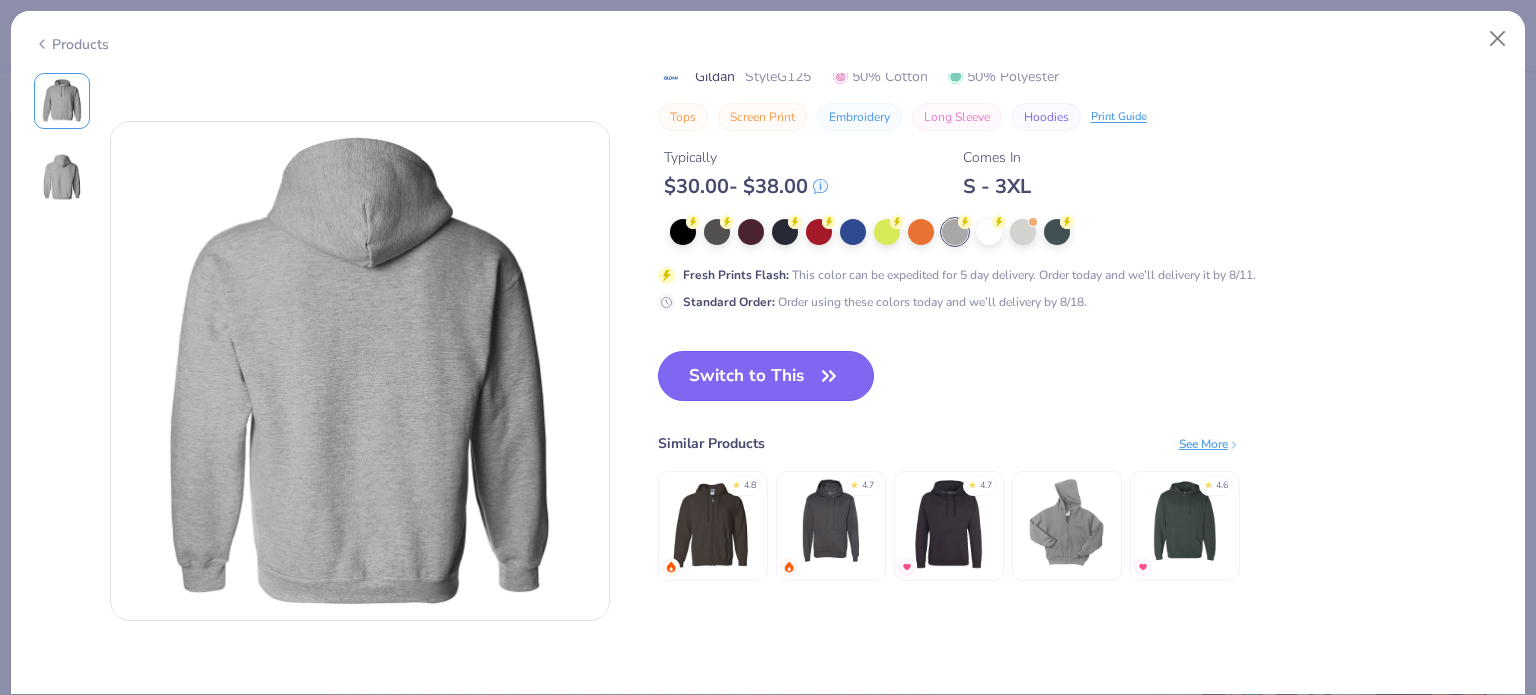 click on "Switch to This" at bounding box center (766, 376) 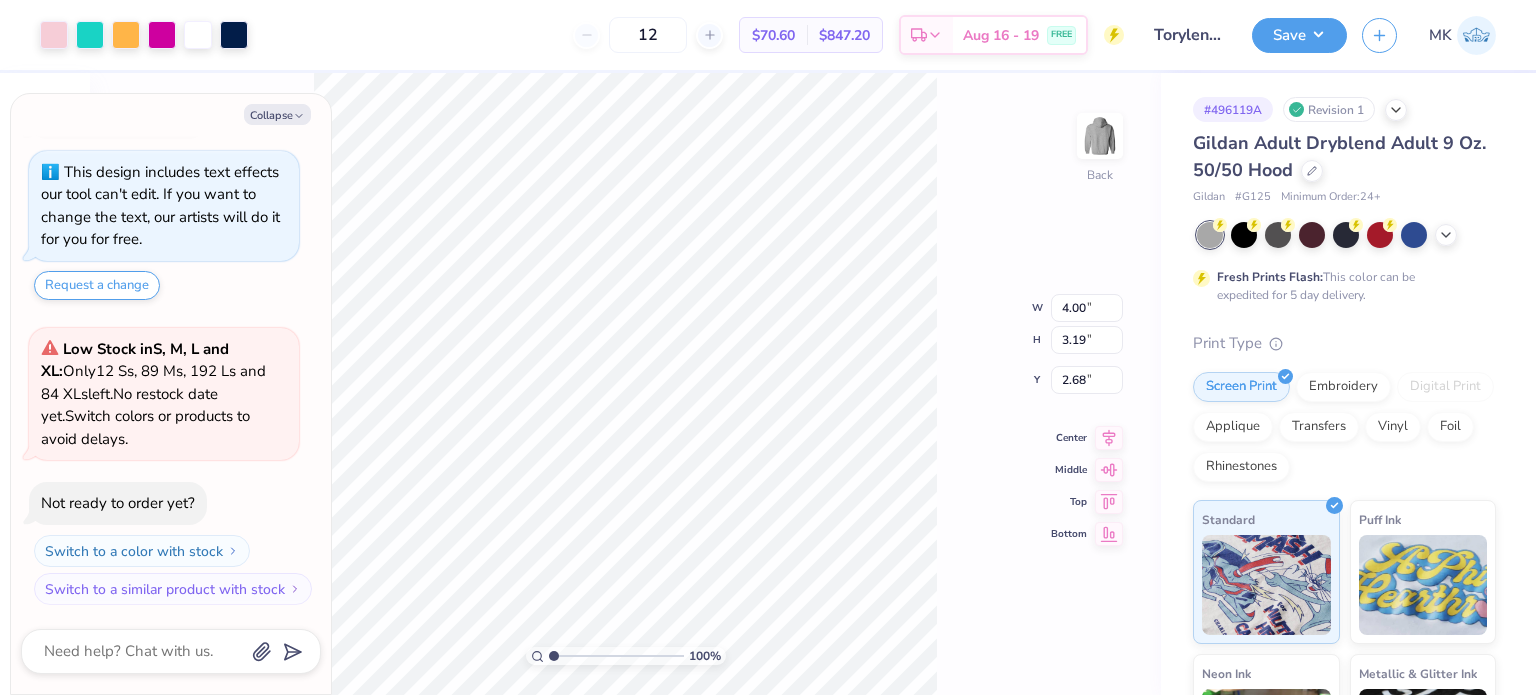 type on "x" 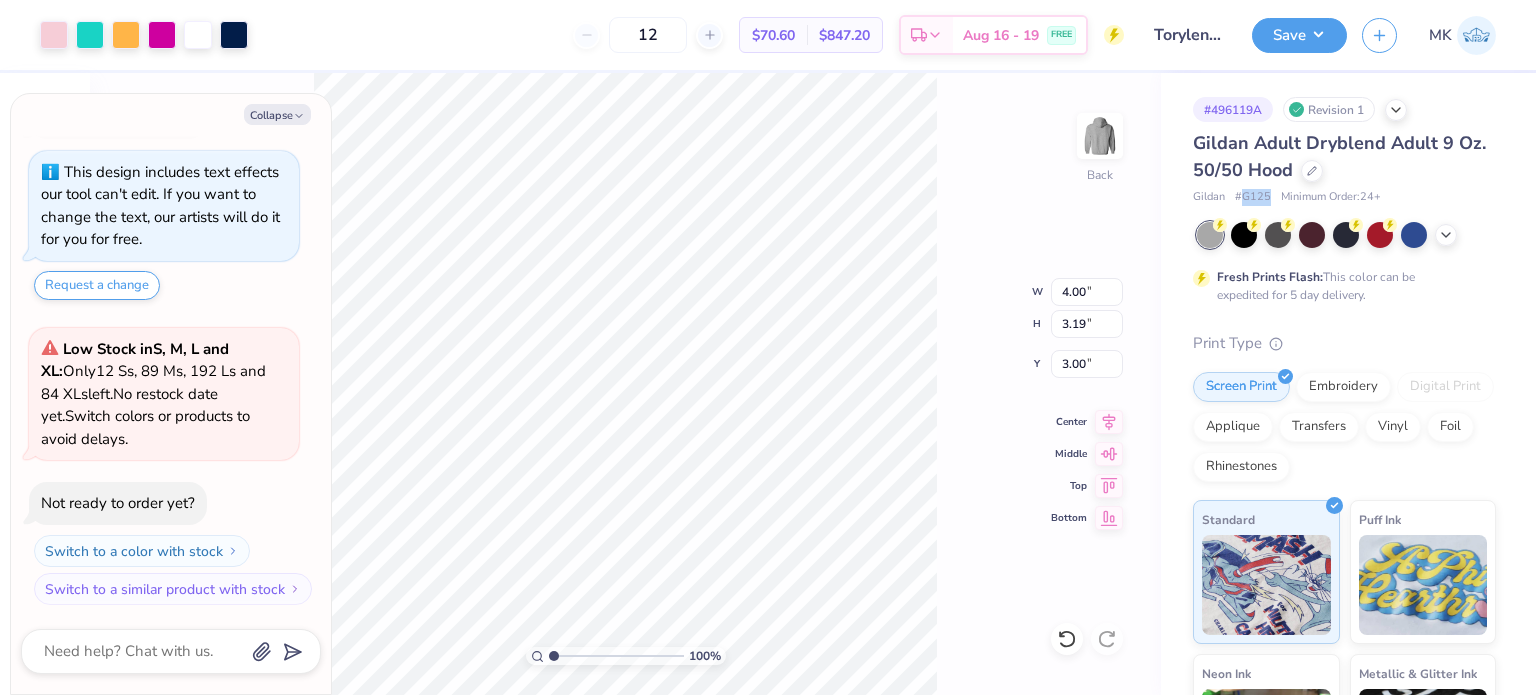 drag, startPoint x: 1242, startPoint y: 196, endPoint x: 1272, endPoint y: 198, distance: 30.066593 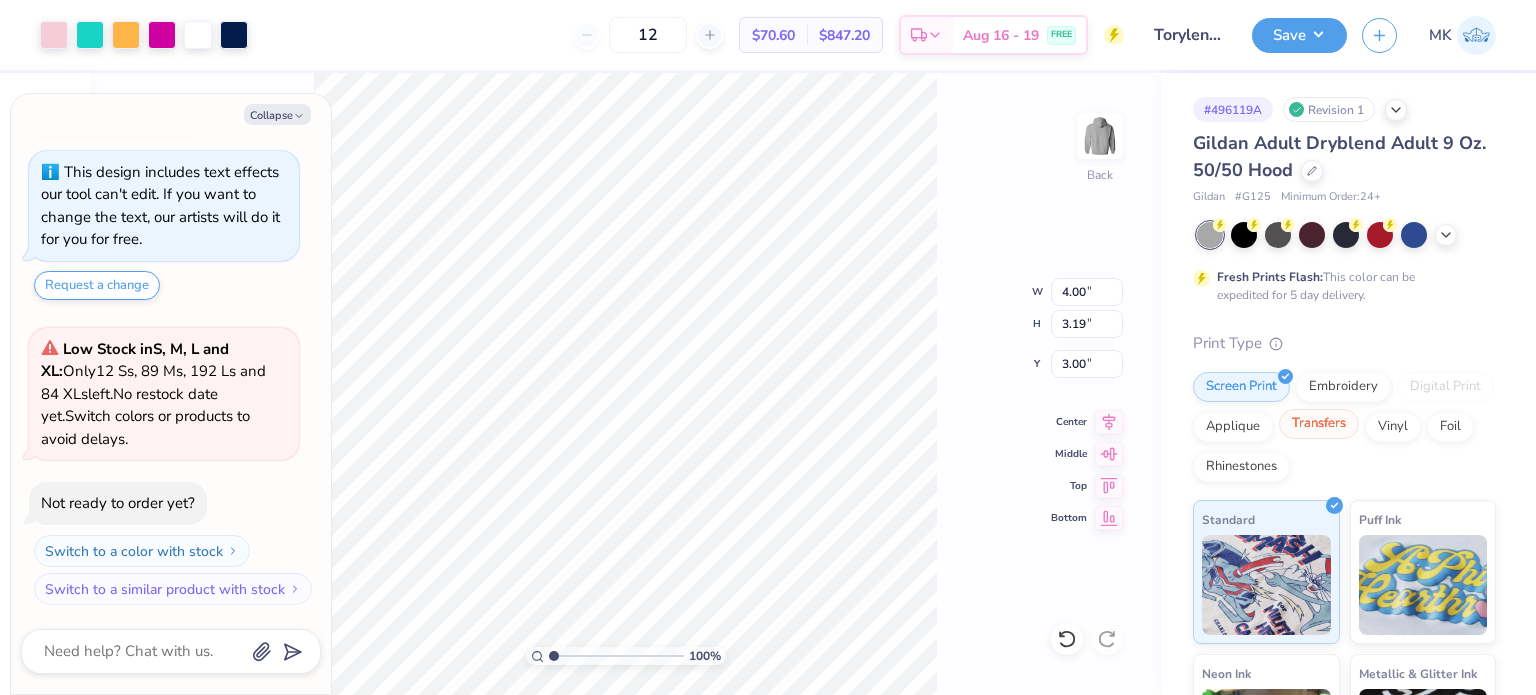 click on "Transfers" at bounding box center [1319, 424] 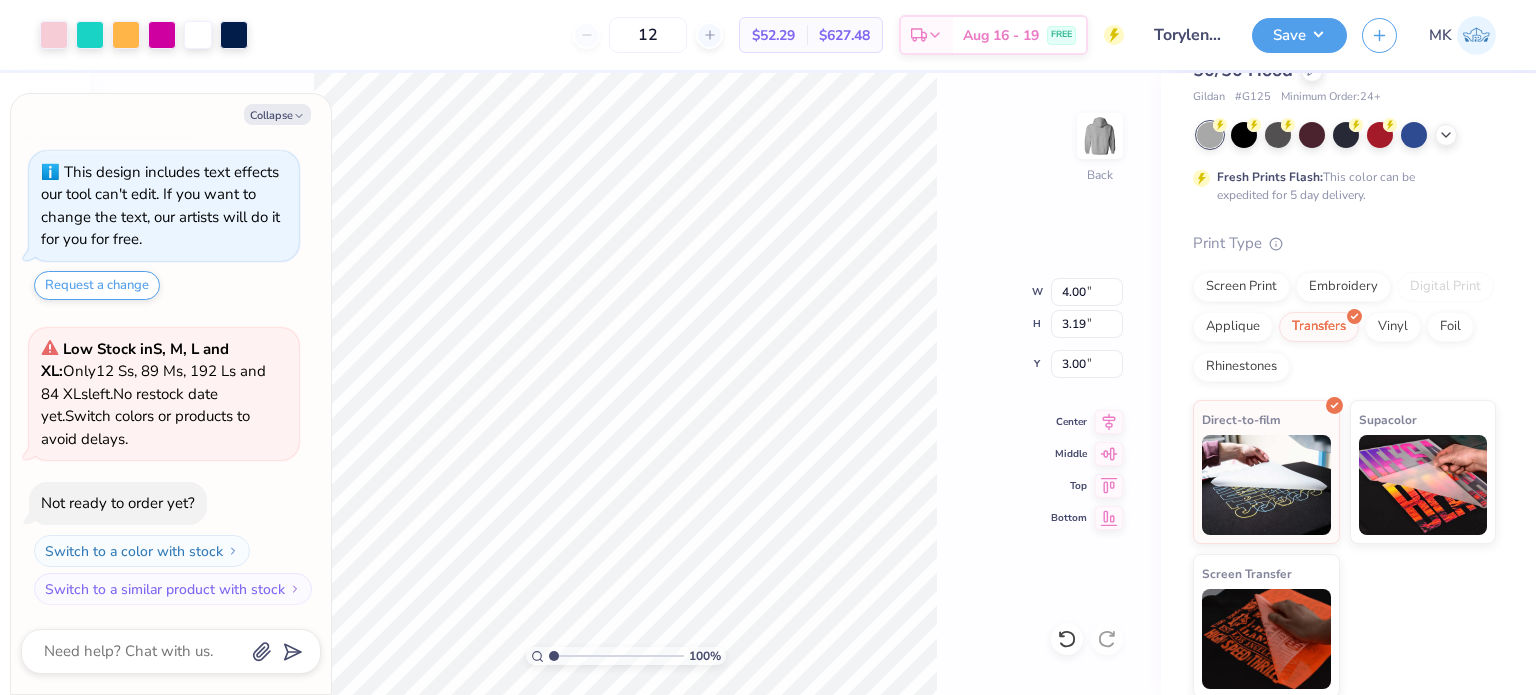 scroll, scrollTop: 102, scrollLeft: 0, axis: vertical 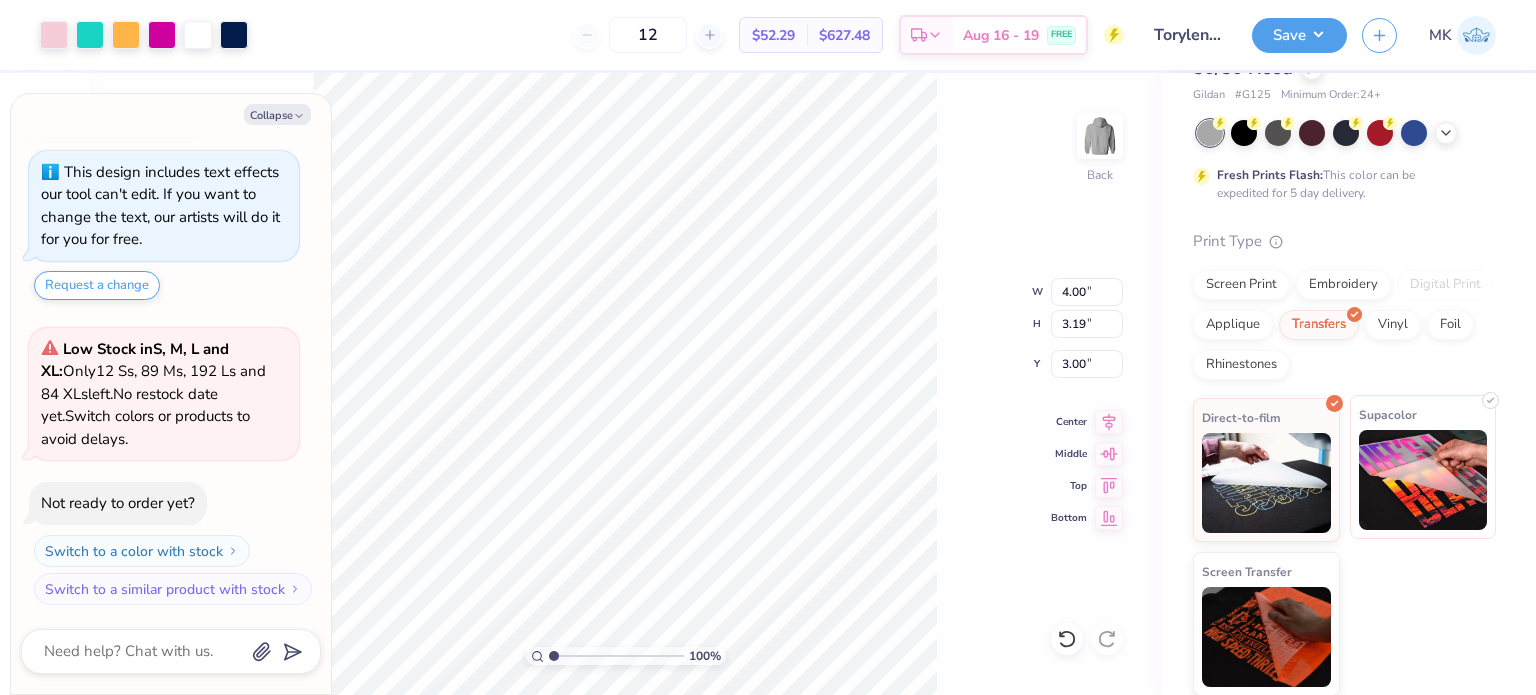click at bounding box center (1423, 480) 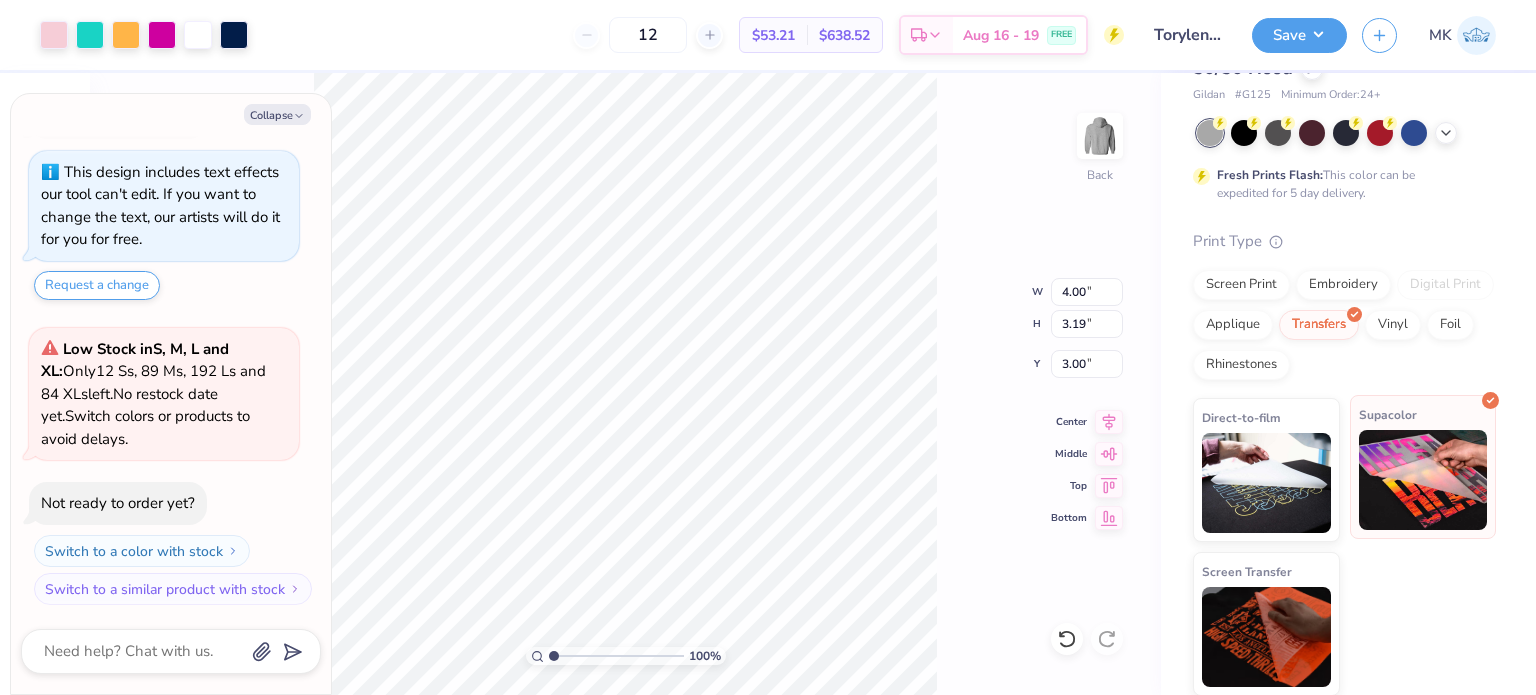 scroll, scrollTop: 3, scrollLeft: 0, axis: vertical 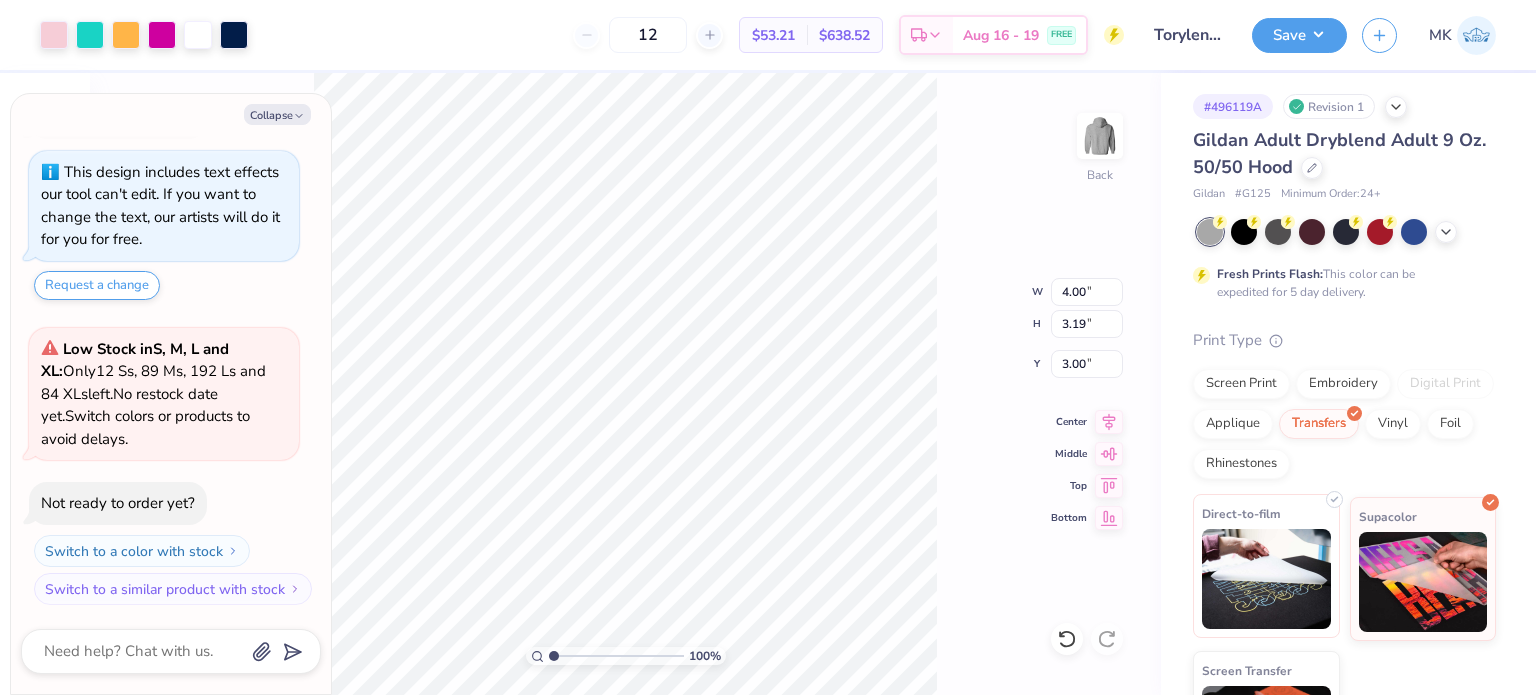 click at bounding box center (1266, 579) 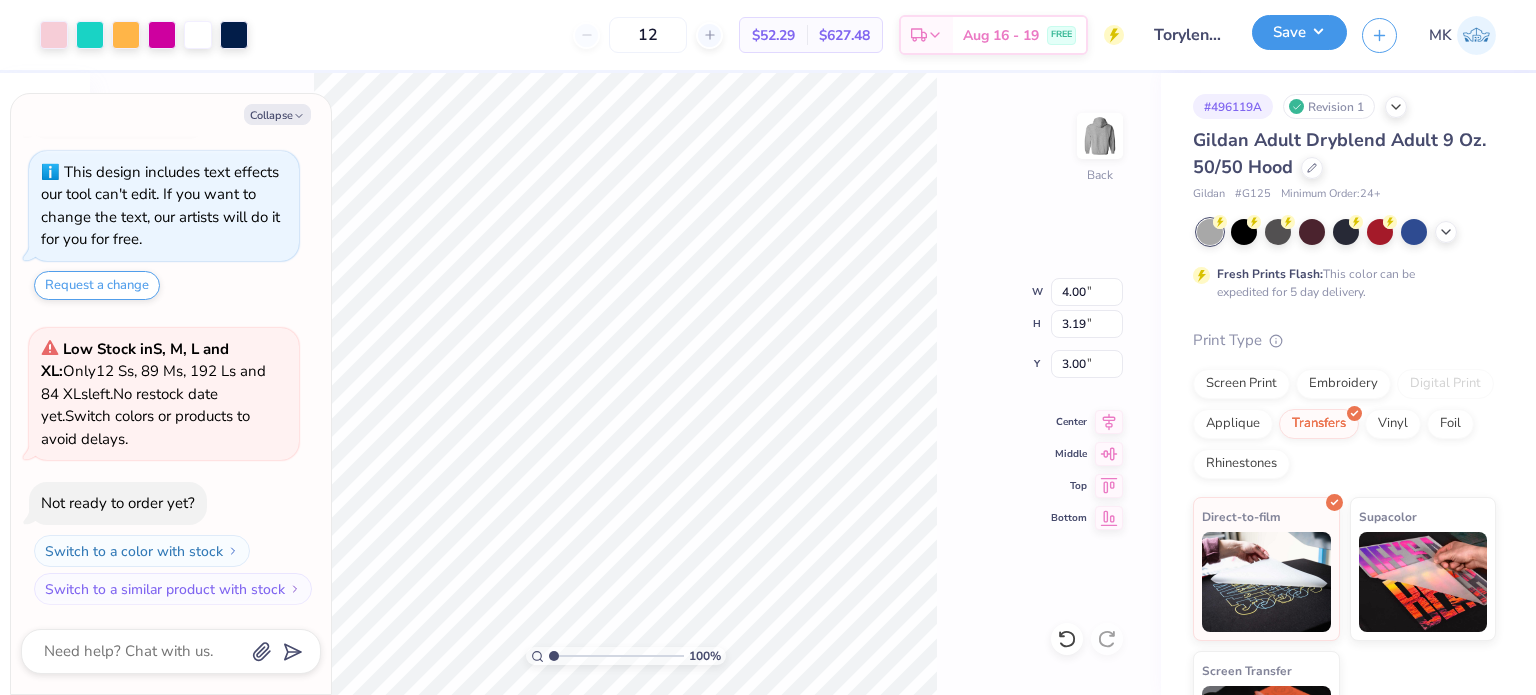 click on "Save" at bounding box center (1299, 32) 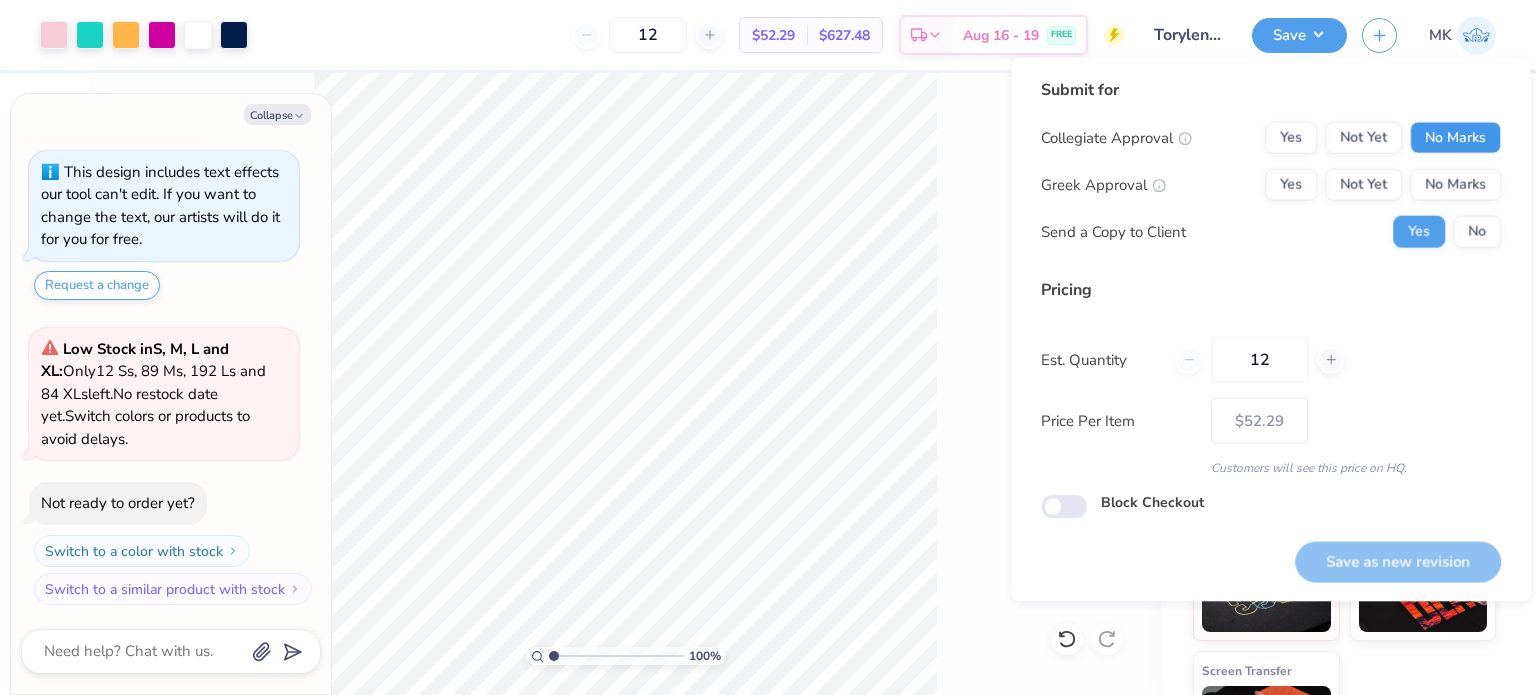 click on "No Marks" at bounding box center [1455, 138] 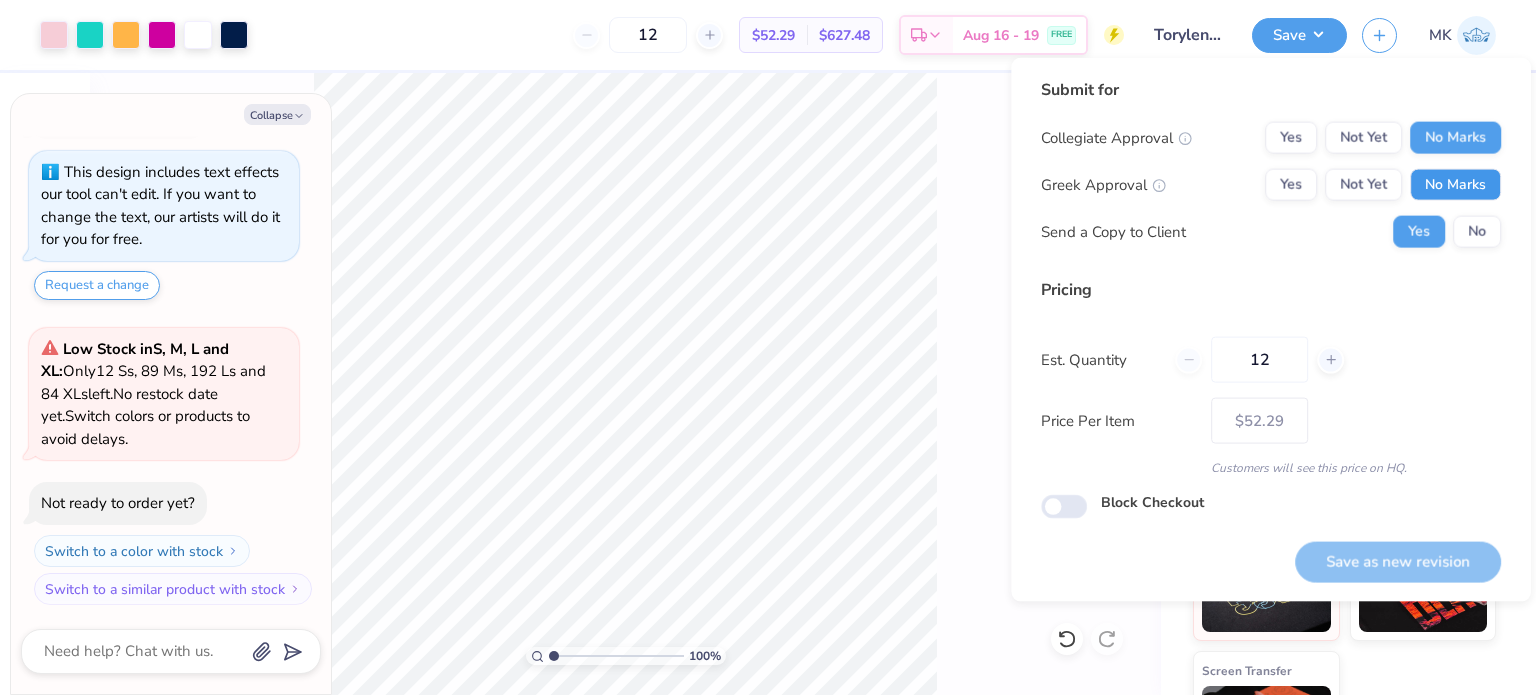 click on "No Marks" at bounding box center (1455, 185) 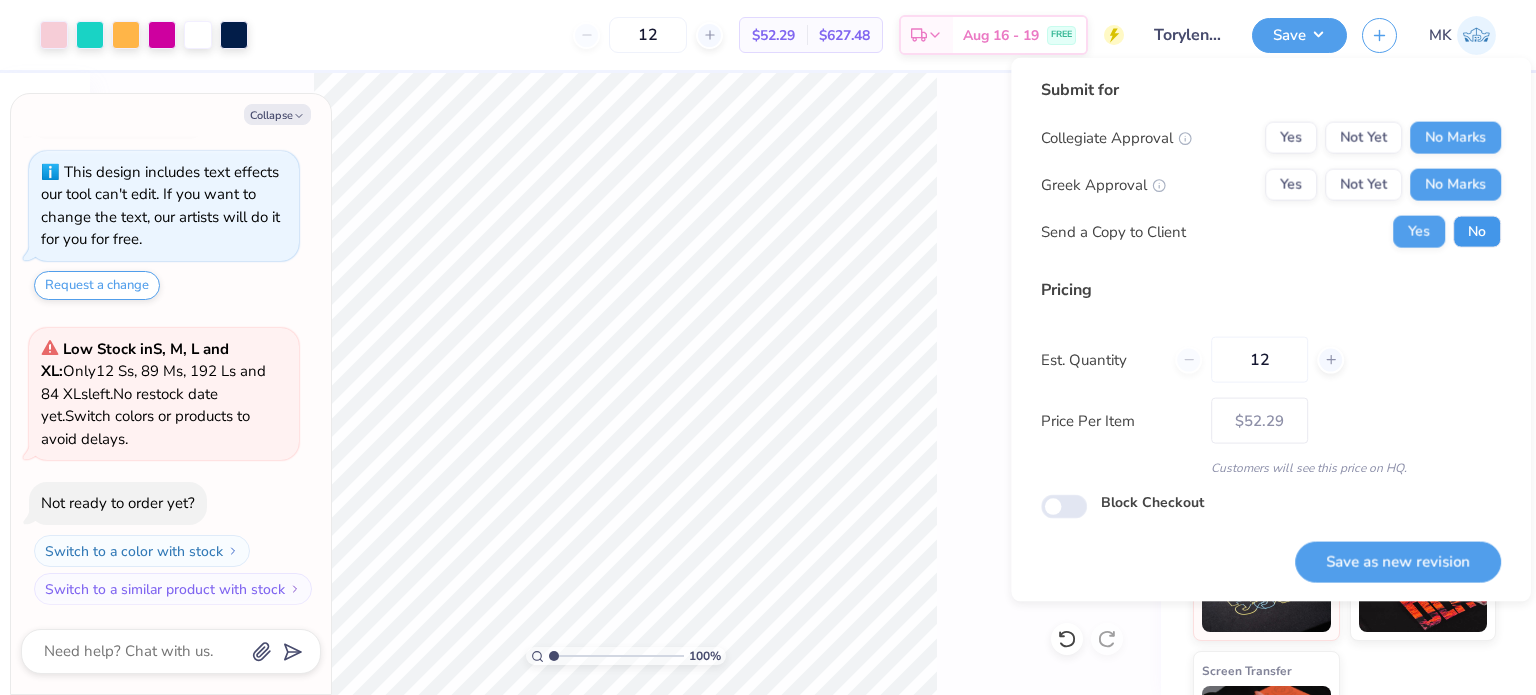 click on "No" at bounding box center (1477, 232) 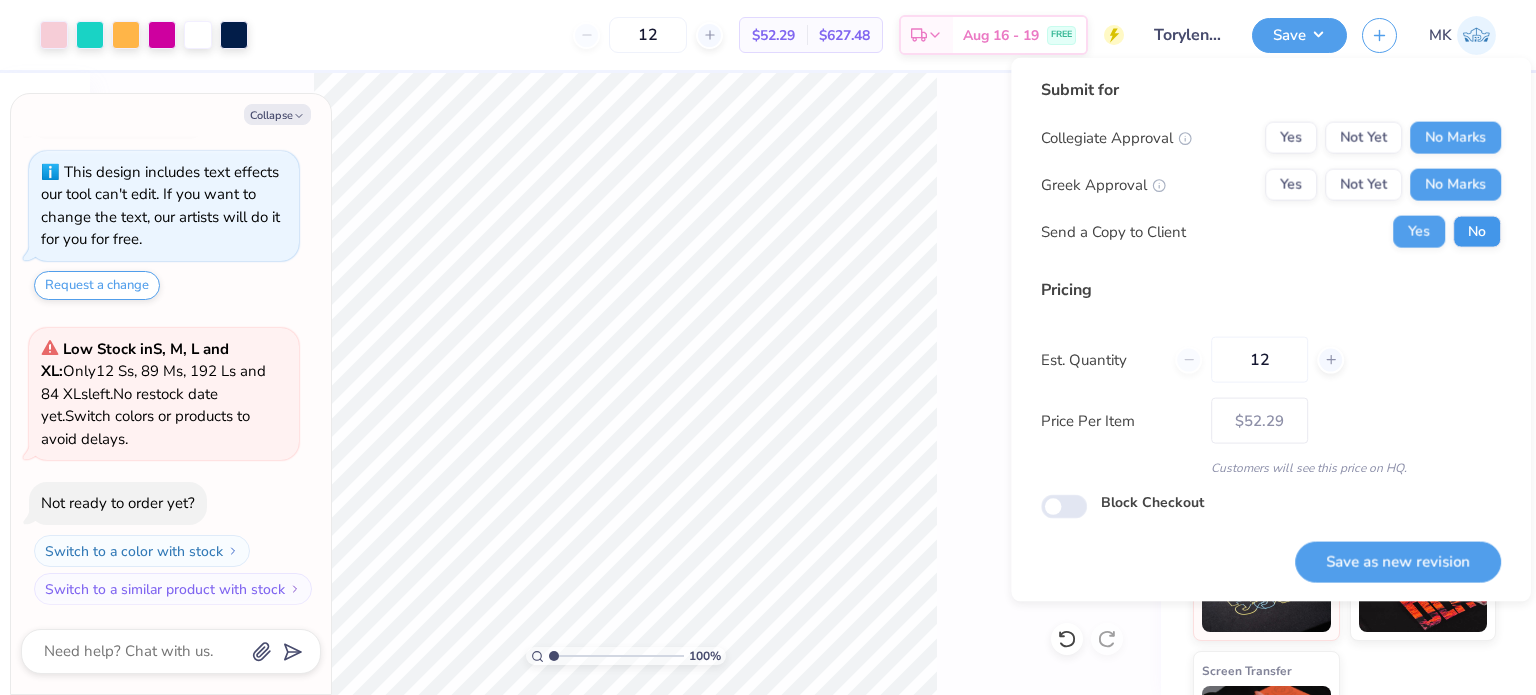 type on "x" 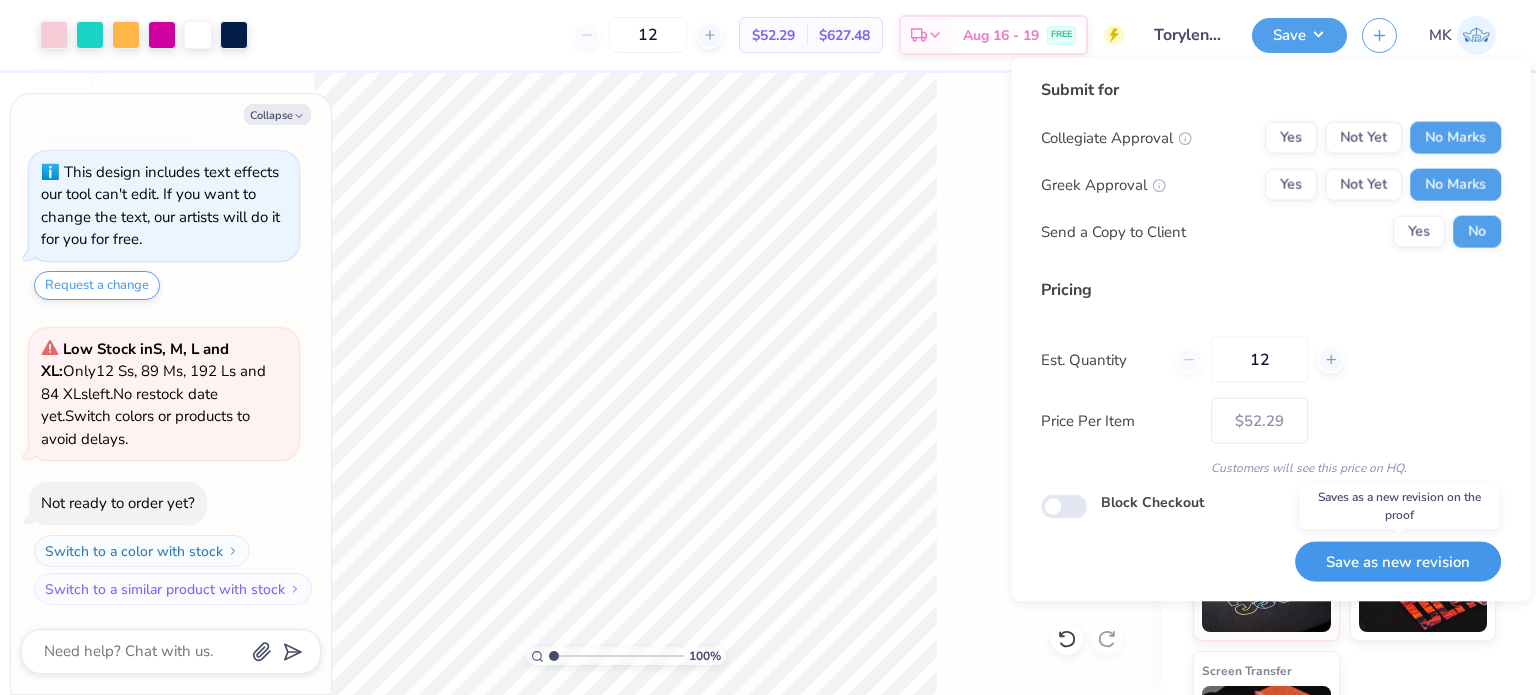 click on "Save as new revision" at bounding box center [1398, 561] 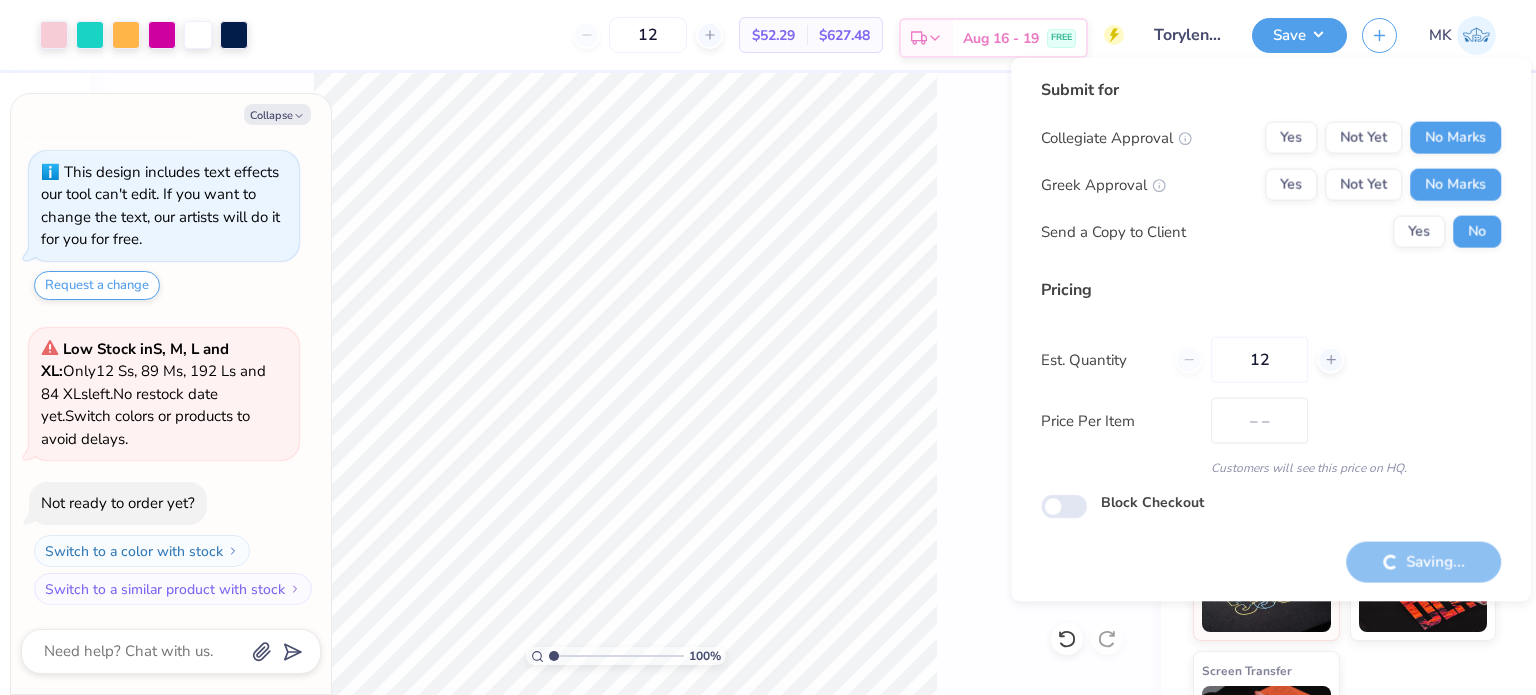 type on "$52.29" 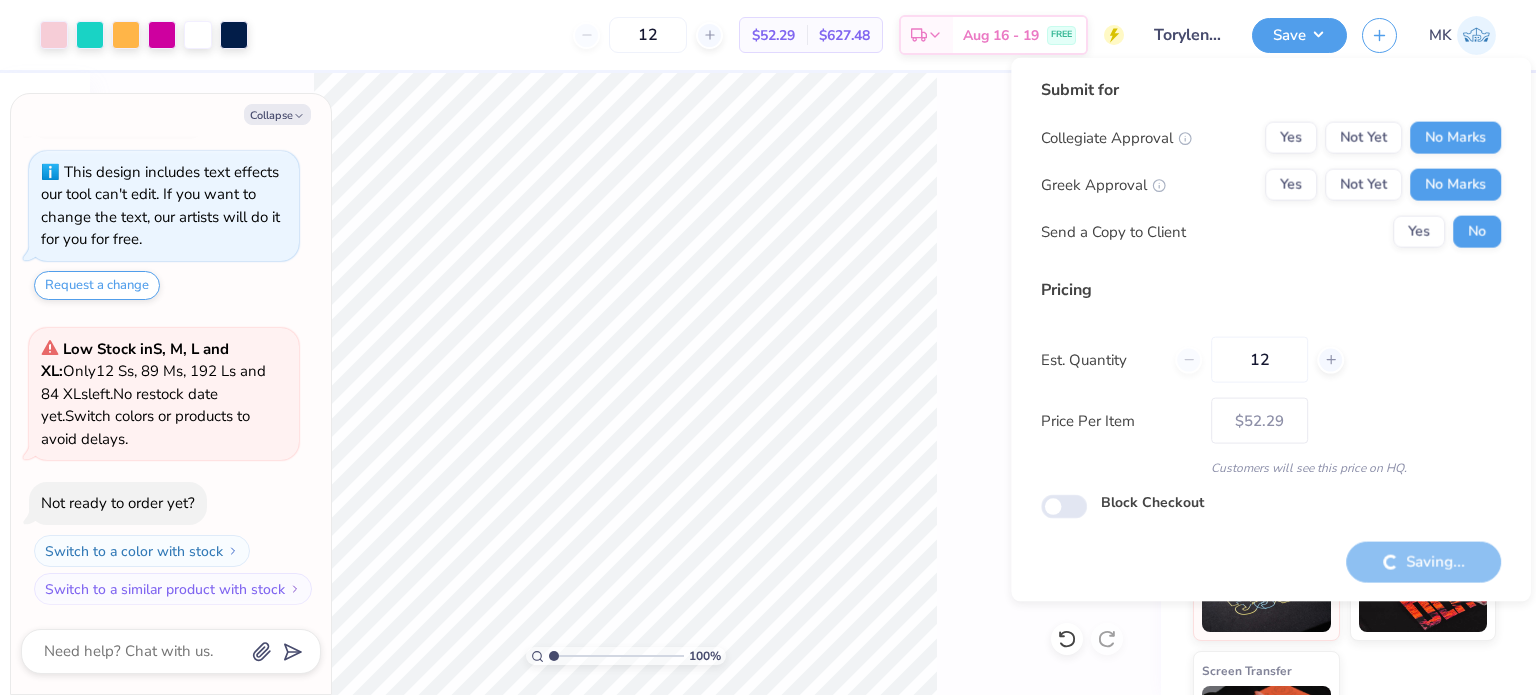 type on "x" 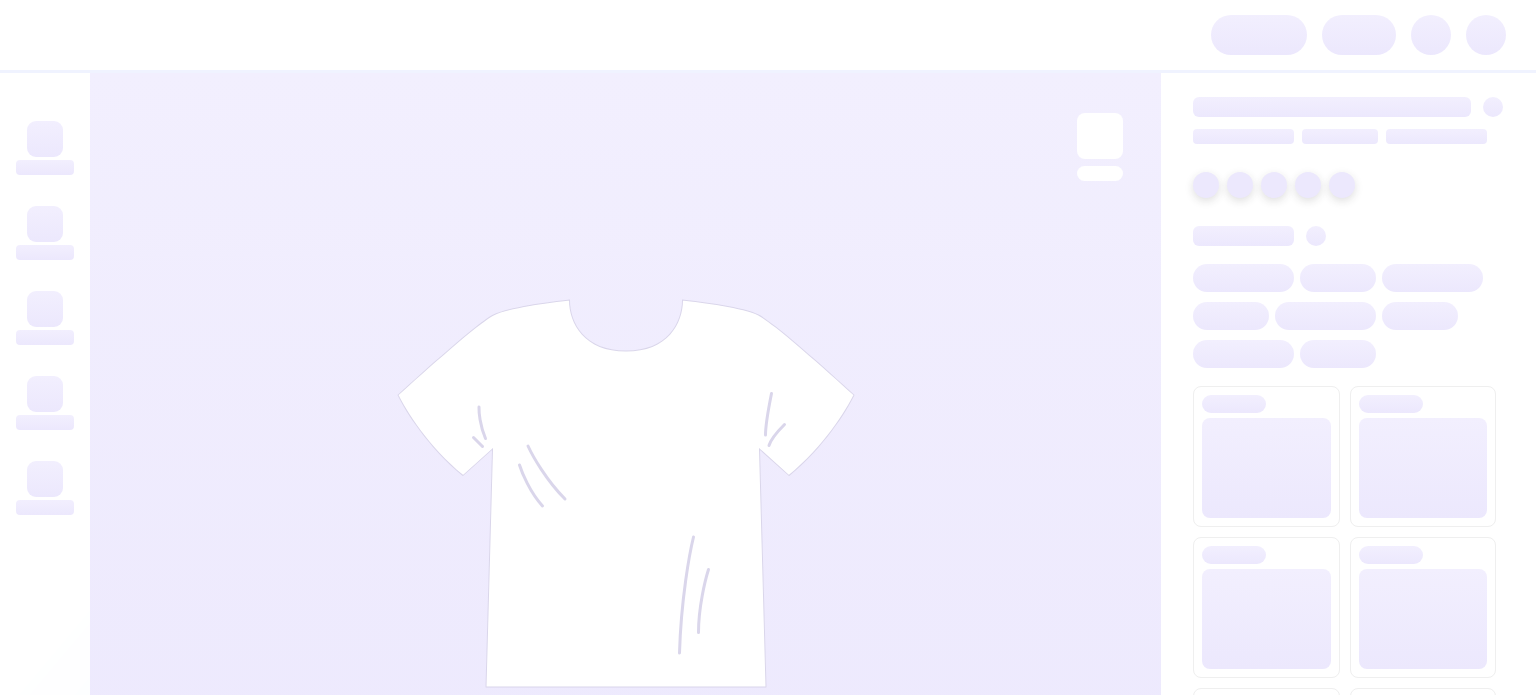 scroll, scrollTop: 0, scrollLeft: 0, axis: both 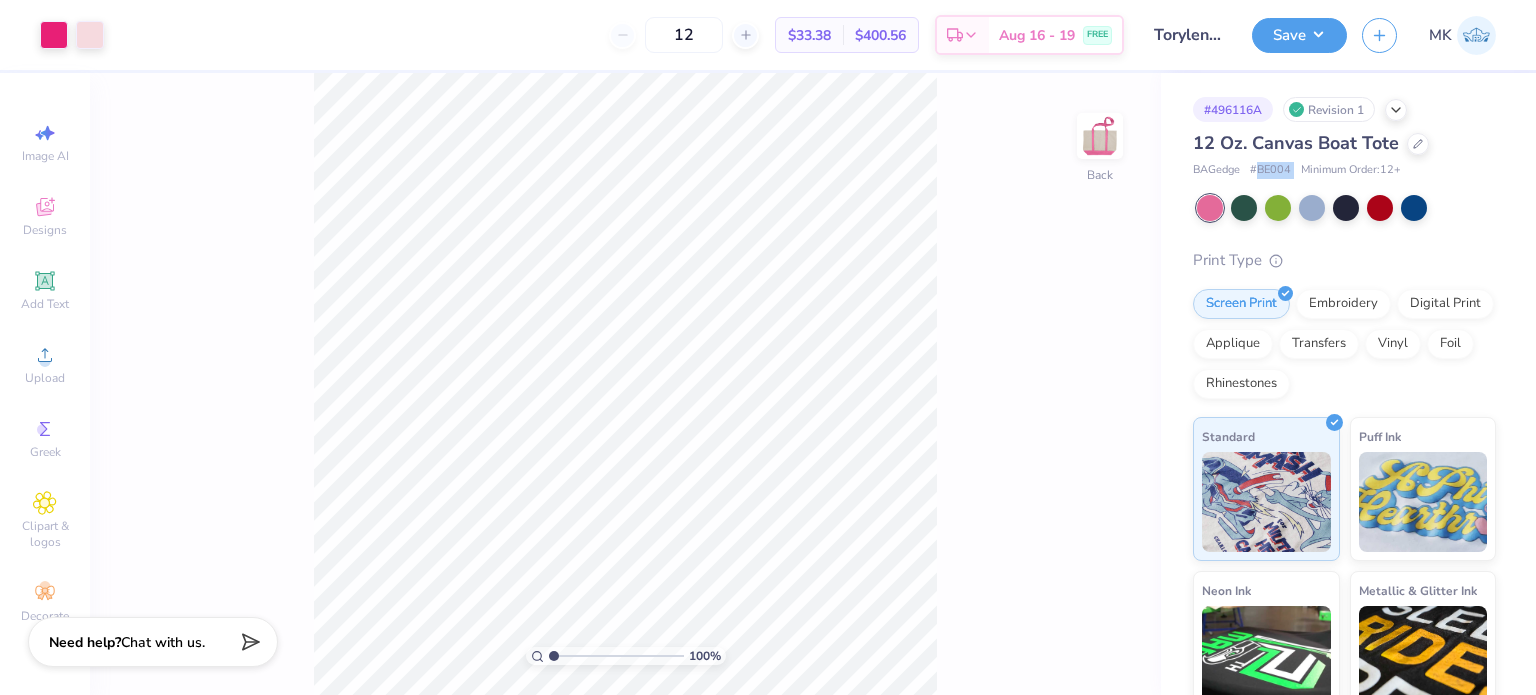 copy on "BE004" 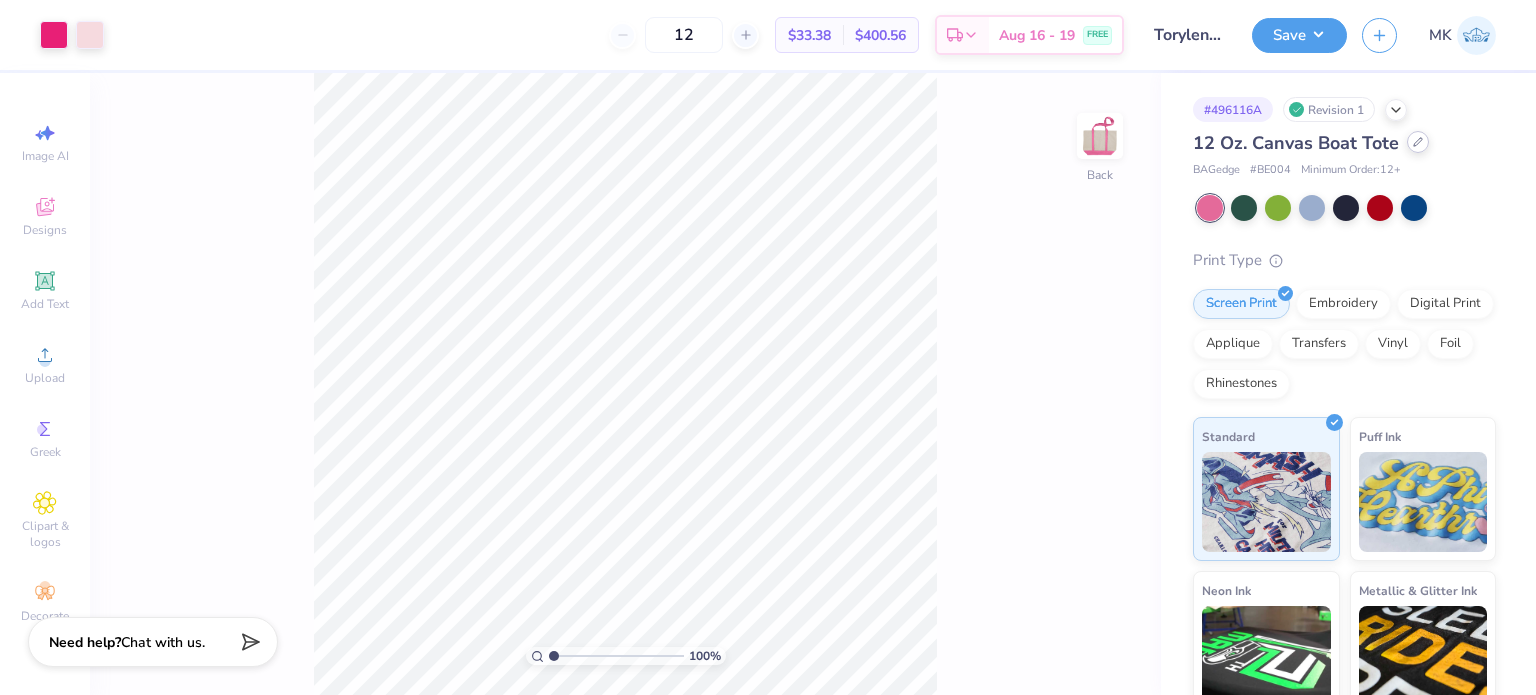 click at bounding box center [1418, 142] 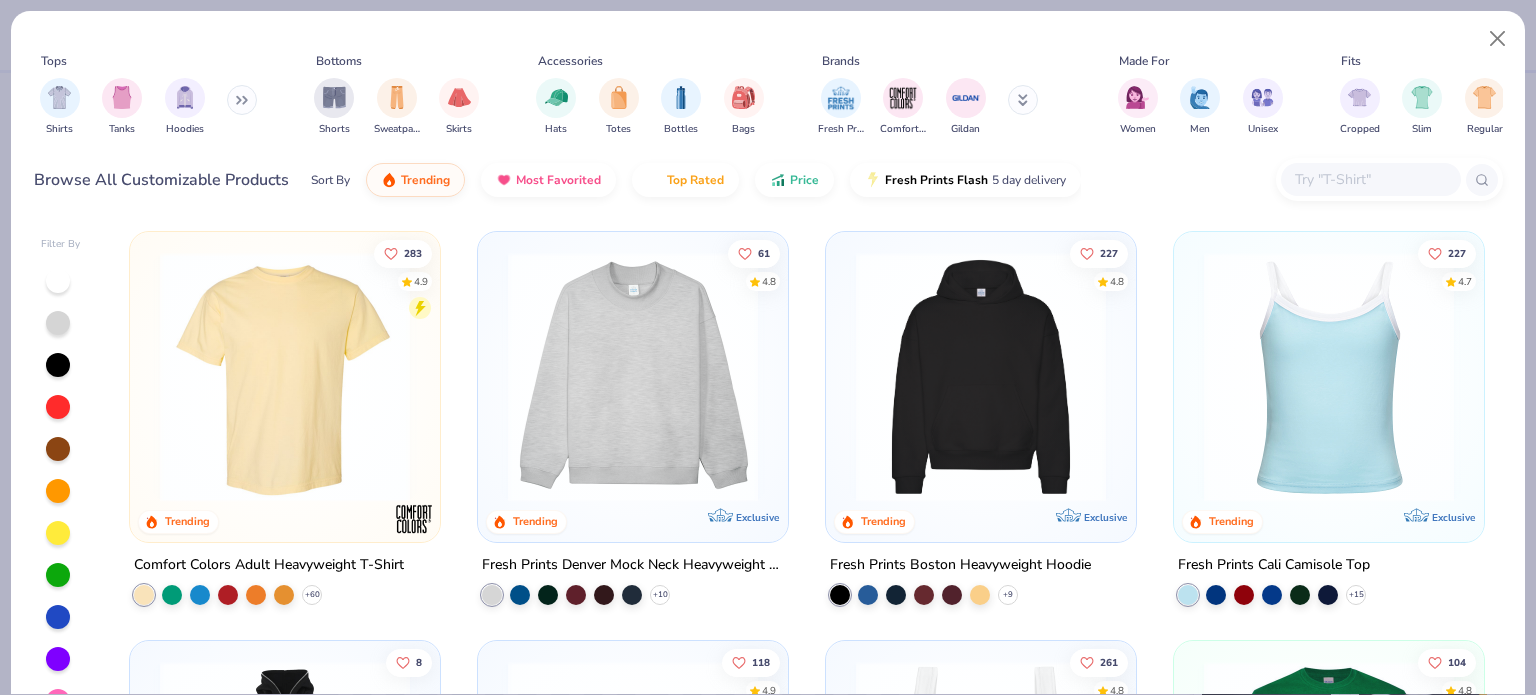 click at bounding box center [1371, 179] 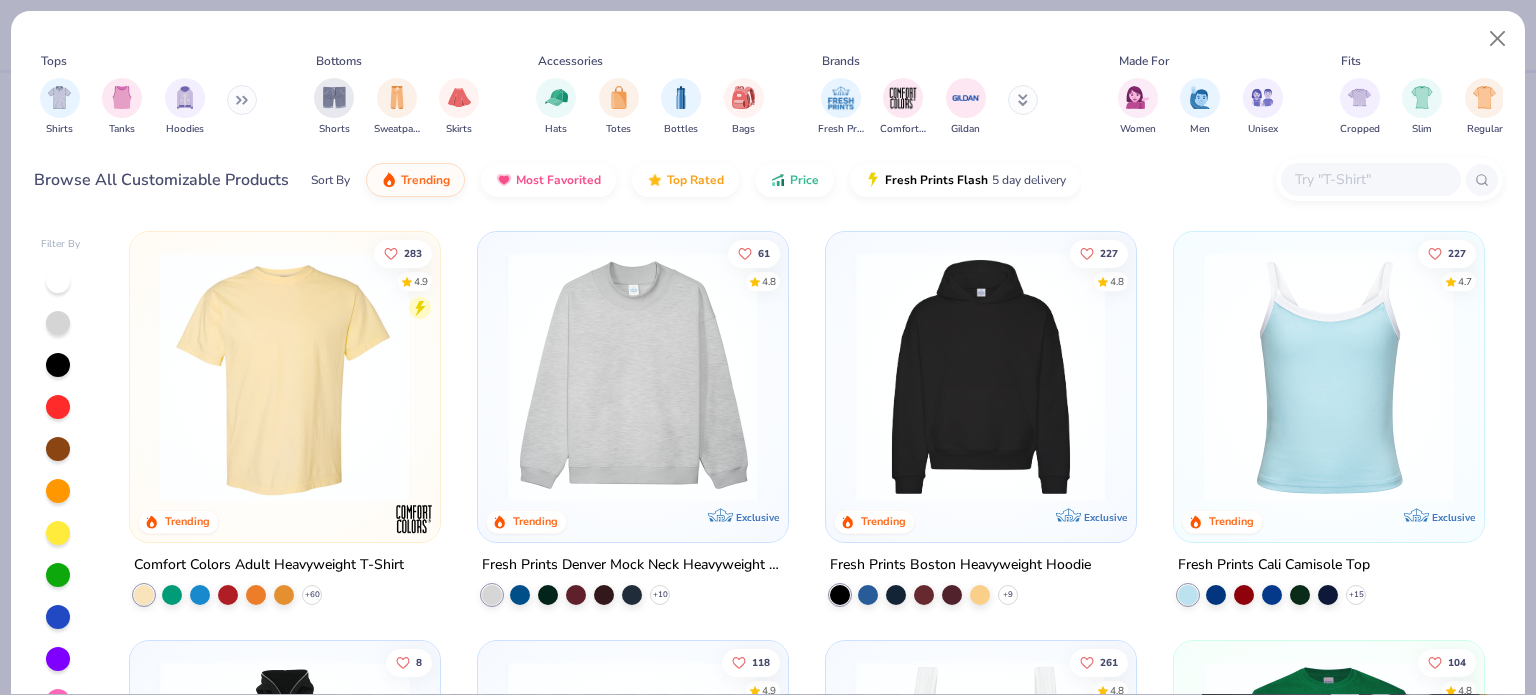 paste on "OAD115" 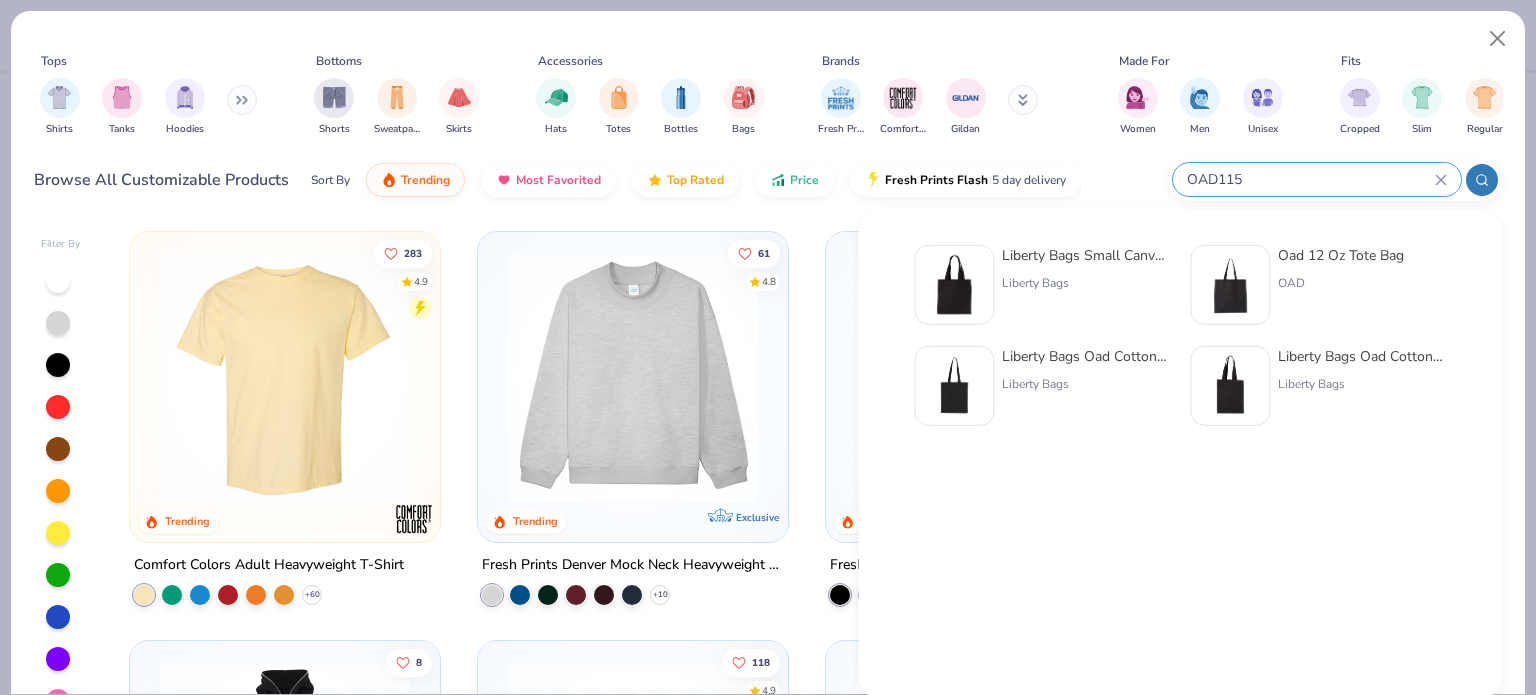 type on "OAD115" 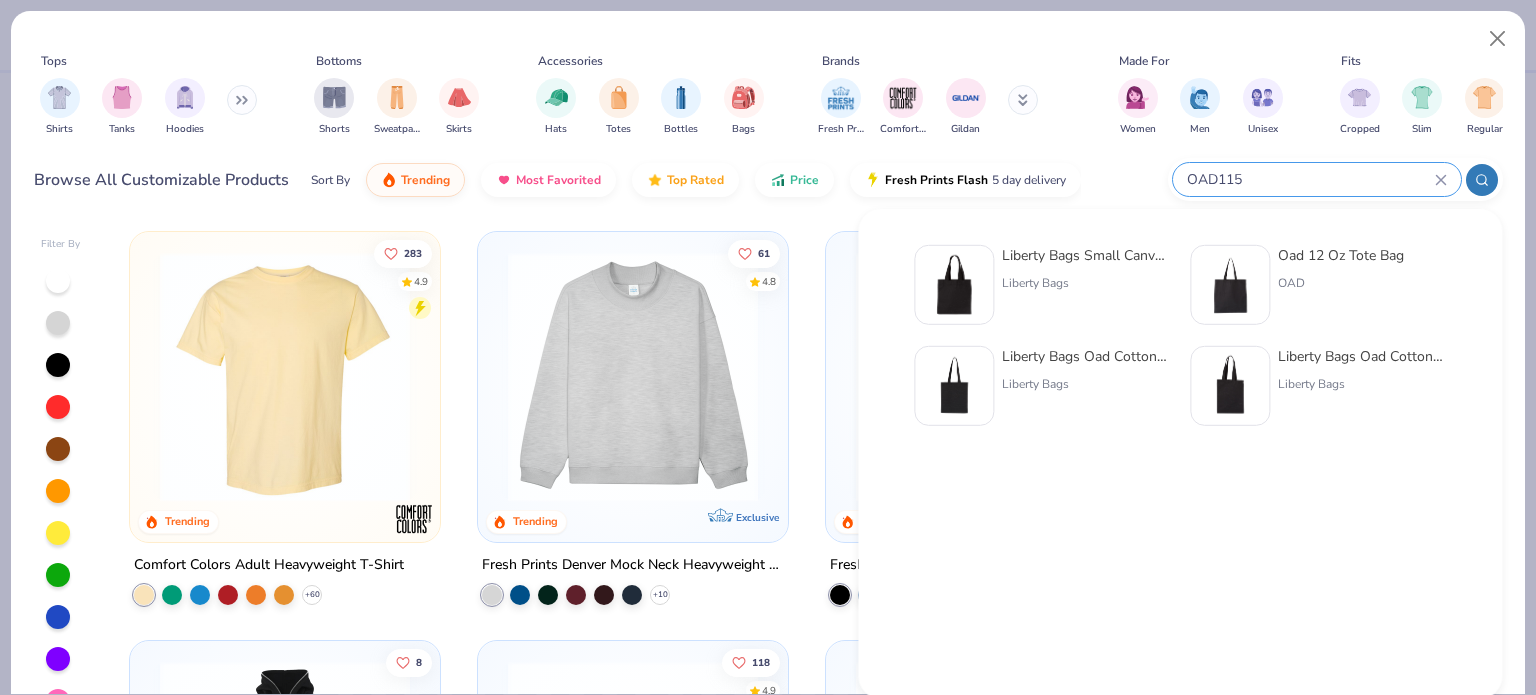 click on "Liberty Bags" at bounding box center [1086, 283] 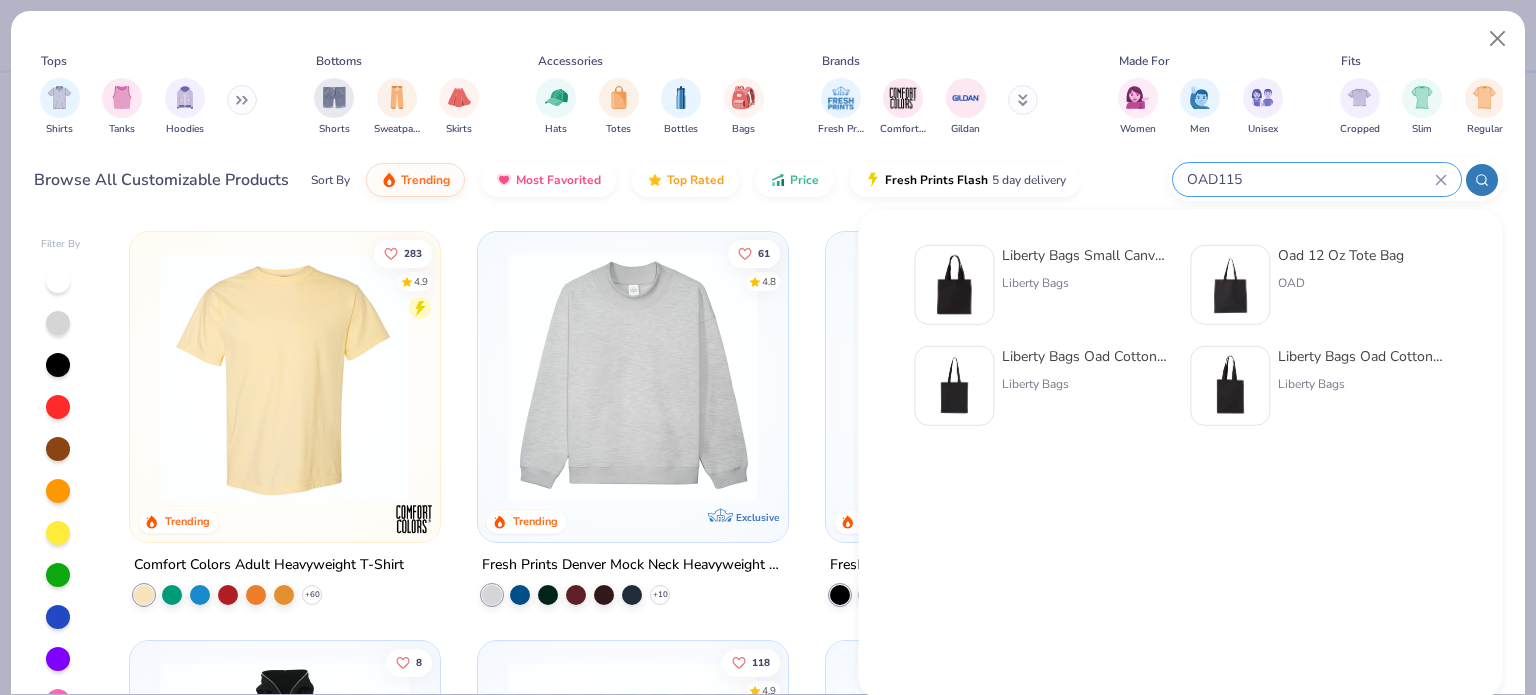 type 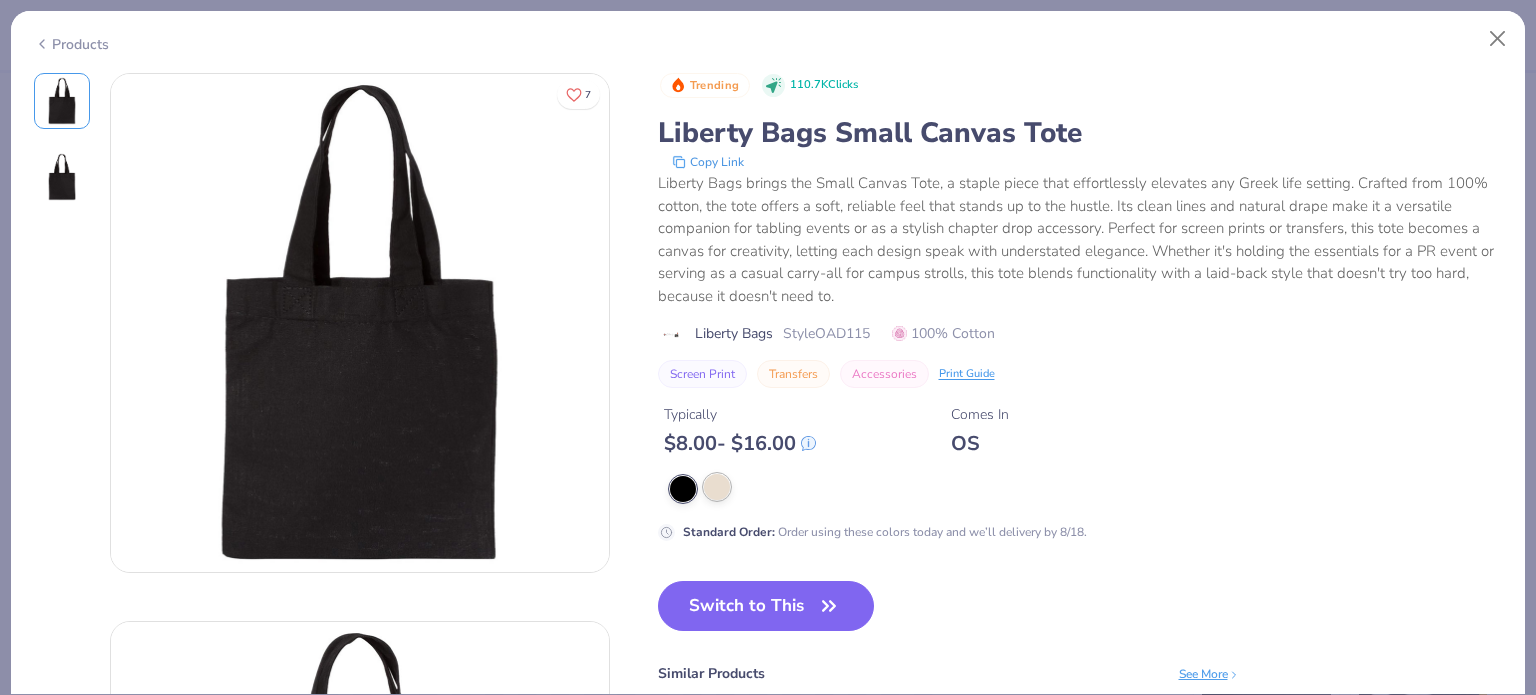 click at bounding box center (717, 487) 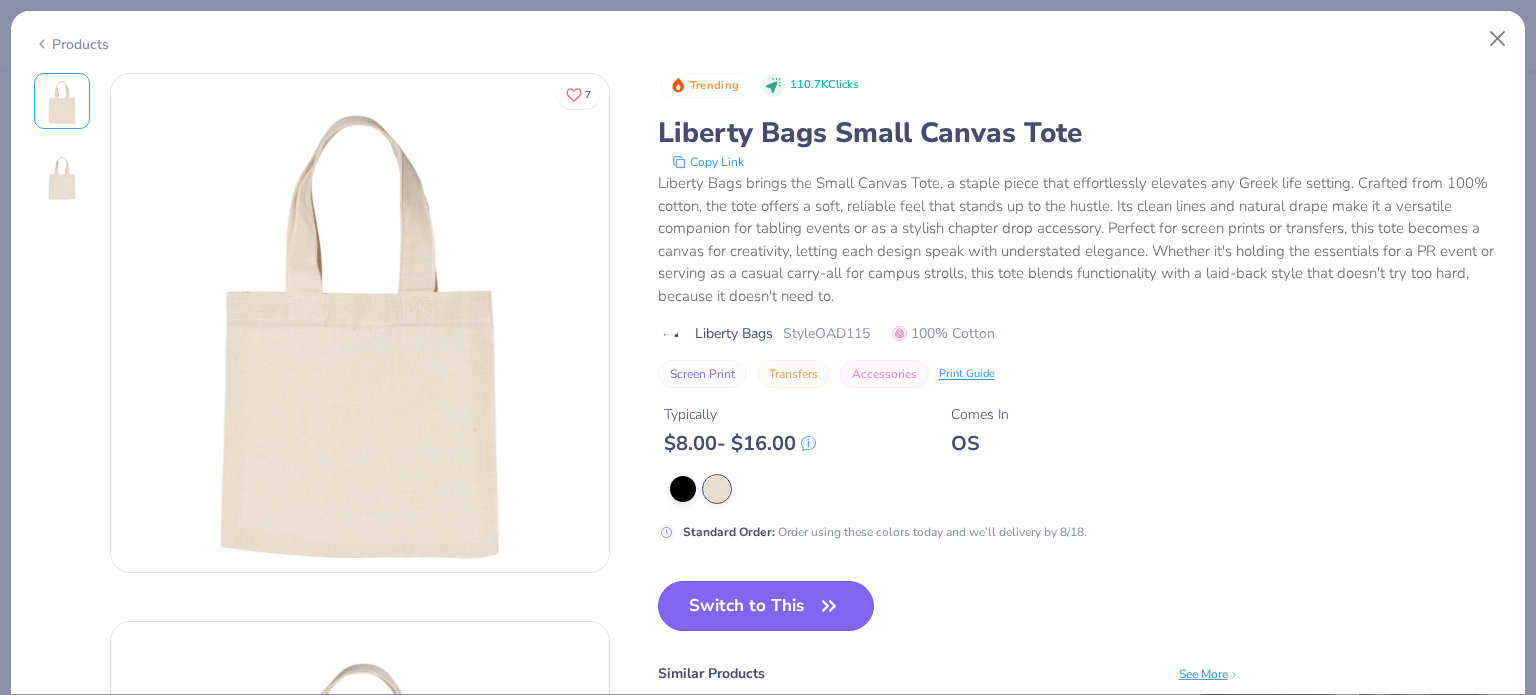click on "Switch to This" at bounding box center [766, 606] 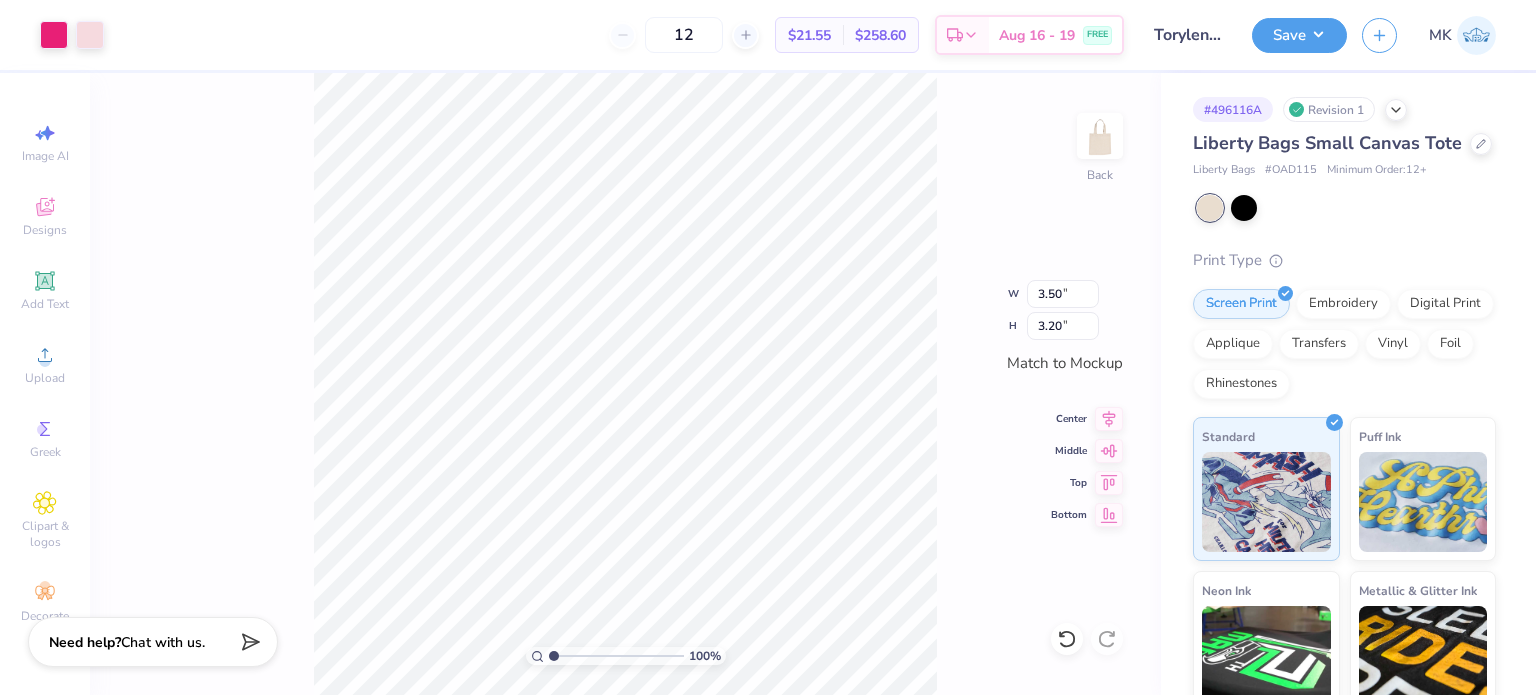 click on "100  % Back W 3.50 3.50 " H 3.20 3.20 " Match to Mockup Center Middle Top Bottom" at bounding box center (625, 384) 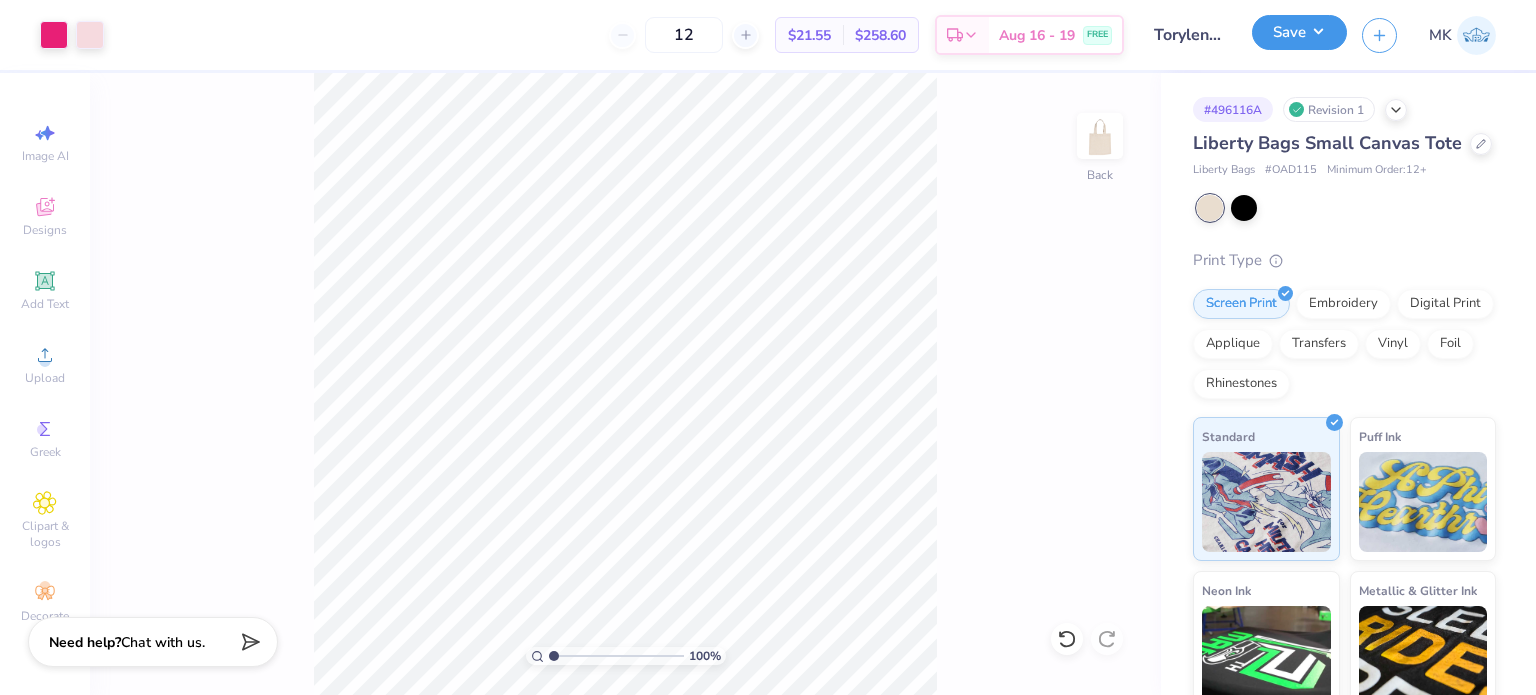 click on "Save" at bounding box center (1299, 32) 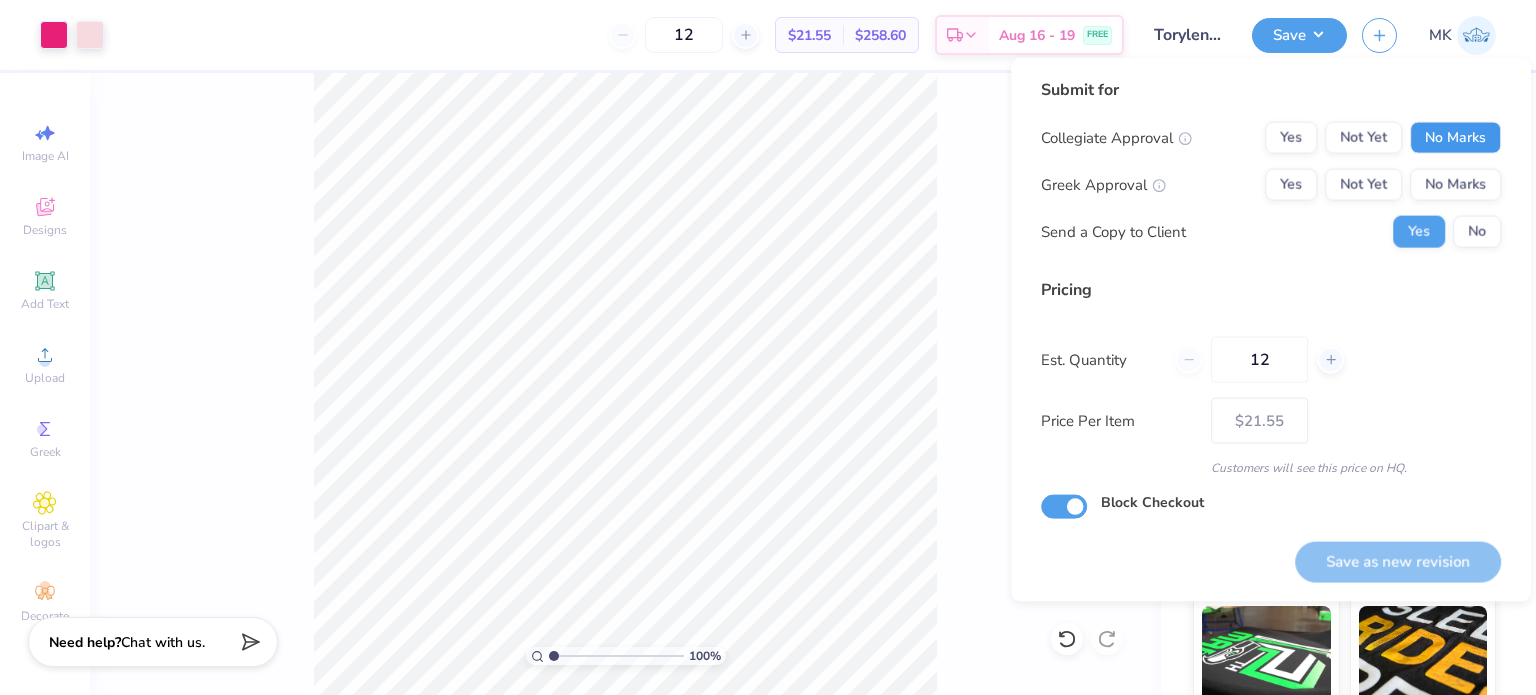 click on "No Marks" at bounding box center [1455, 138] 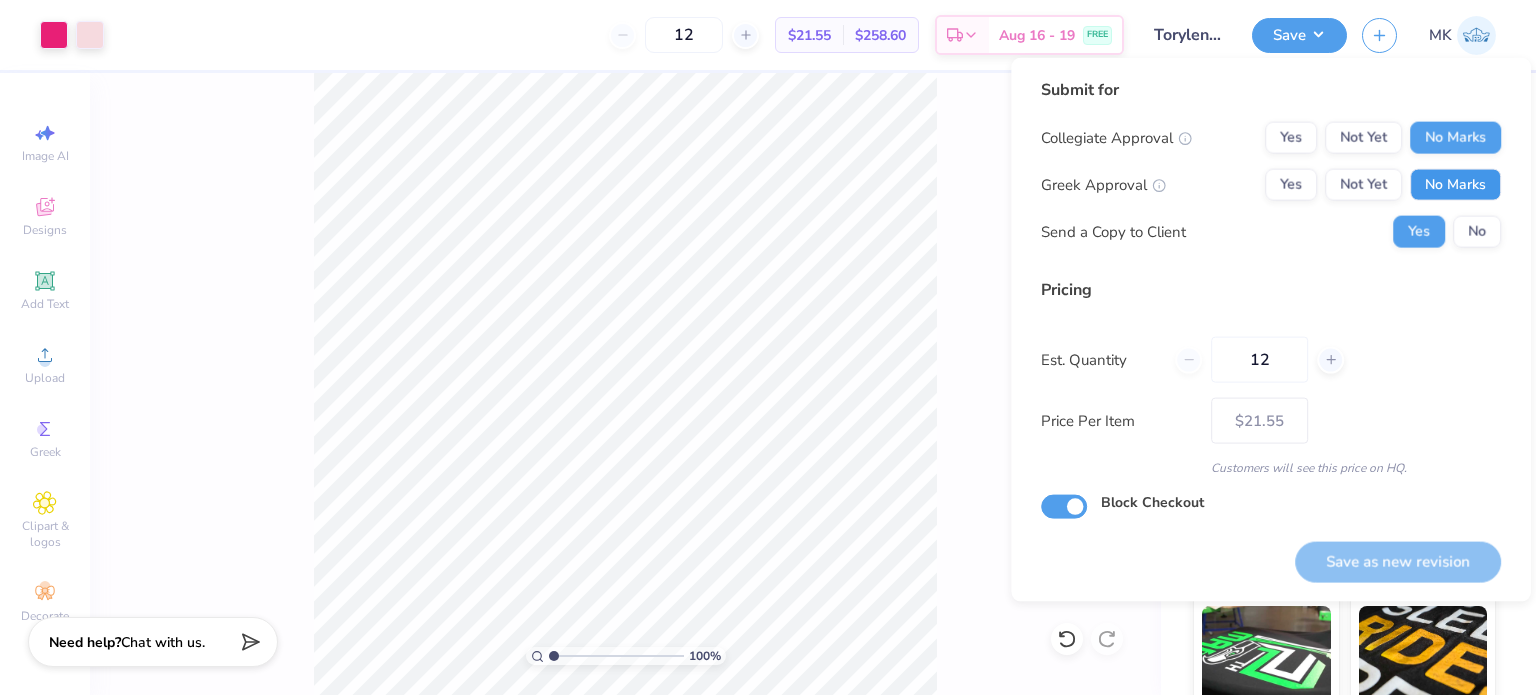 click on "No Marks" at bounding box center (1455, 185) 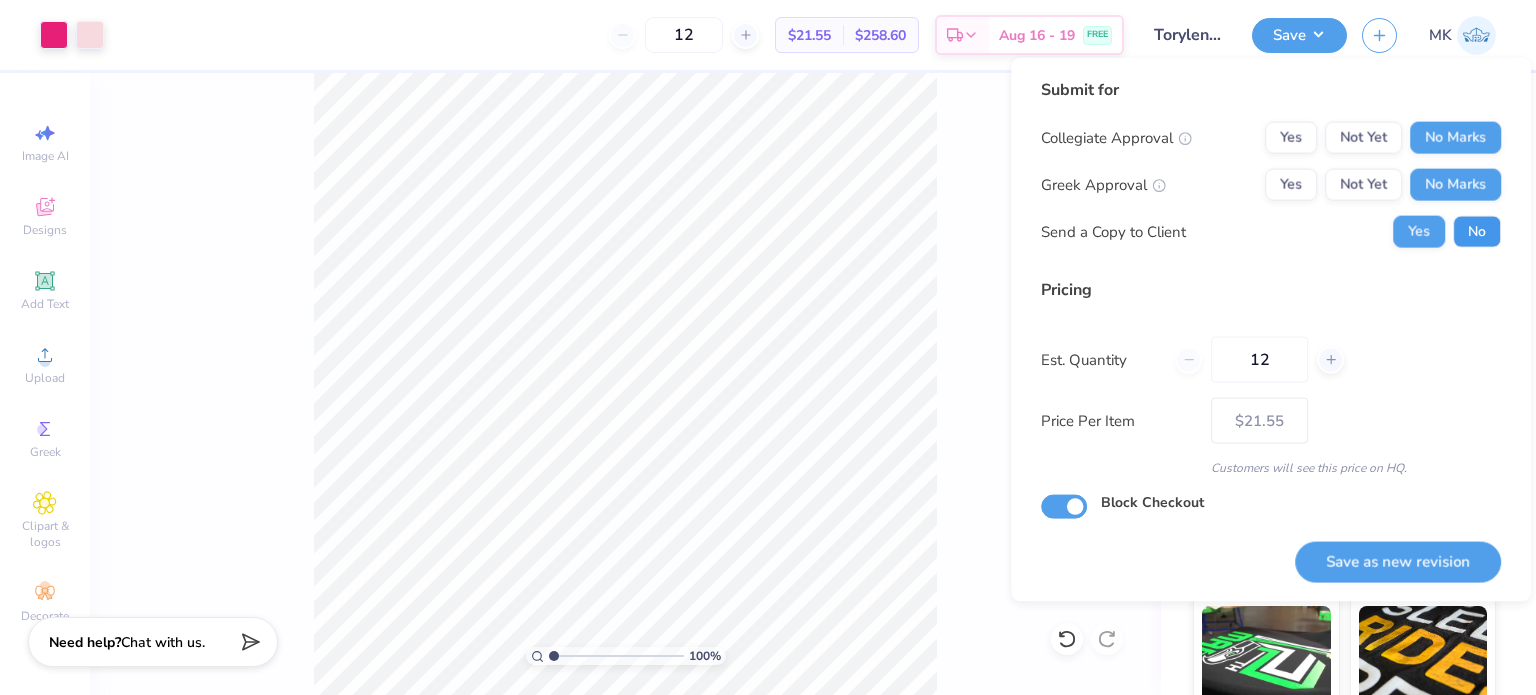 click on "No" at bounding box center [1477, 232] 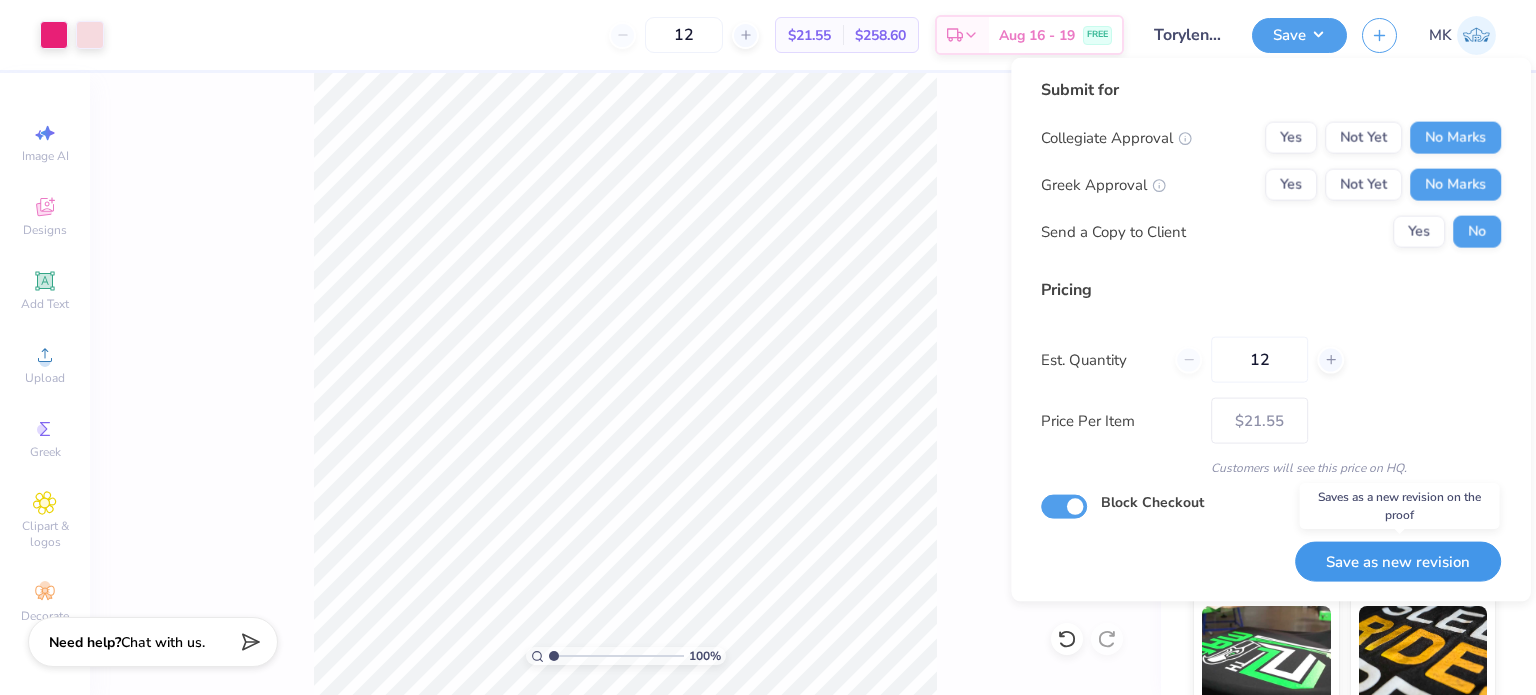 click on "Save as new revision" at bounding box center (1398, 561) 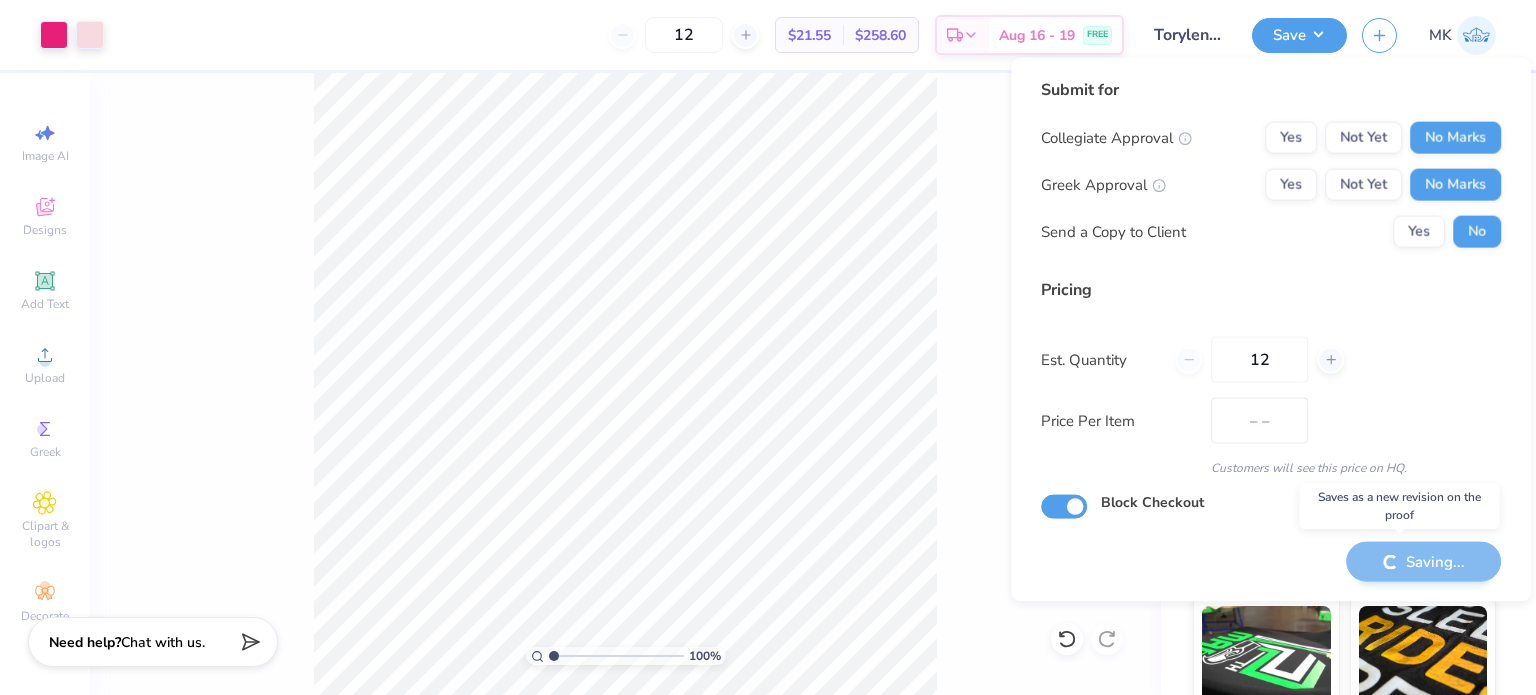type on "$21.55" 